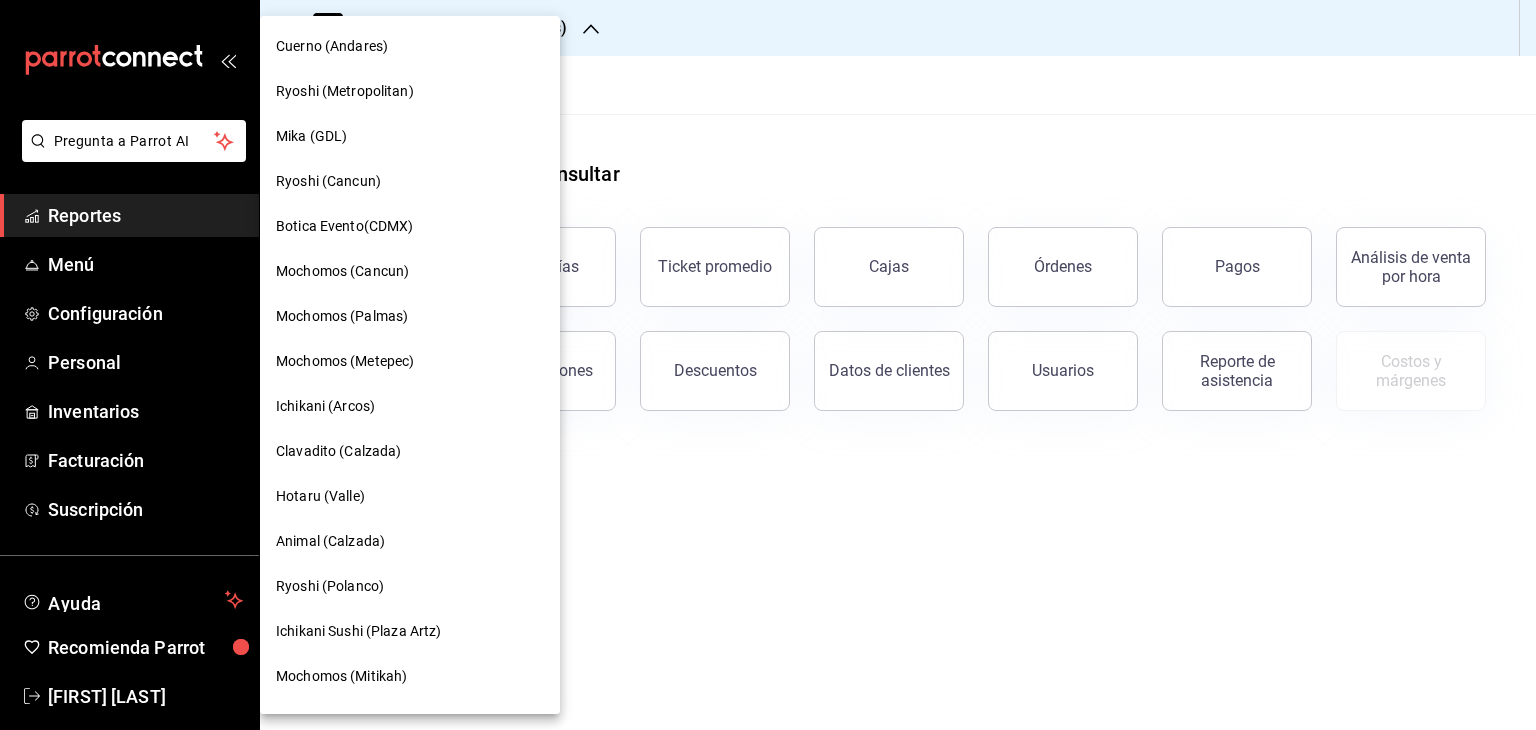 scroll, scrollTop: 0, scrollLeft: 0, axis: both 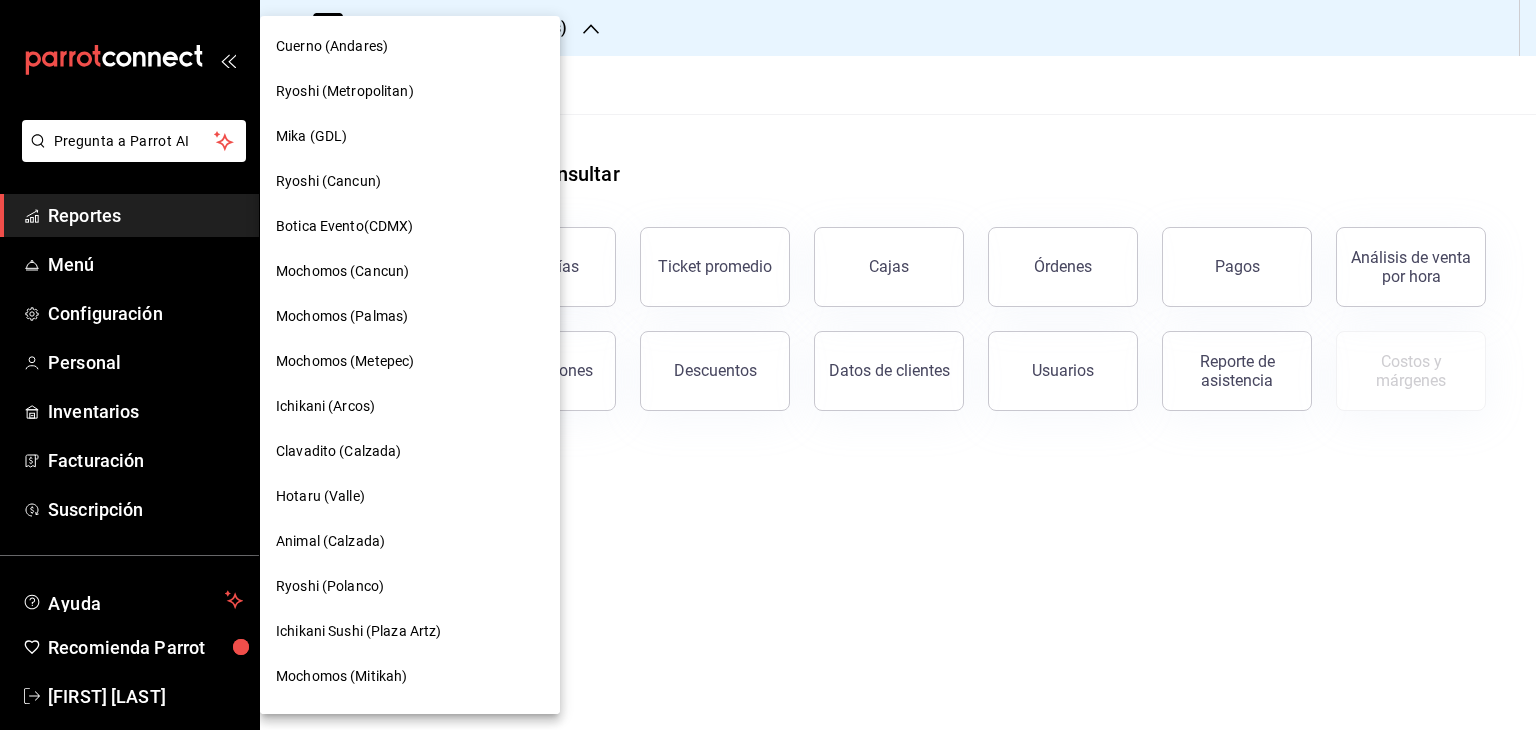 click at bounding box center [768, 365] 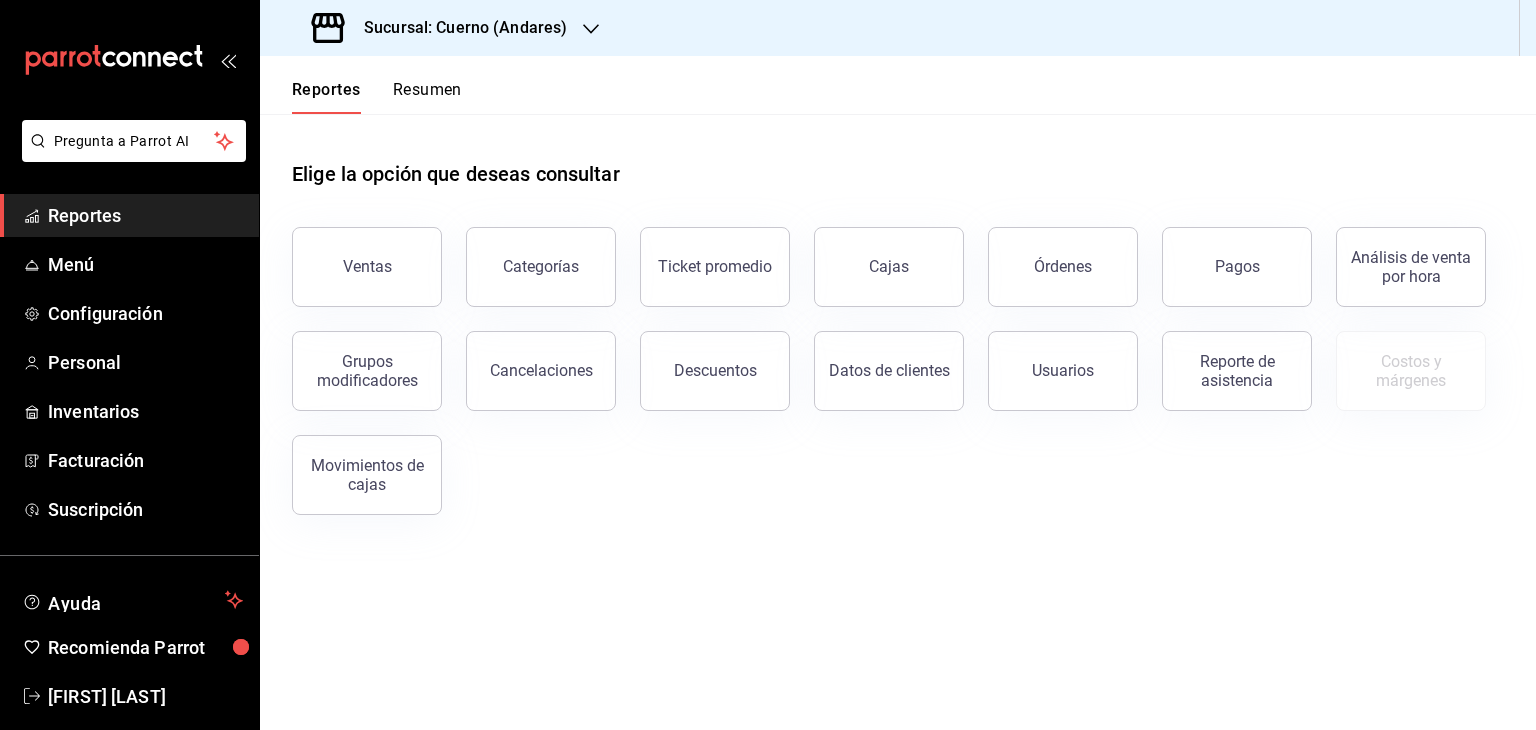 click on "Sucursal: Cuerno (Andares)" at bounding box center [457, 28] 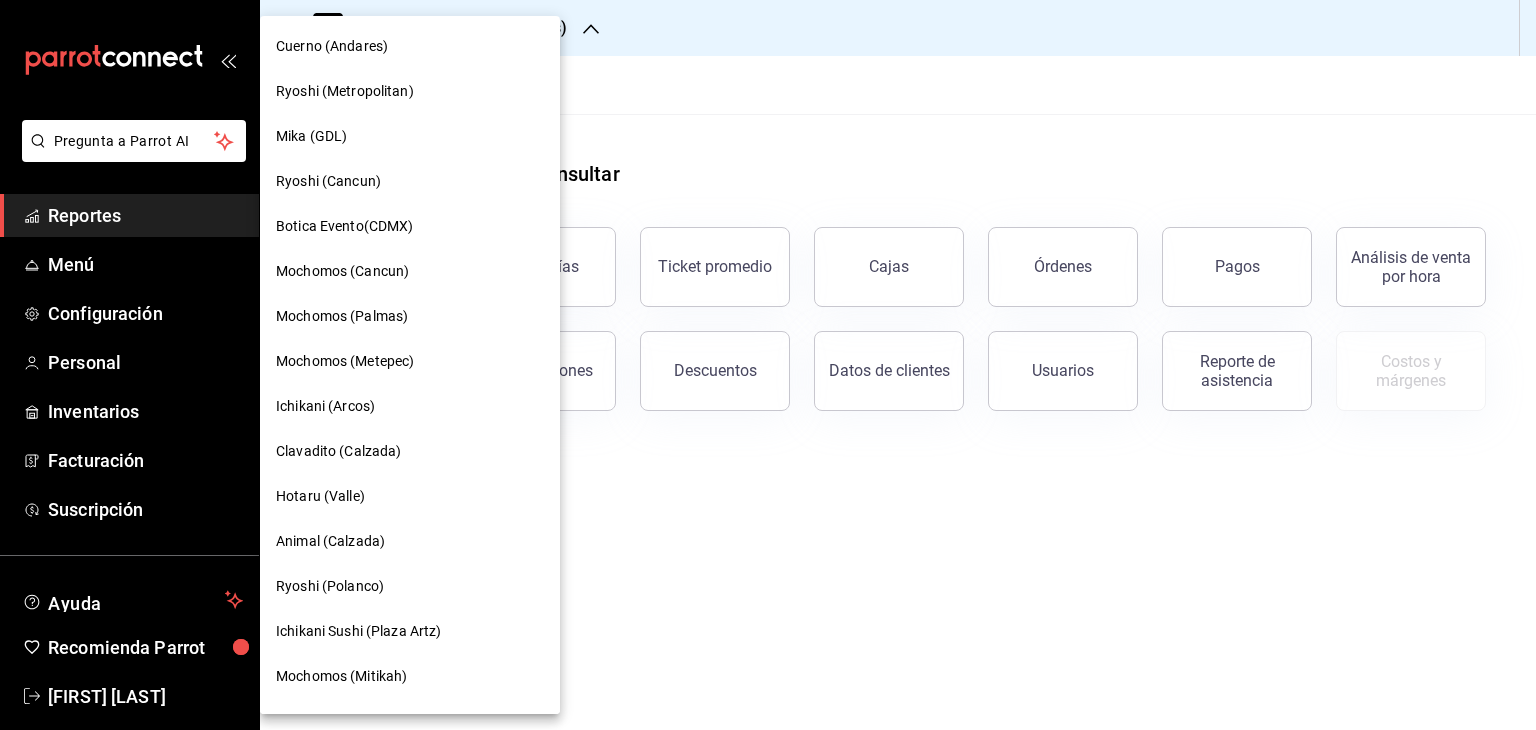 click on "Mochomos (Metepec)" at bounding box center (410, 361) 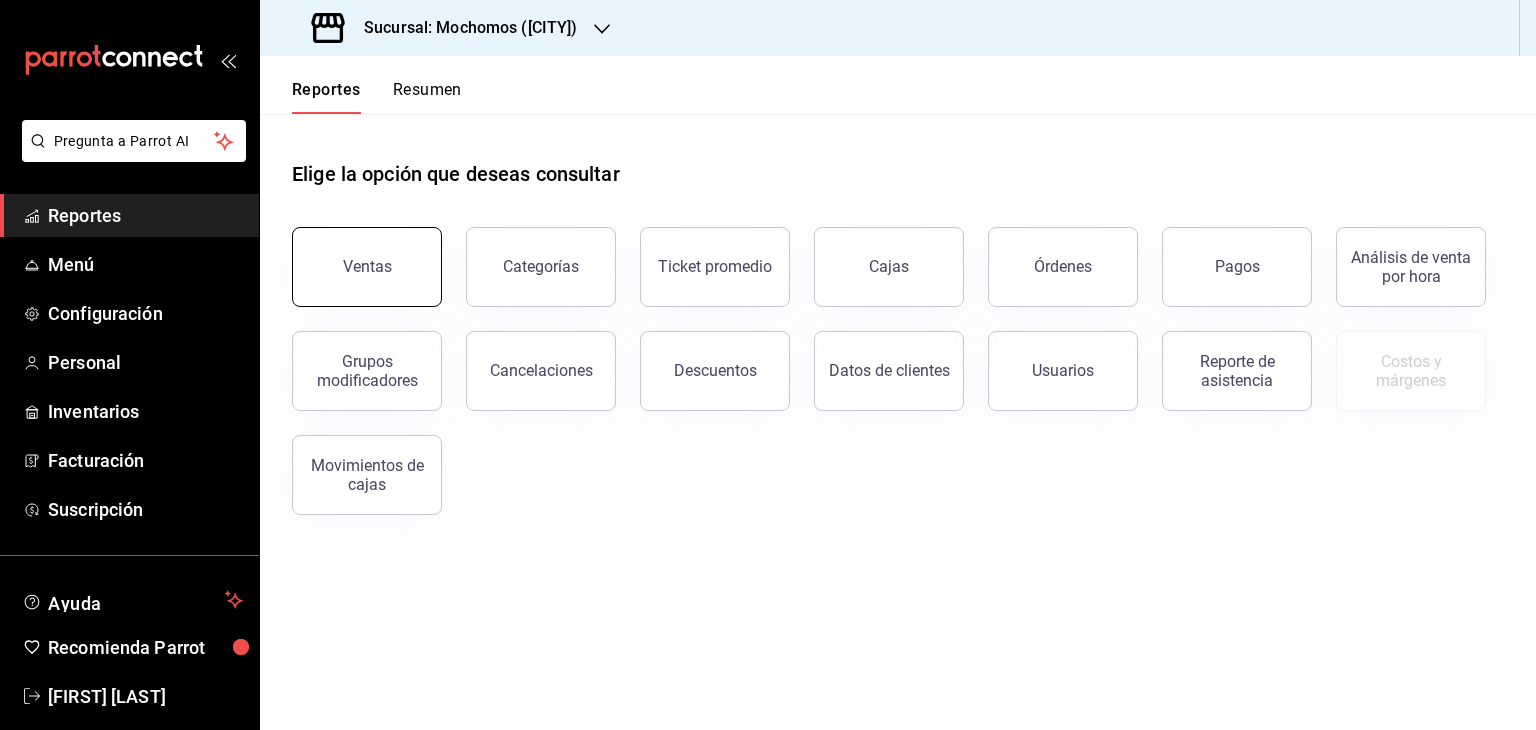 click on "Ventas" at bounding box center (367, 267) 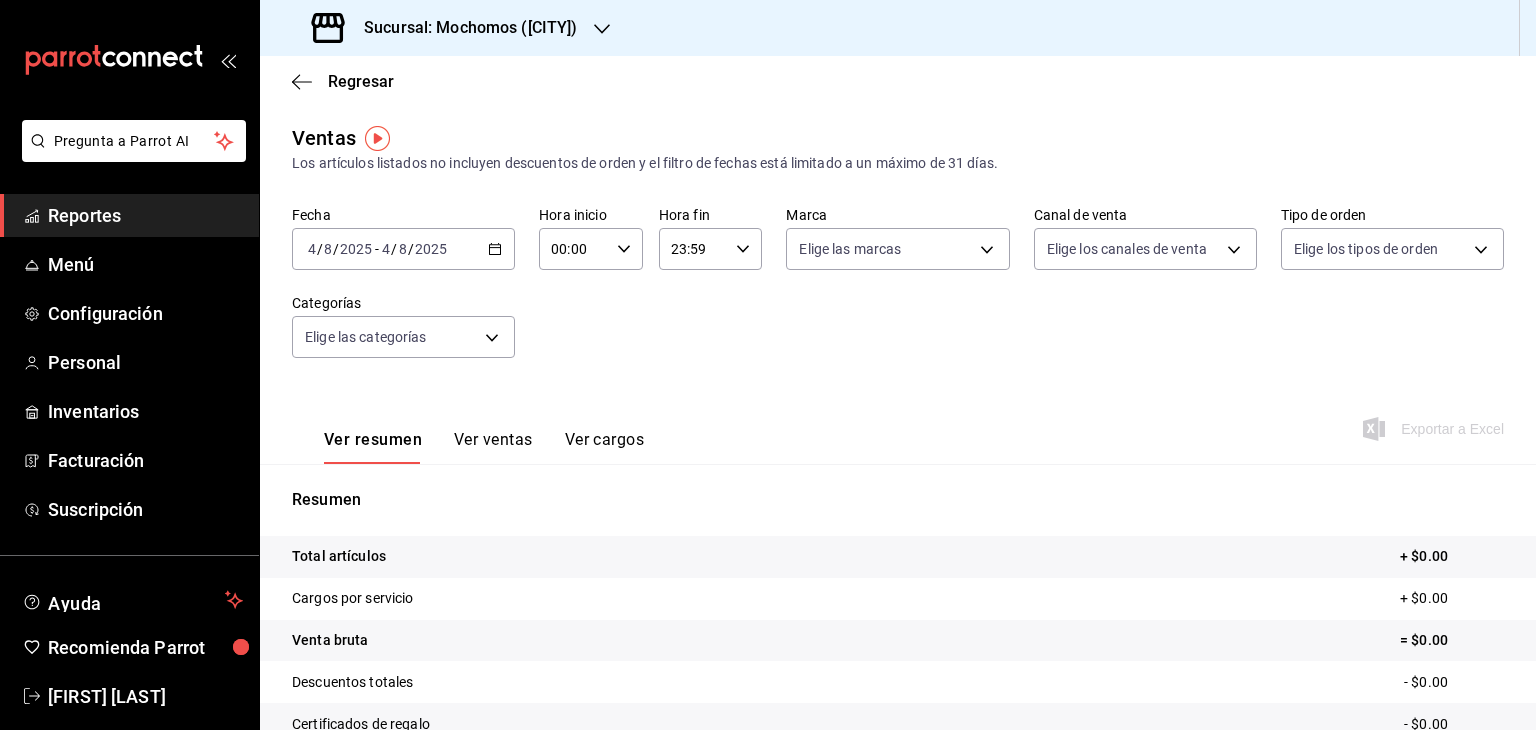 click 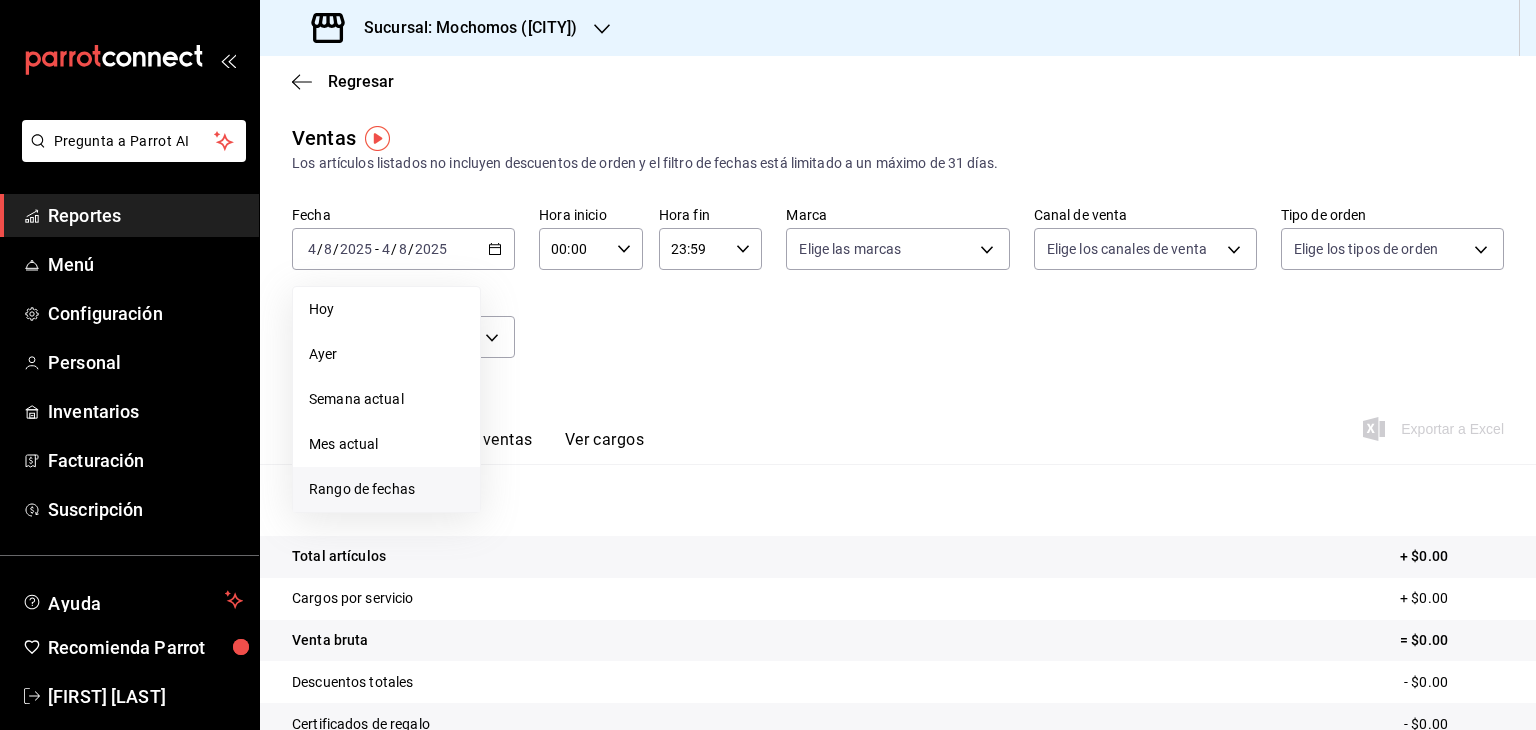 click on "Rango de fechas" at bounding box center [386, 489] 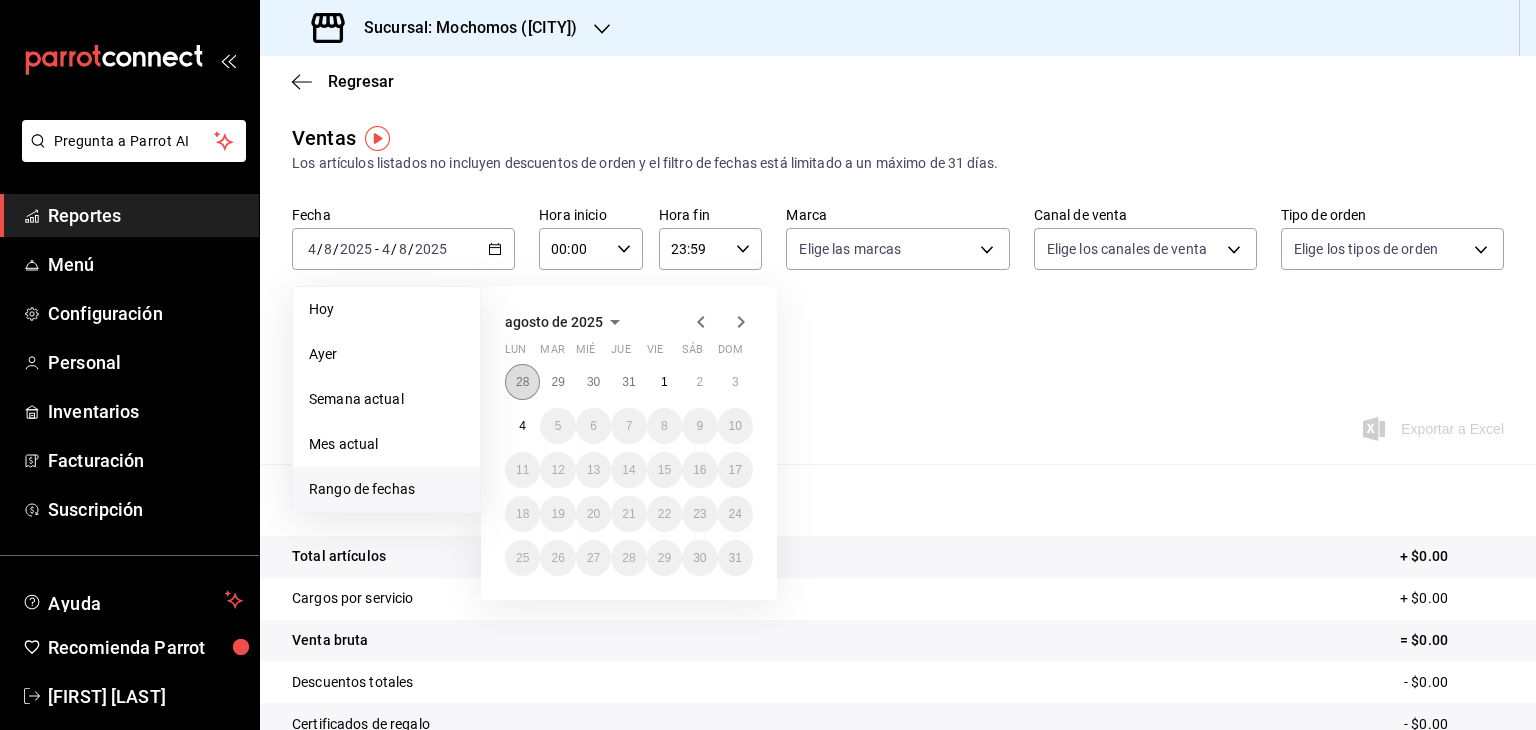 click on "28" at bounding box center (522, 382) 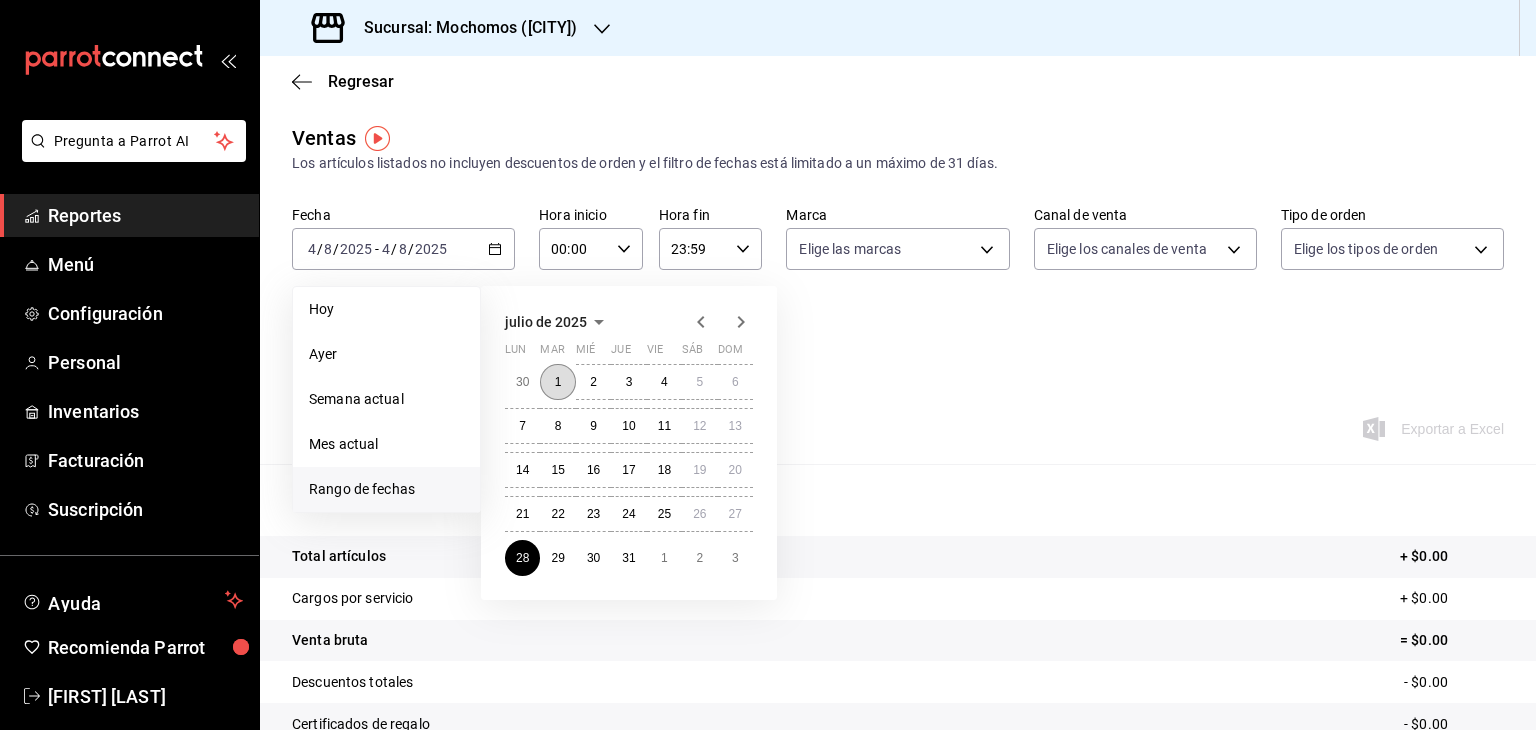 click on "1" at bounding box center [557, 382] 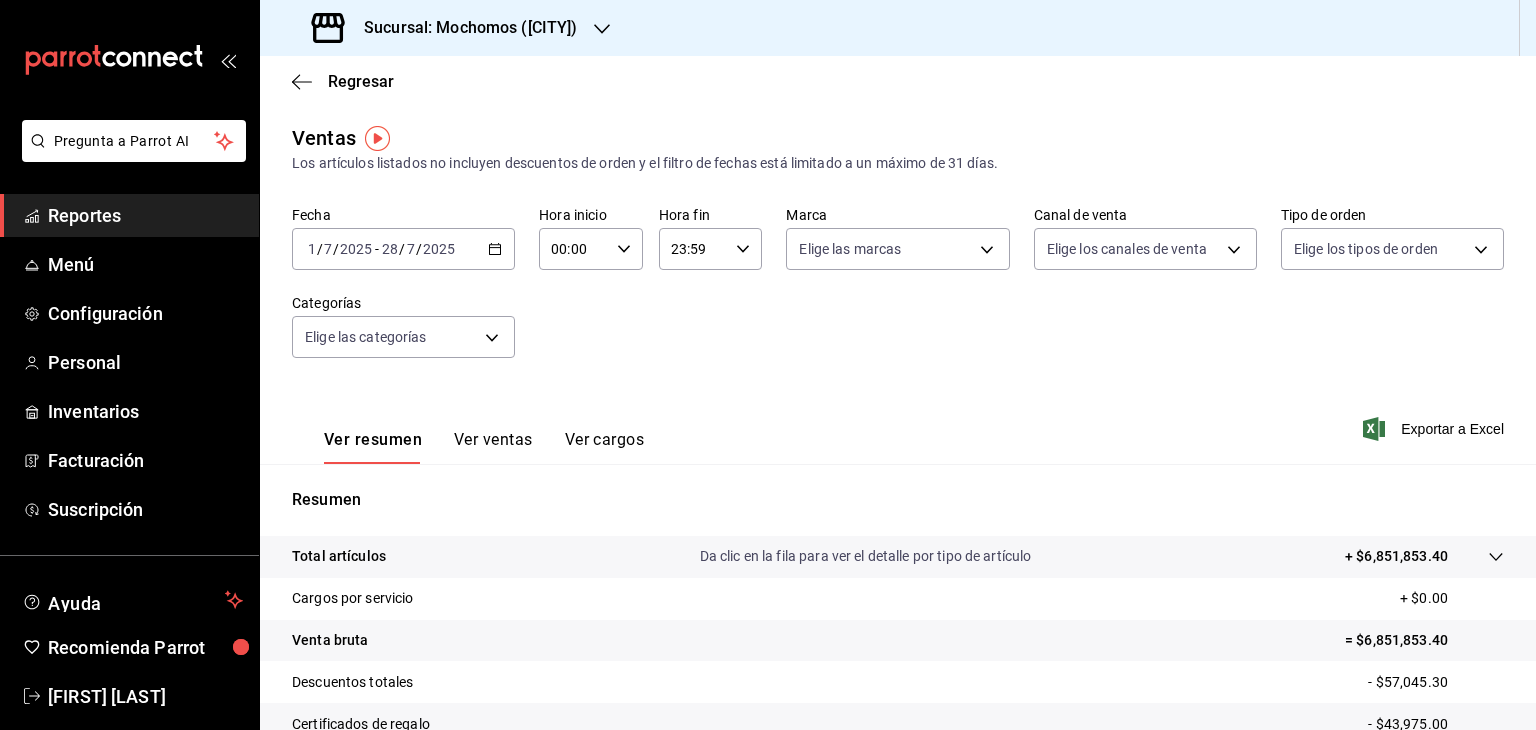 click 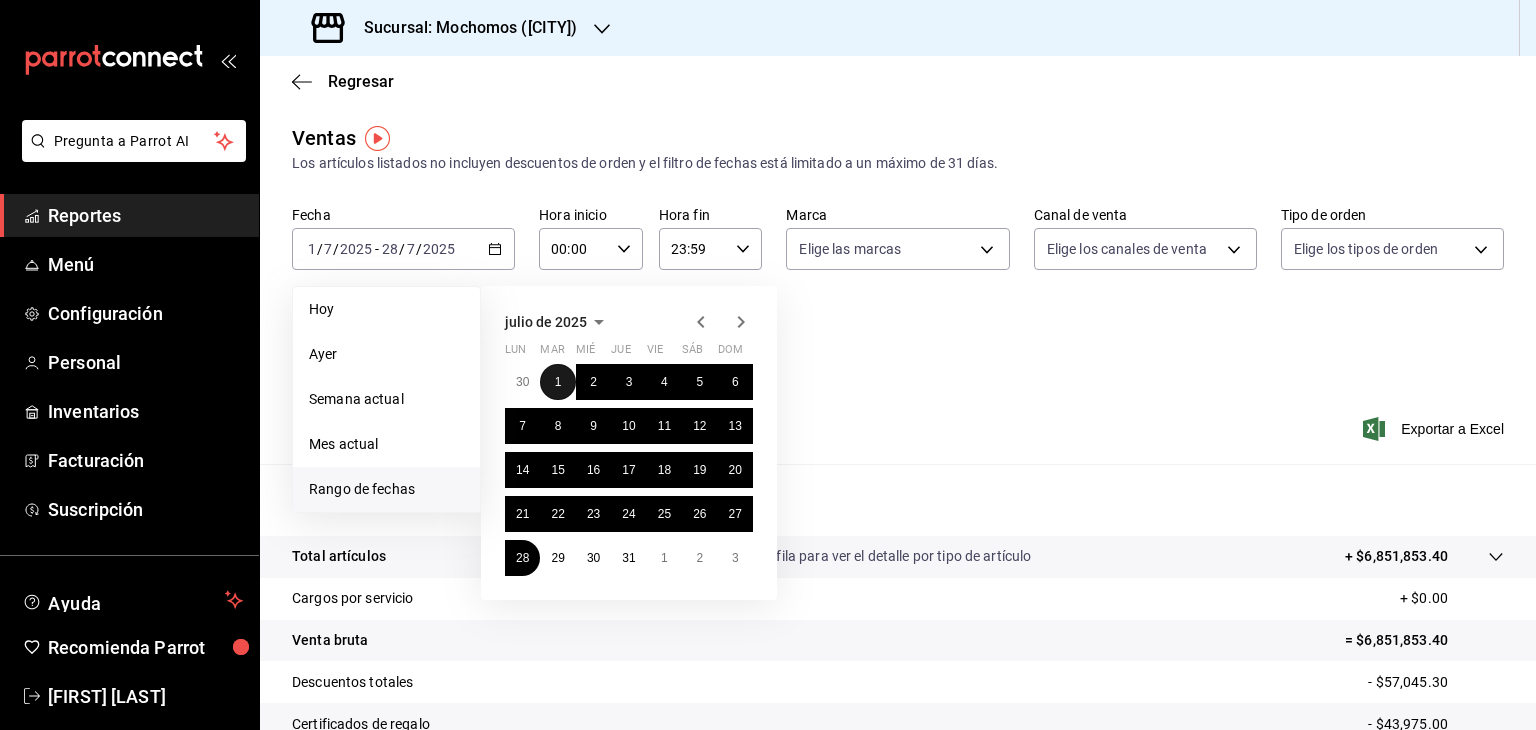click on "1" at bounding box center [558, 382] 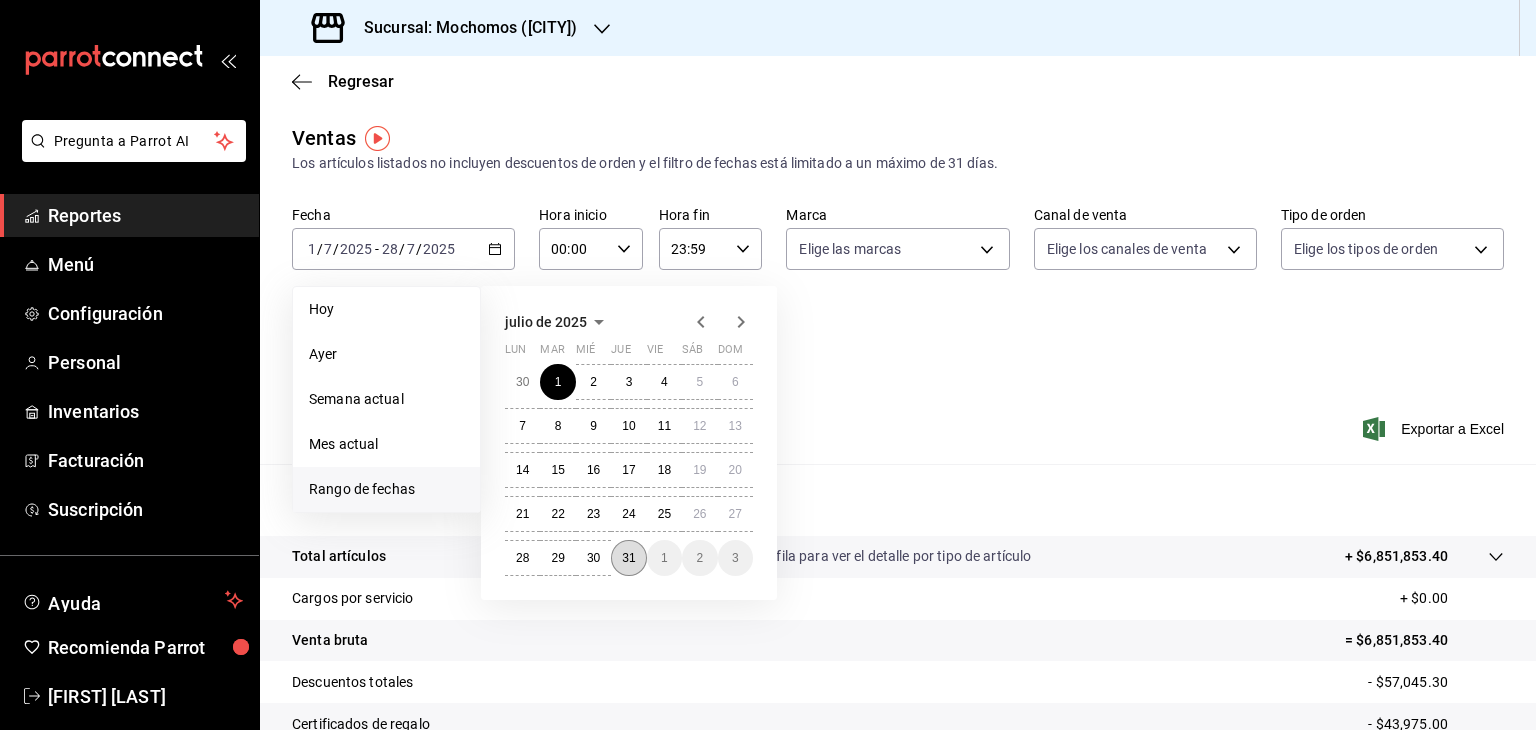click on "31" at bounding box center [628, 558] 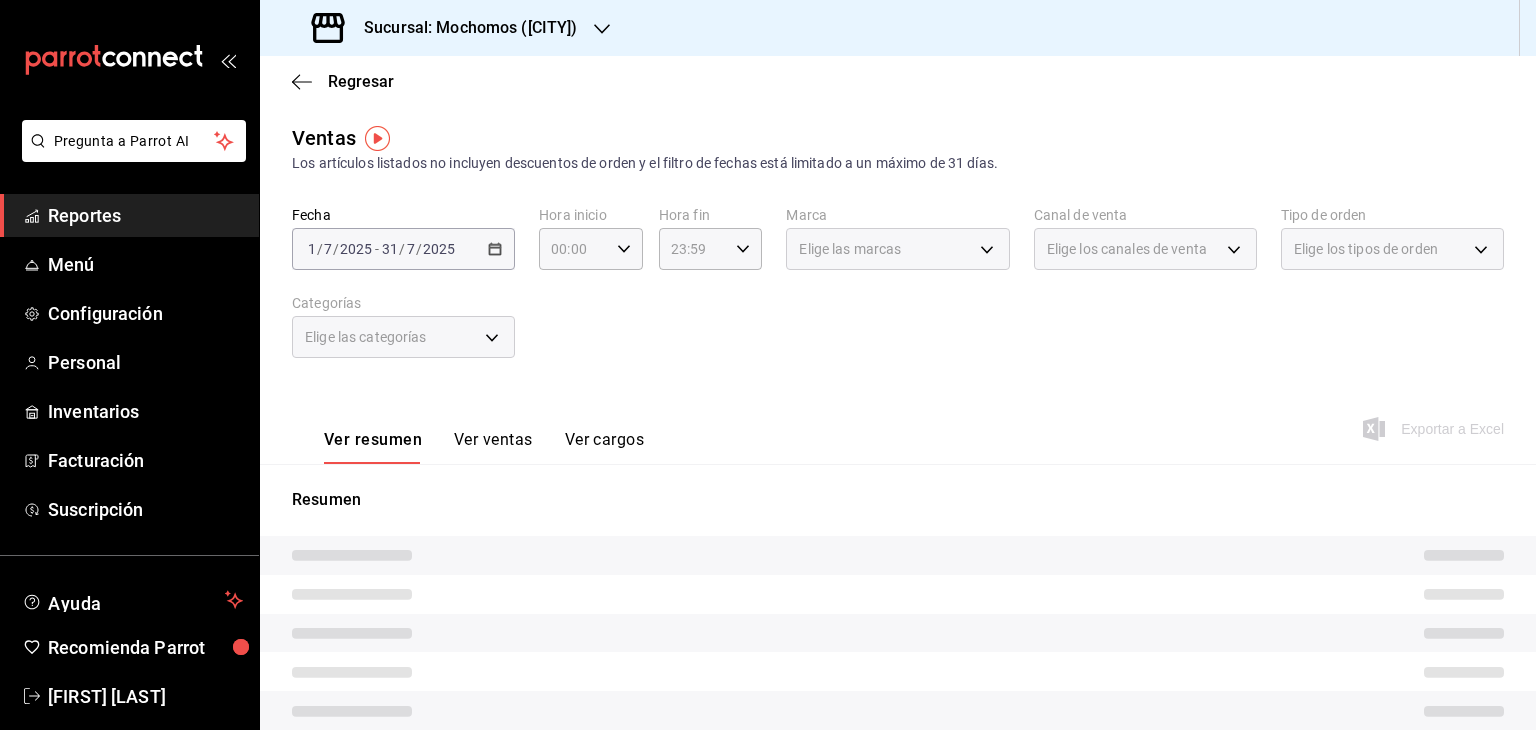 click on "Ver resumen Ver ventas Ver cargos Exportar a Excel" at bounding box center [898, 423] 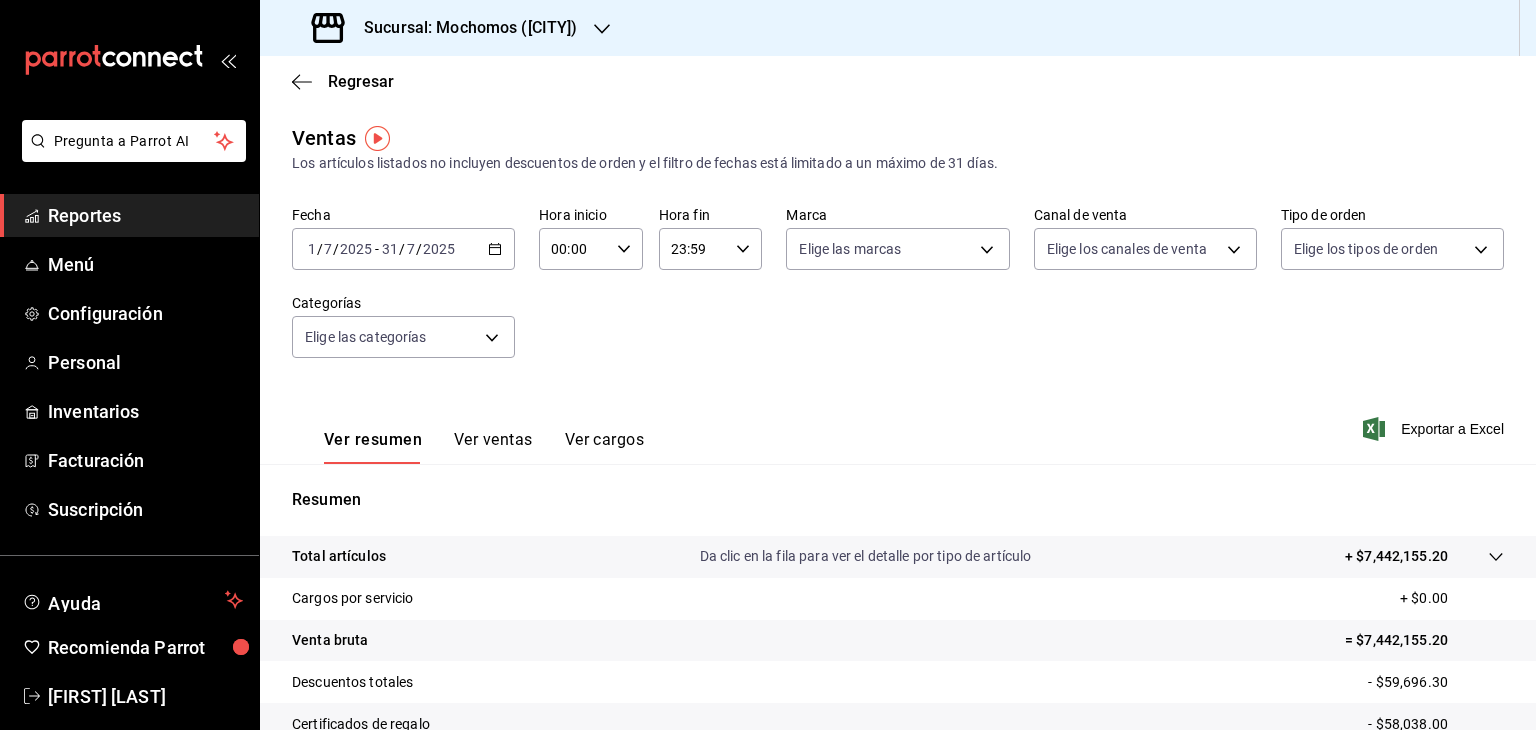 click 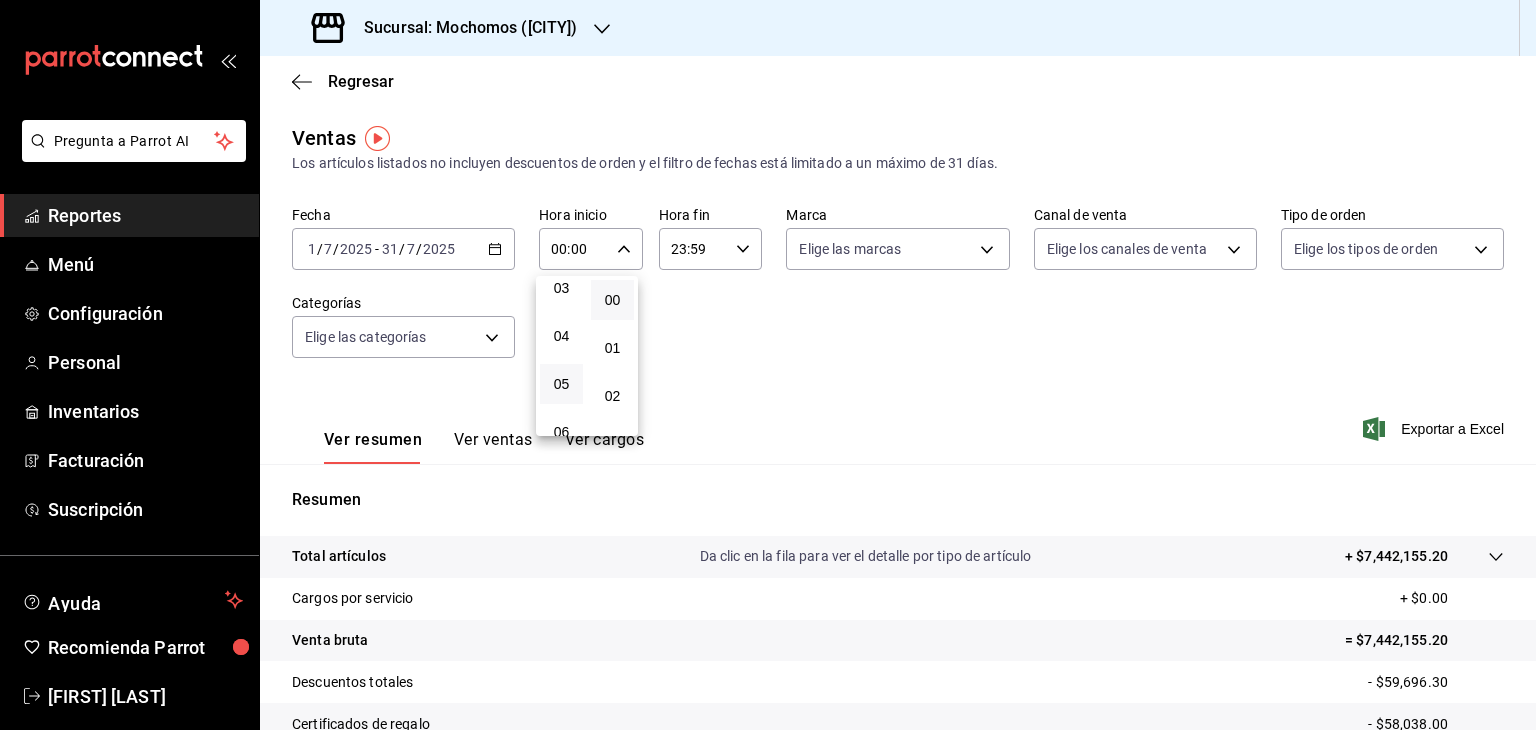 scroll, scrollTop: 200, scrollLeft: 0, axis: vertical 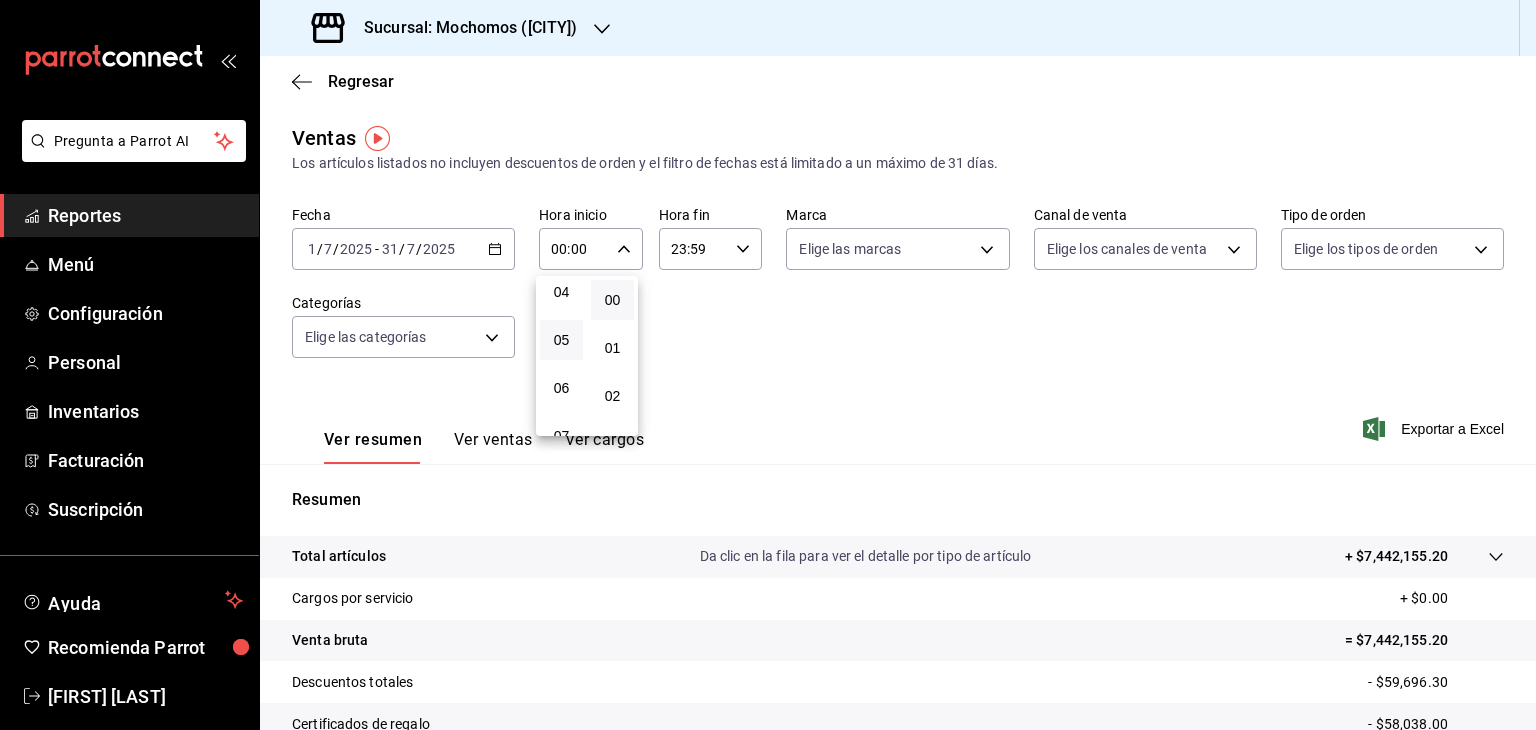 click on "05" at bounding box center (561, 340) 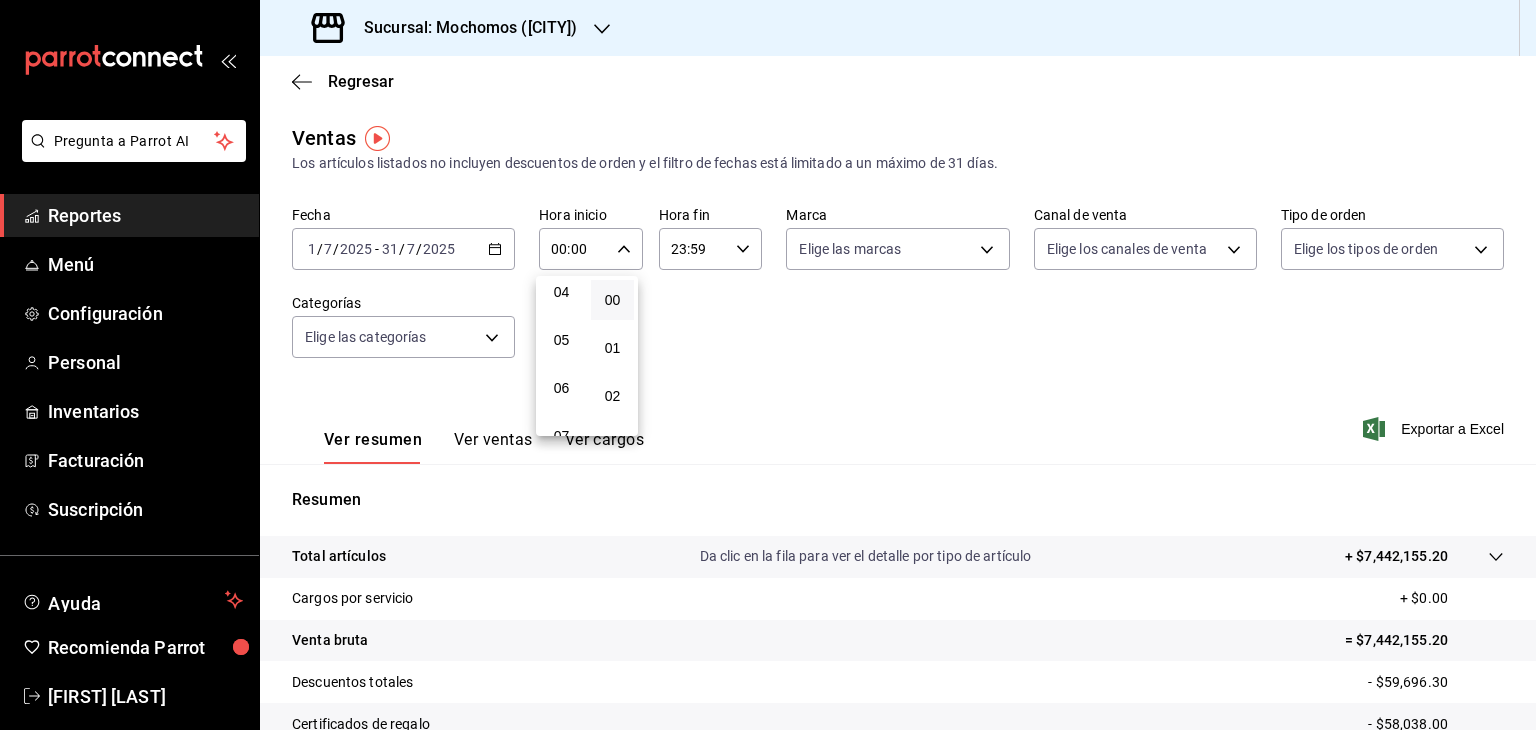 type on "05:00" 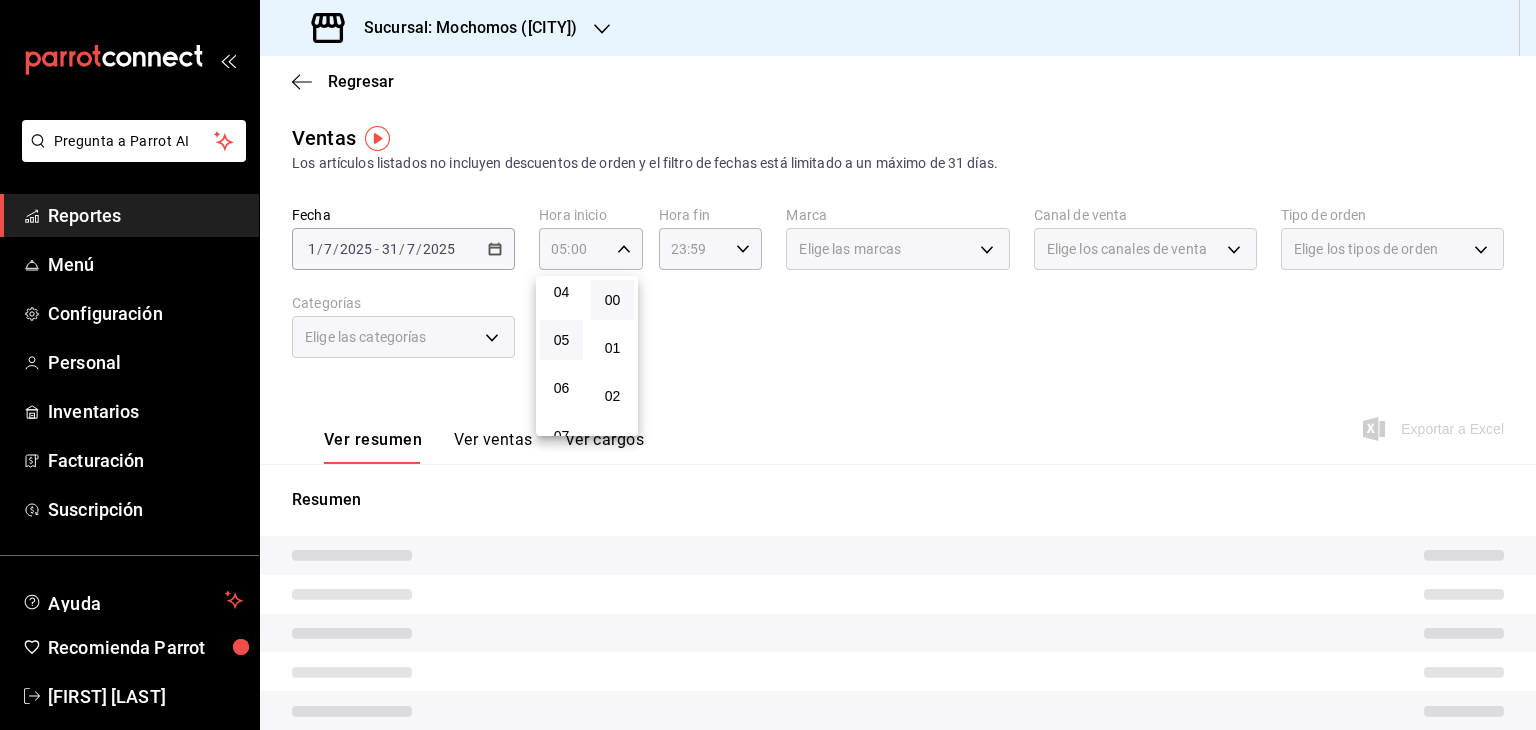 click at bounding box center (768, 365) 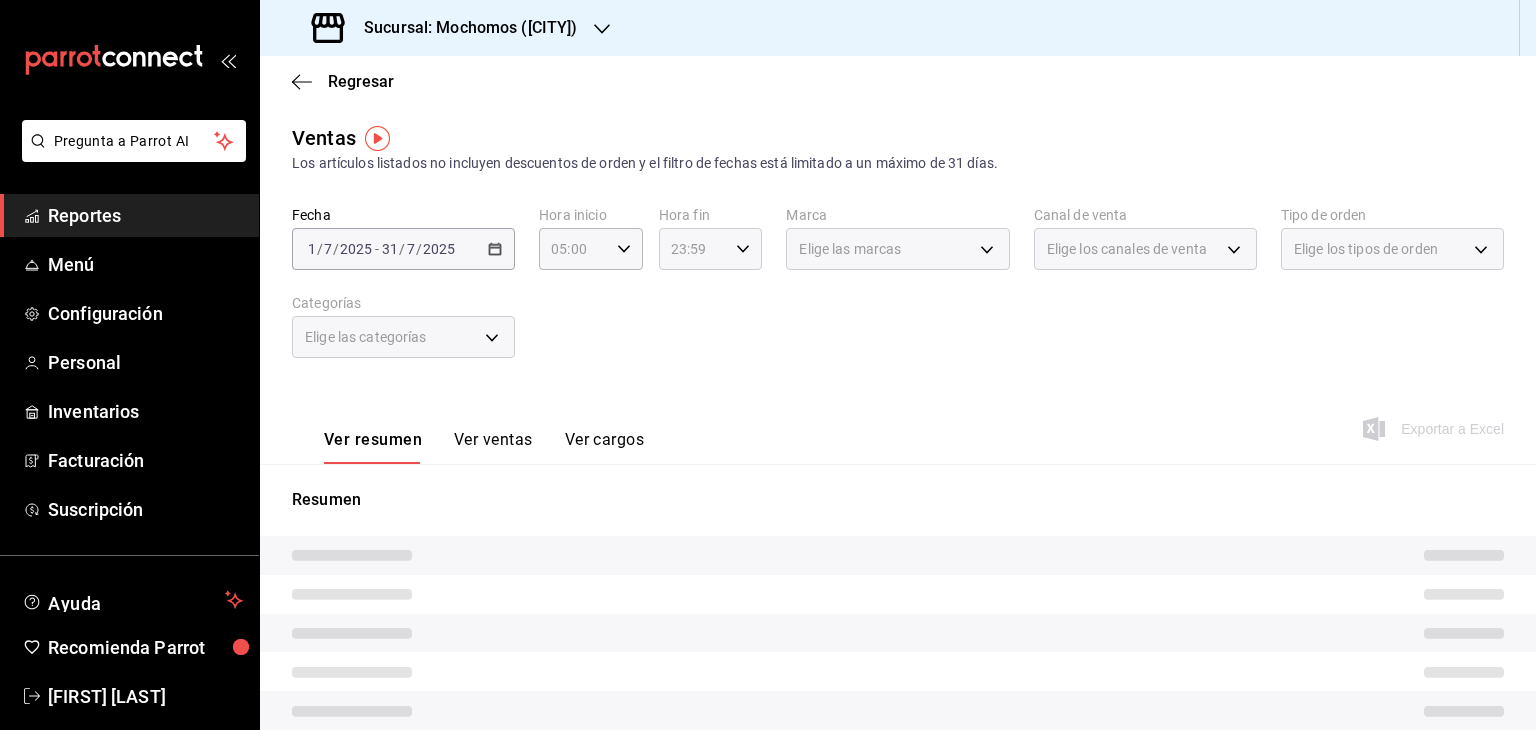 click 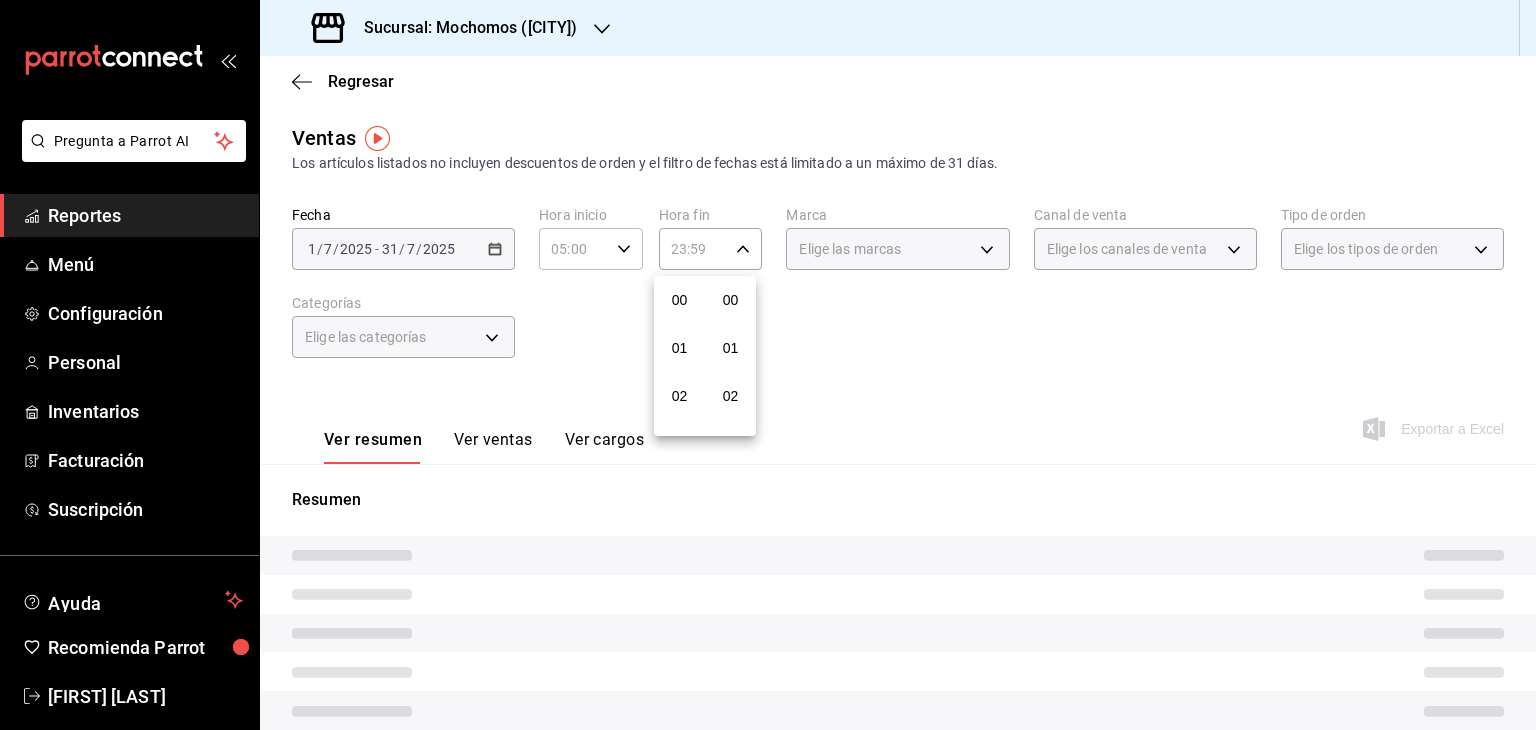 scroll, scrollTop: 1011, scrollLeft: 0, axis: vertical 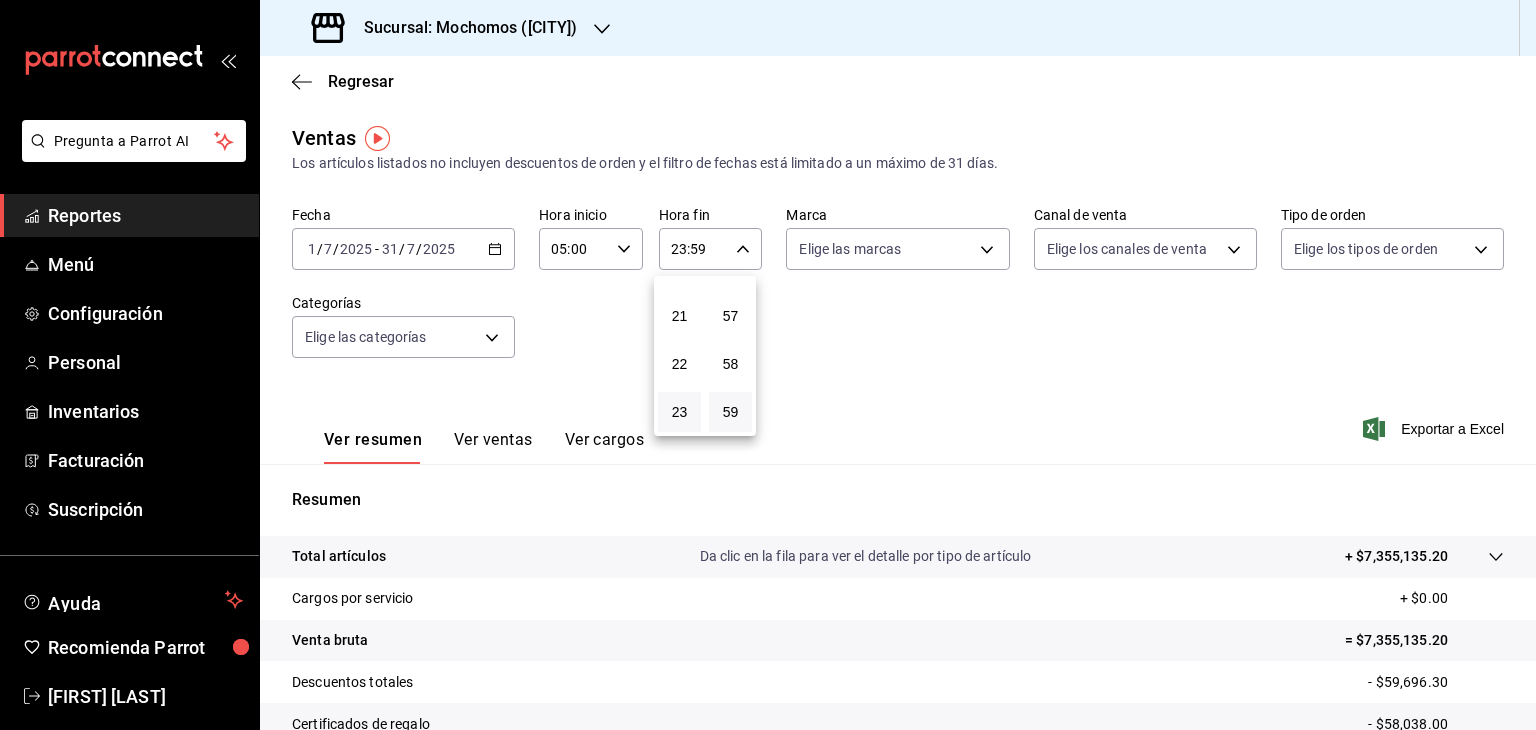 click at bounding box center (768, 365) 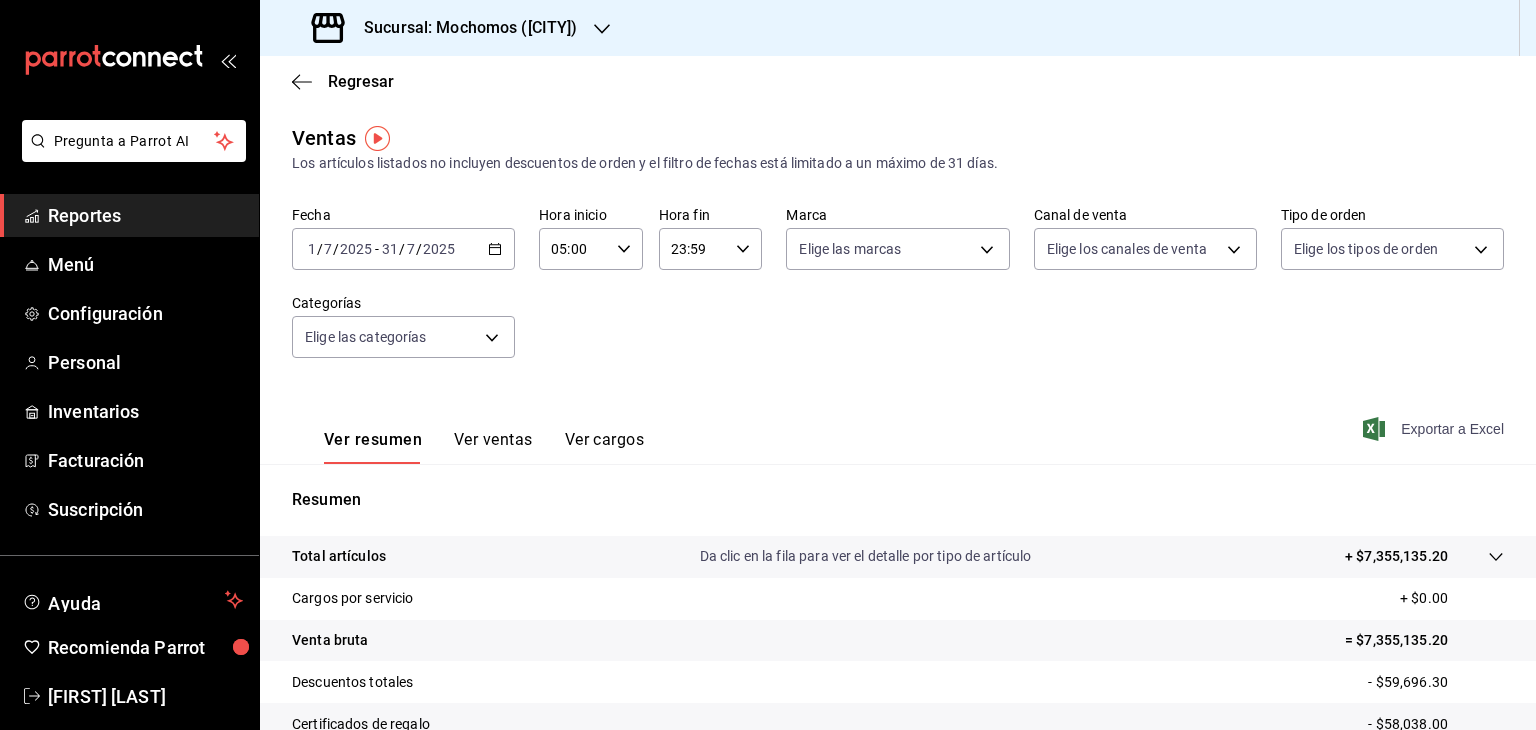 click 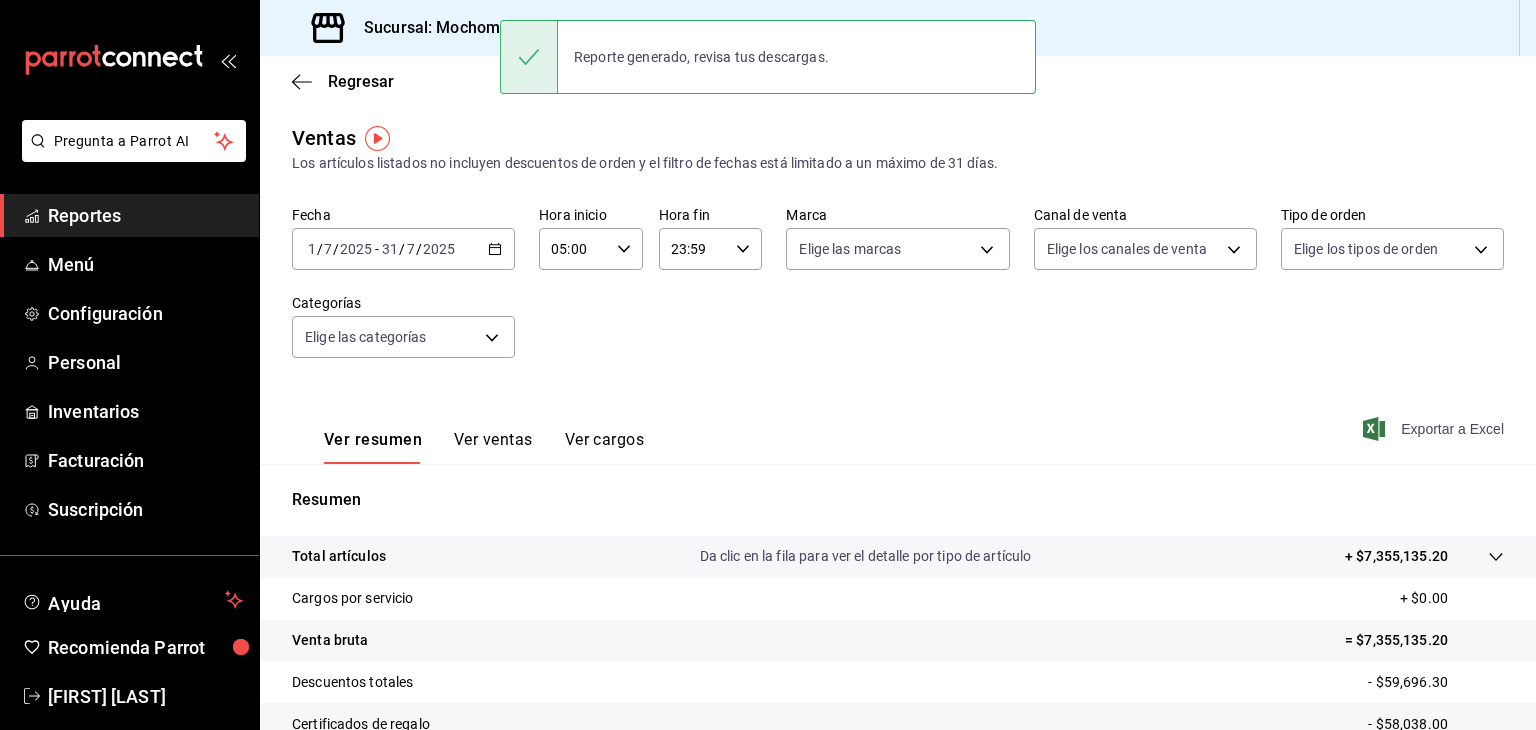 click on "Sucursal: Mochomos ([CITY])" at bounding box center [463, 28] 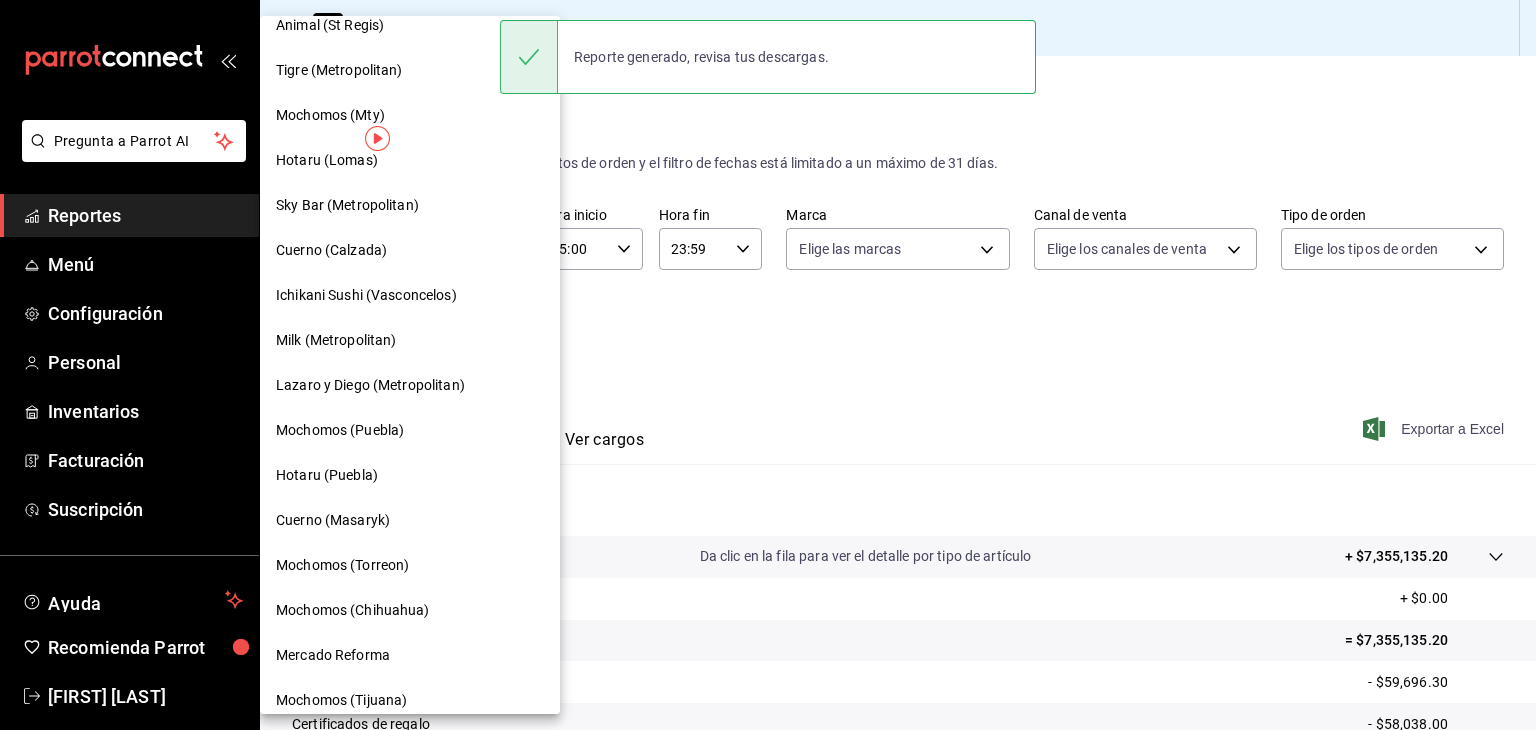 scroll, scrollTop: 1118, scrollLeft: 0, axis: vertical 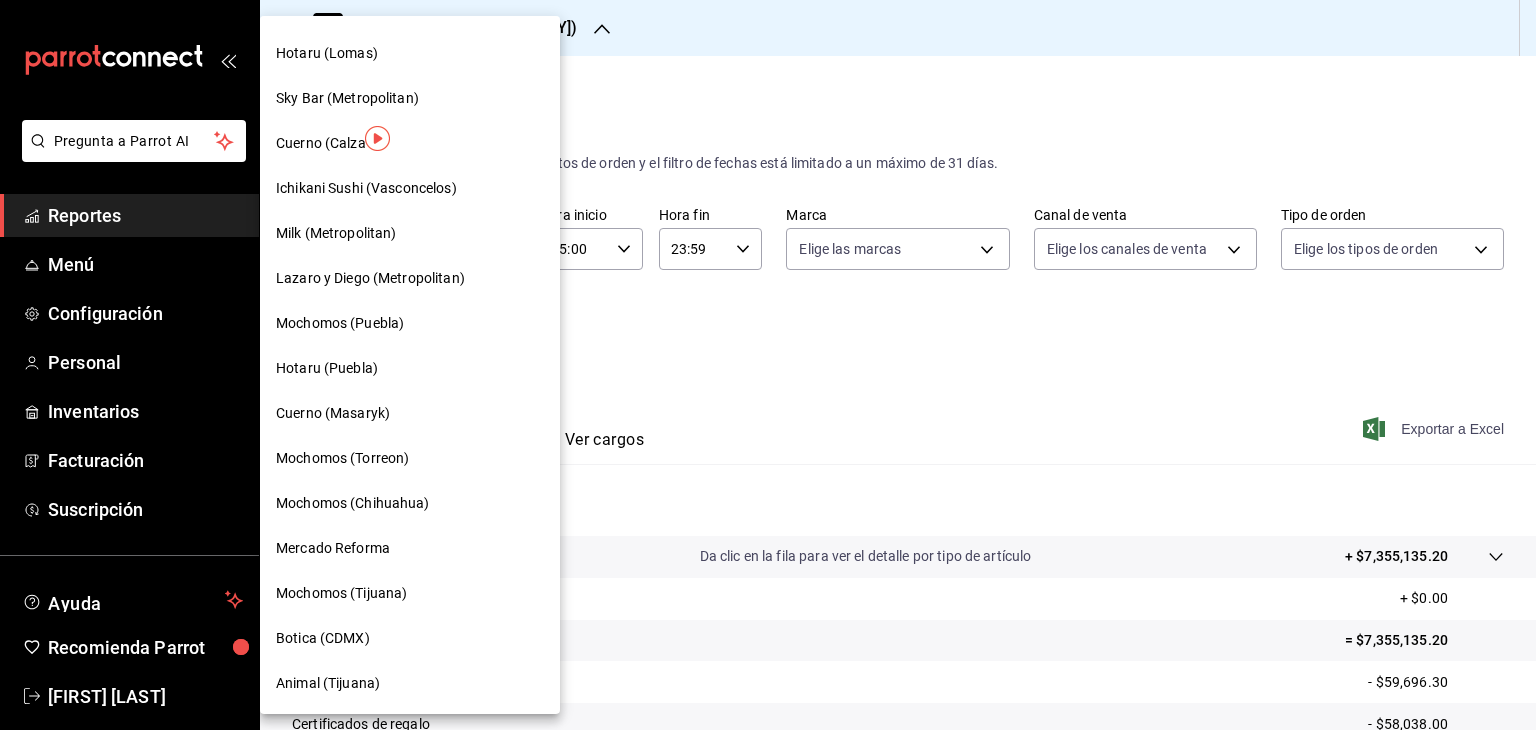 click on "Mochomos (Torreon)" at bounding box center (342, 458) 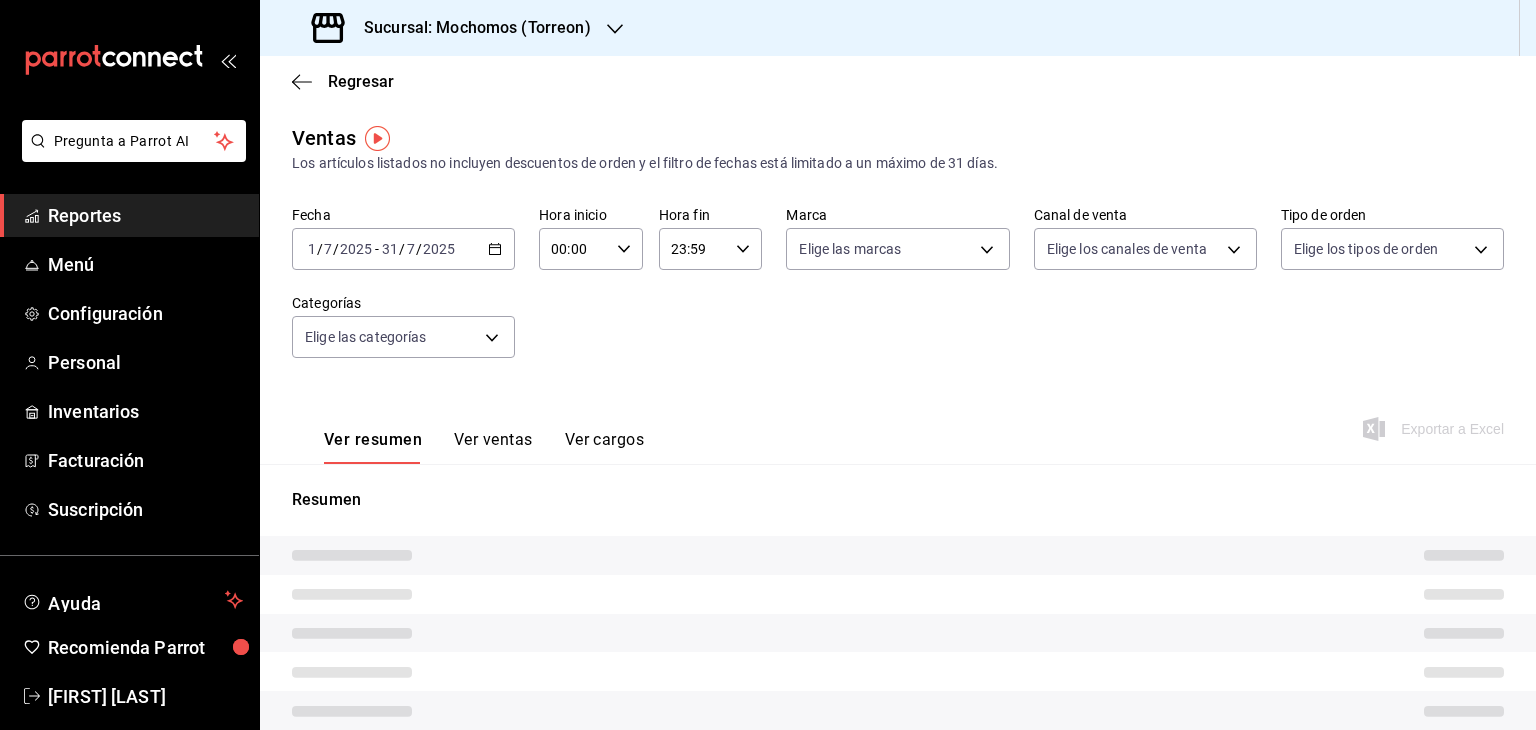 type on "05:00" 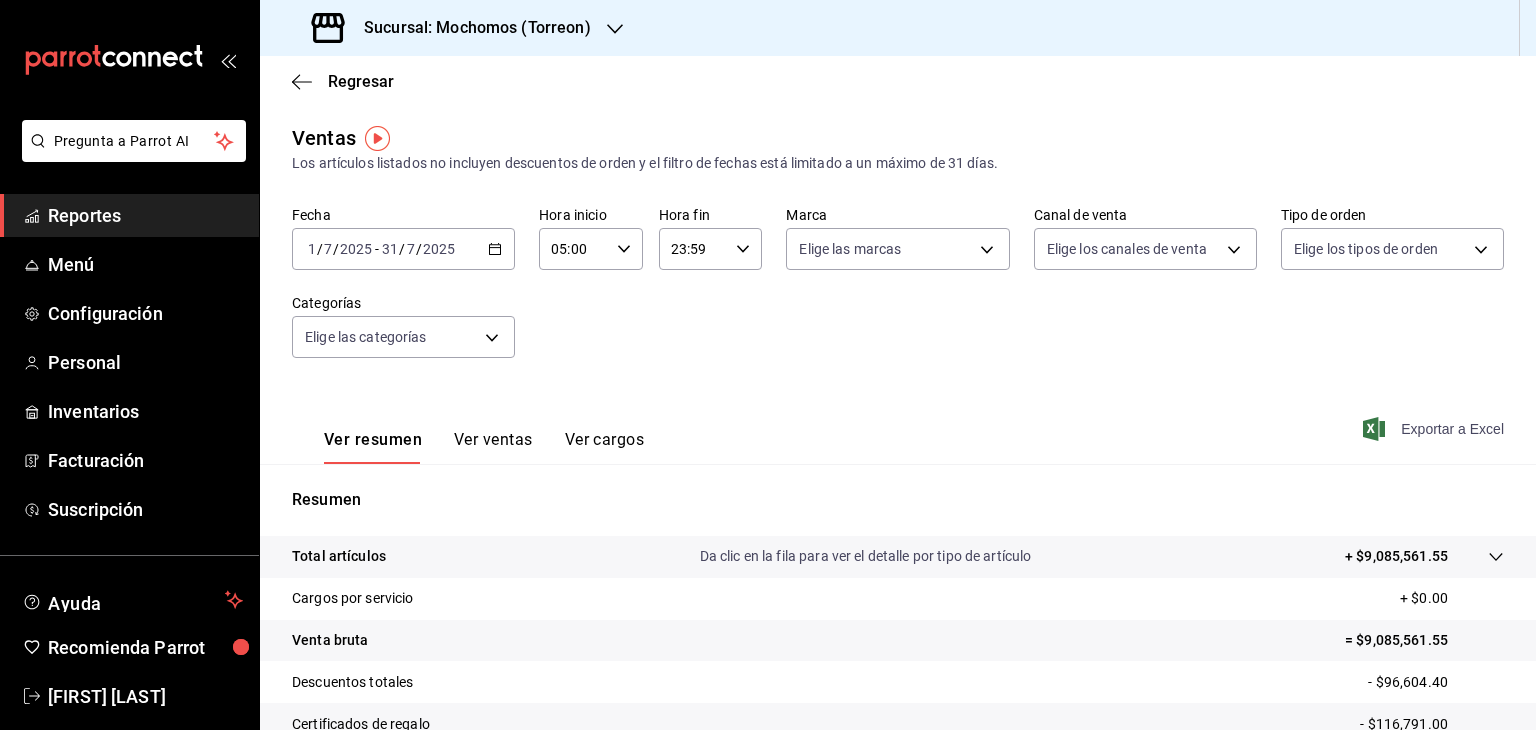 click 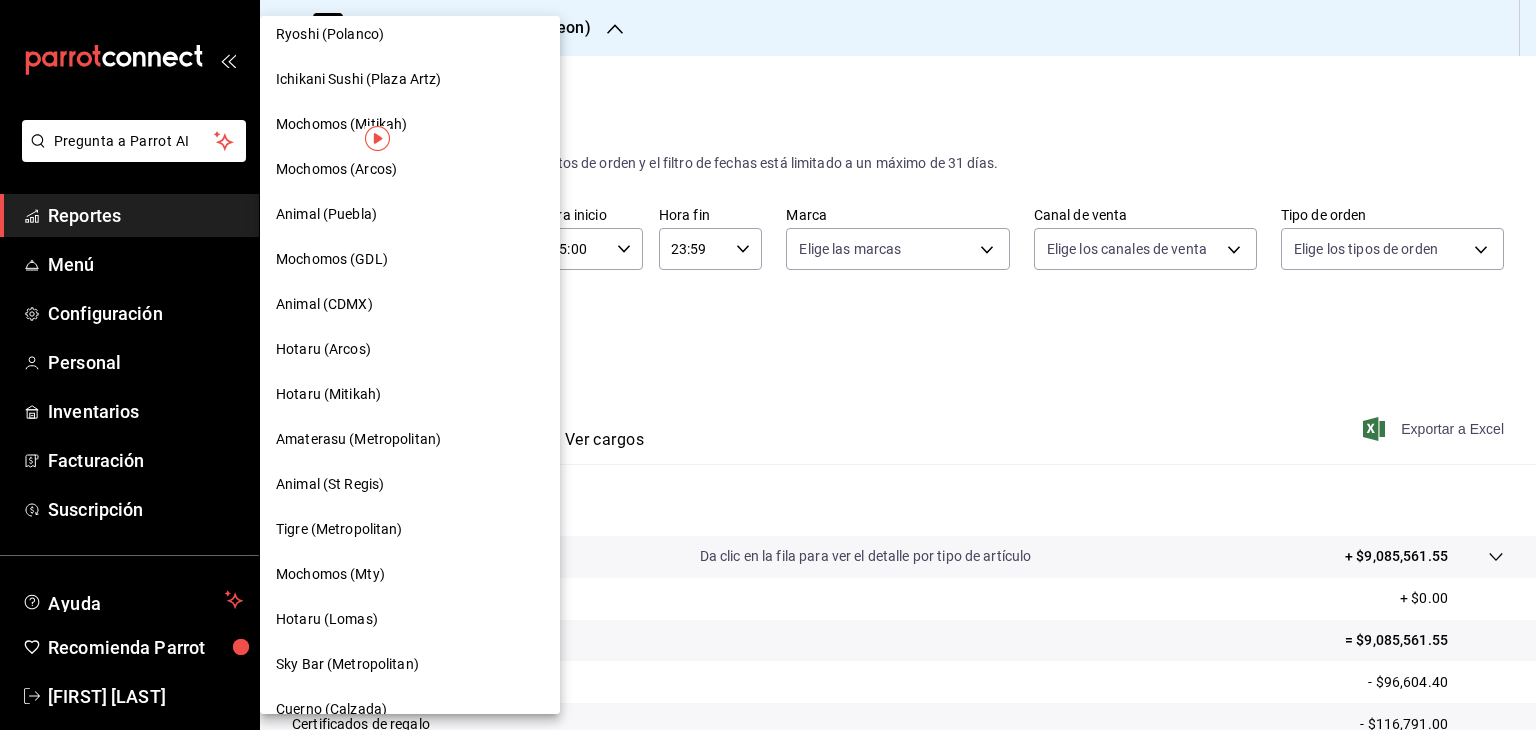 scroll, scrollTop: 418, scrollLeft: 0, axis: vertical 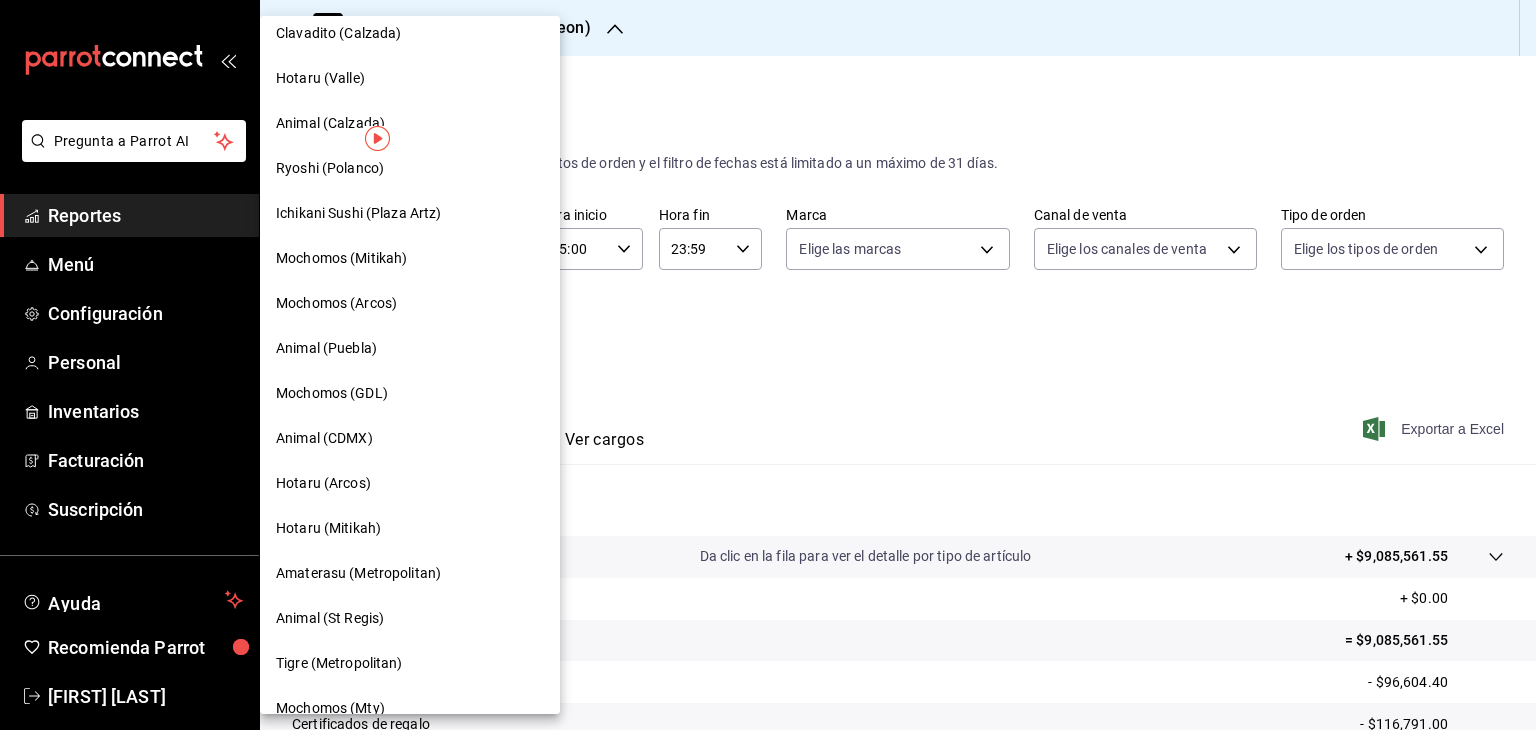 click on "Animal (Puebla)" at bounding box center [326, 348] 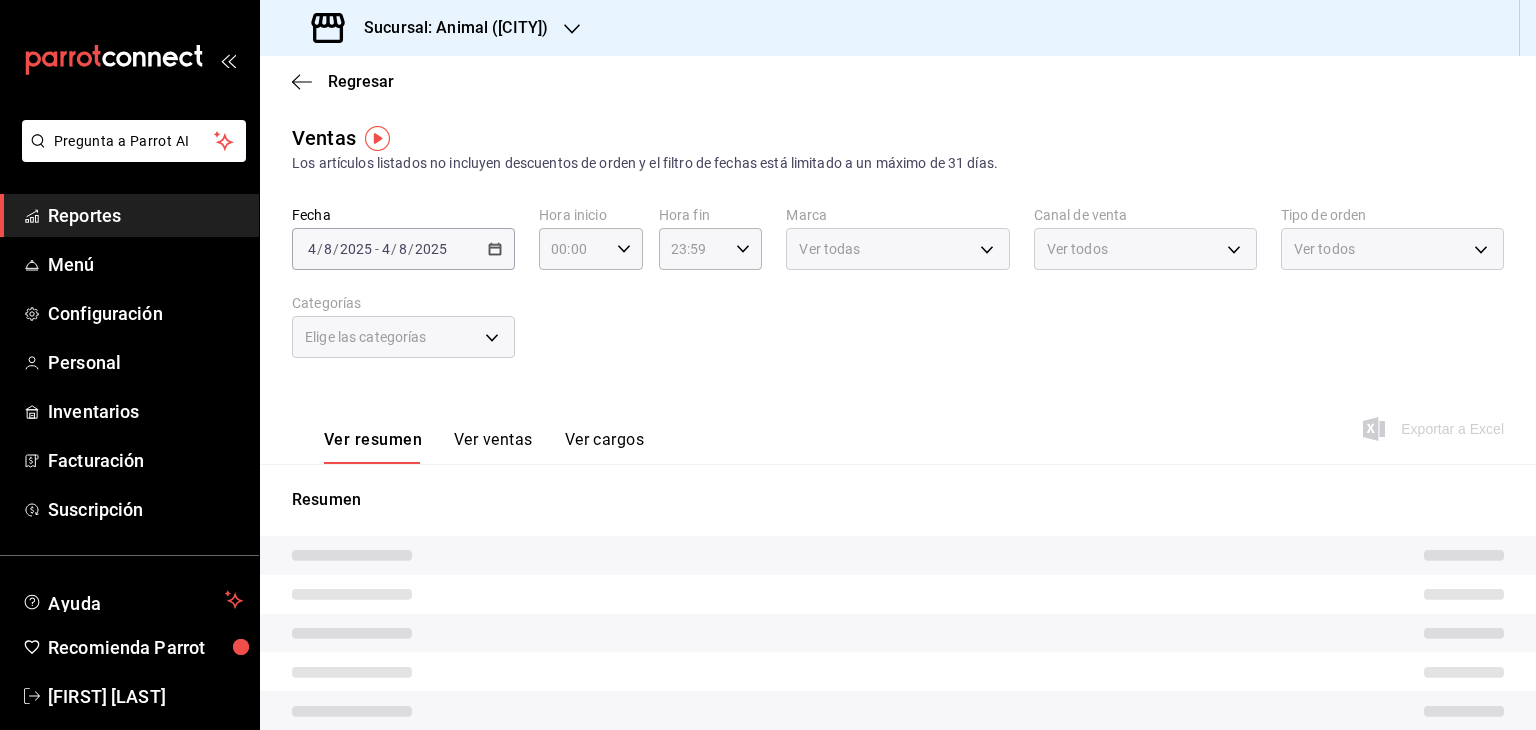 type on "05:00" 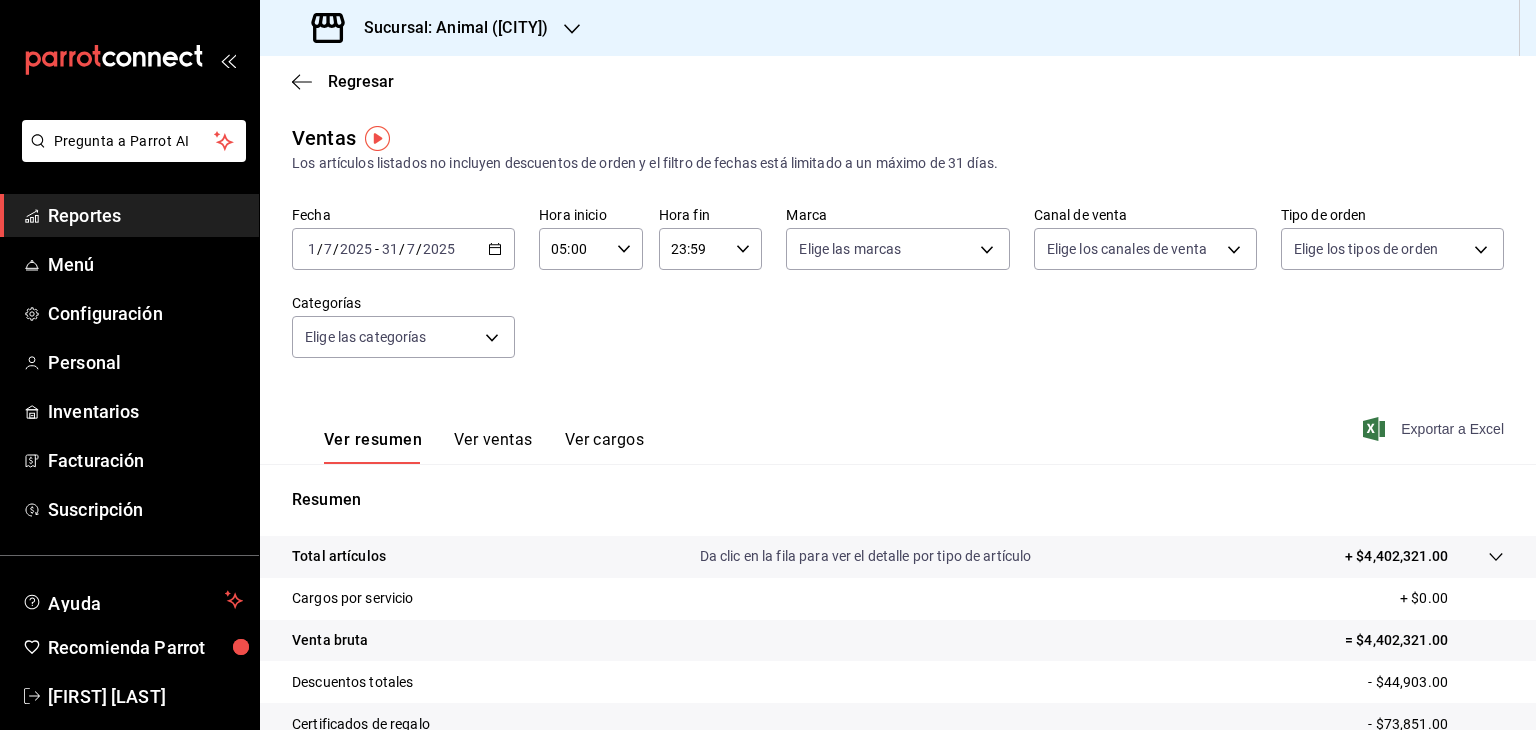 click 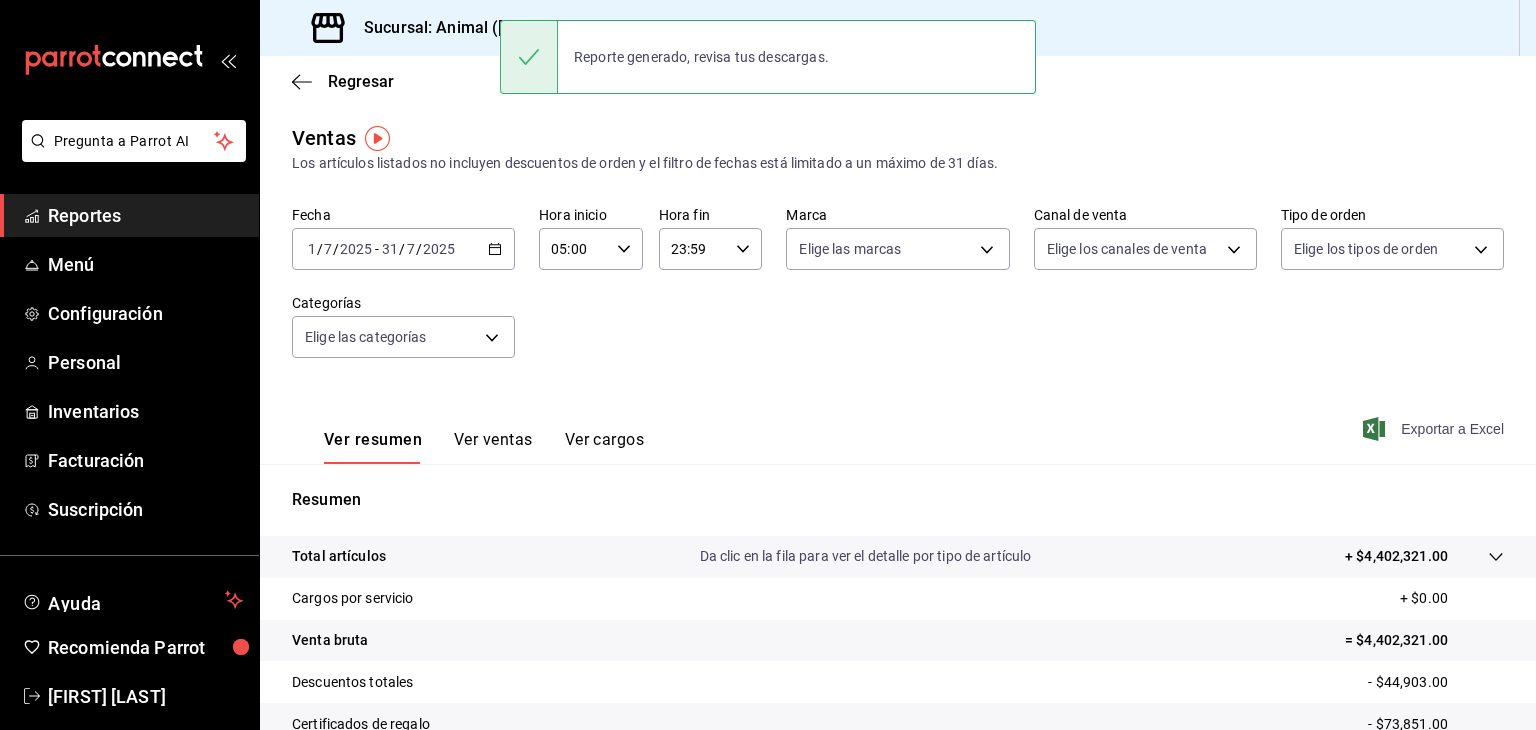 click on "Ventas Los artículos listados no incluyen descuentos de orden y el filtro de fechas está limitado a un máximo de 31 días." at bounding box center (898, 148) 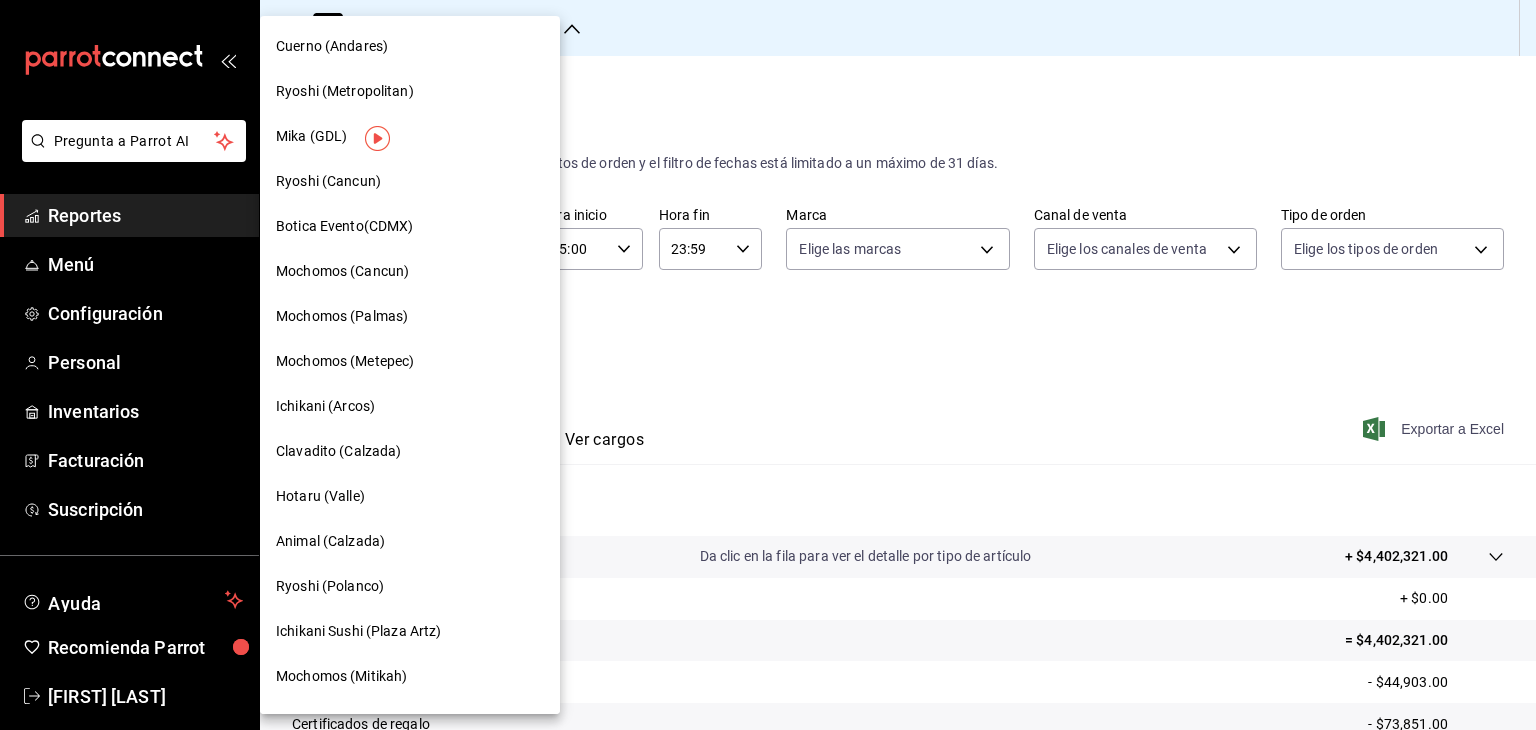 click on "Ichikani (Arcos)" at bounding box center (410, 406) 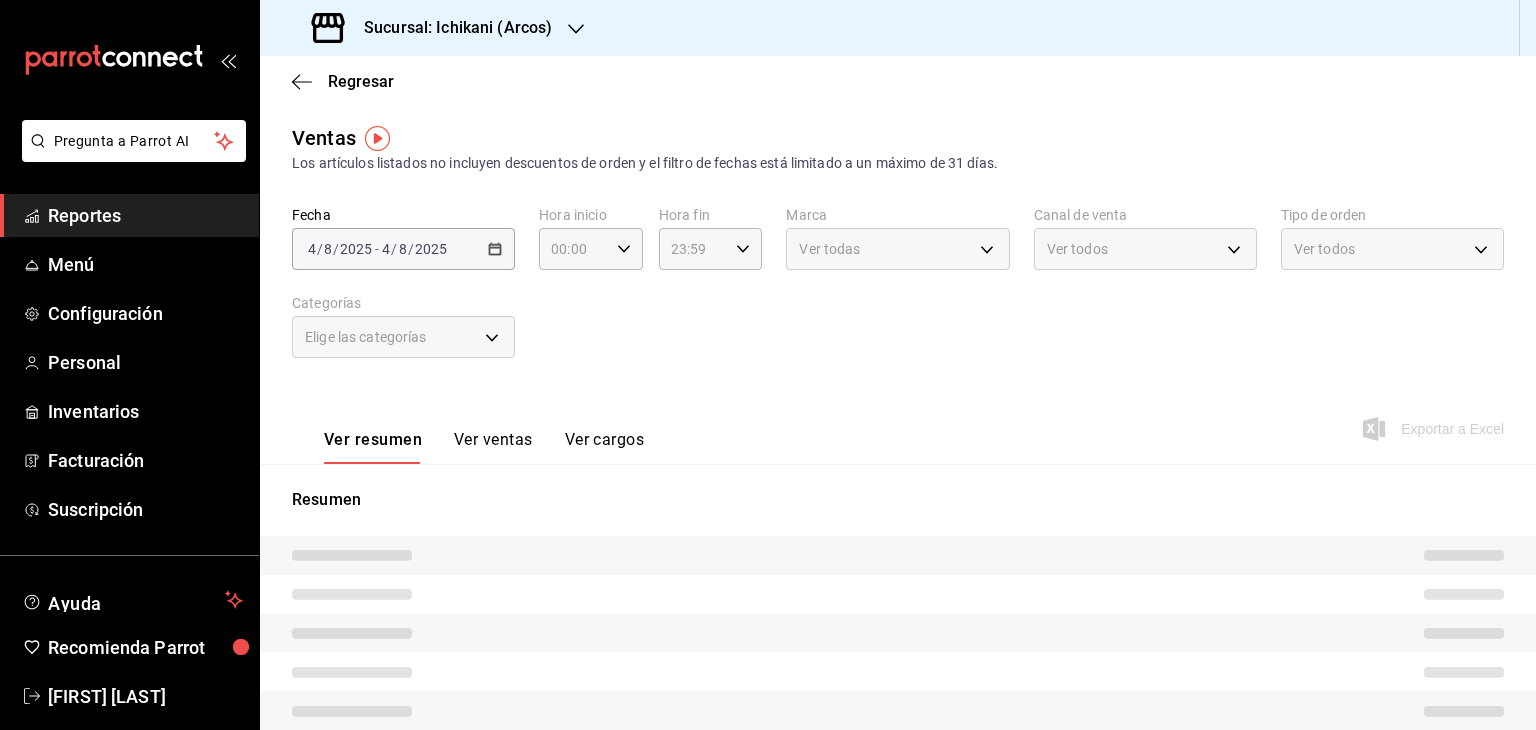 type on "05:00" 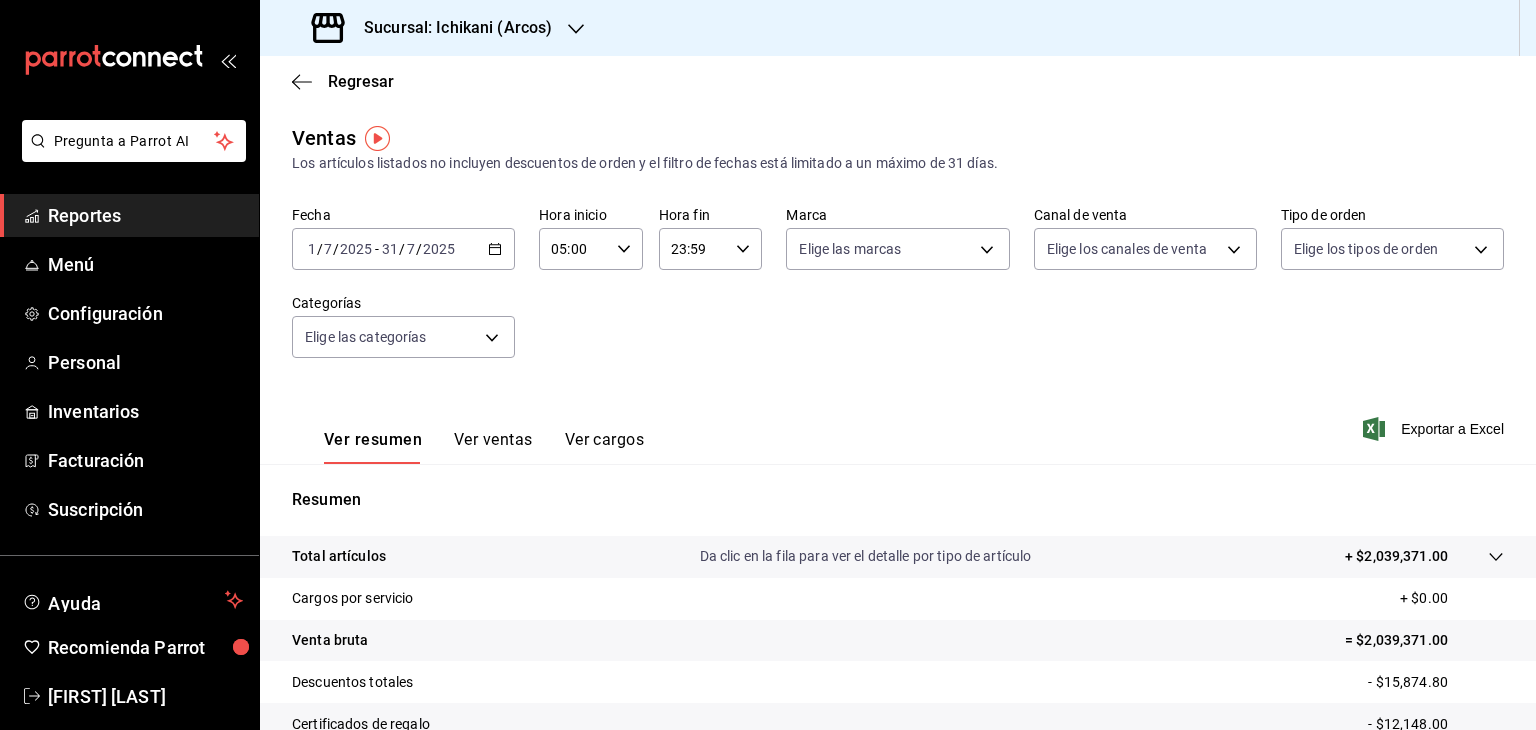 click 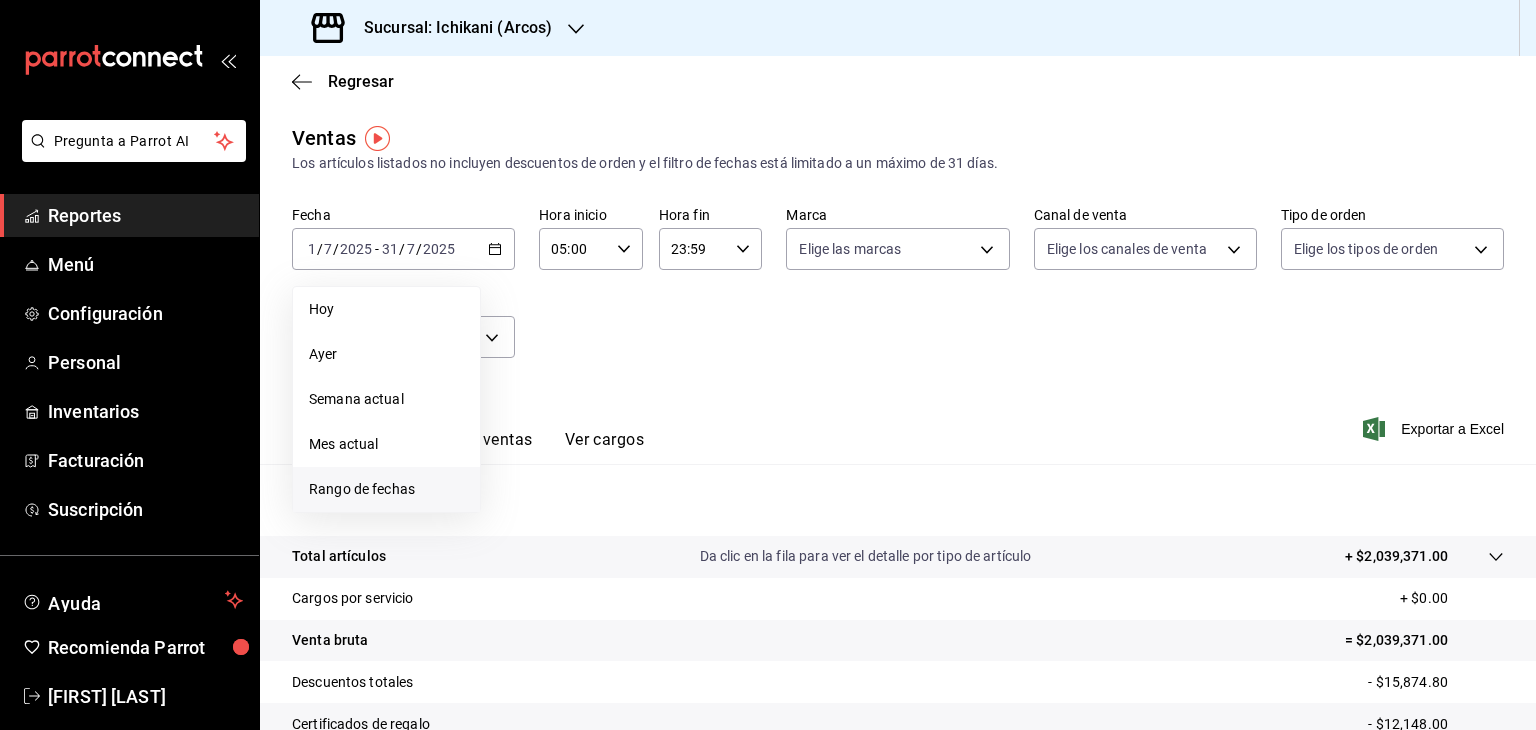 click on "Rango de fechas" at bounding box center (386, 489) 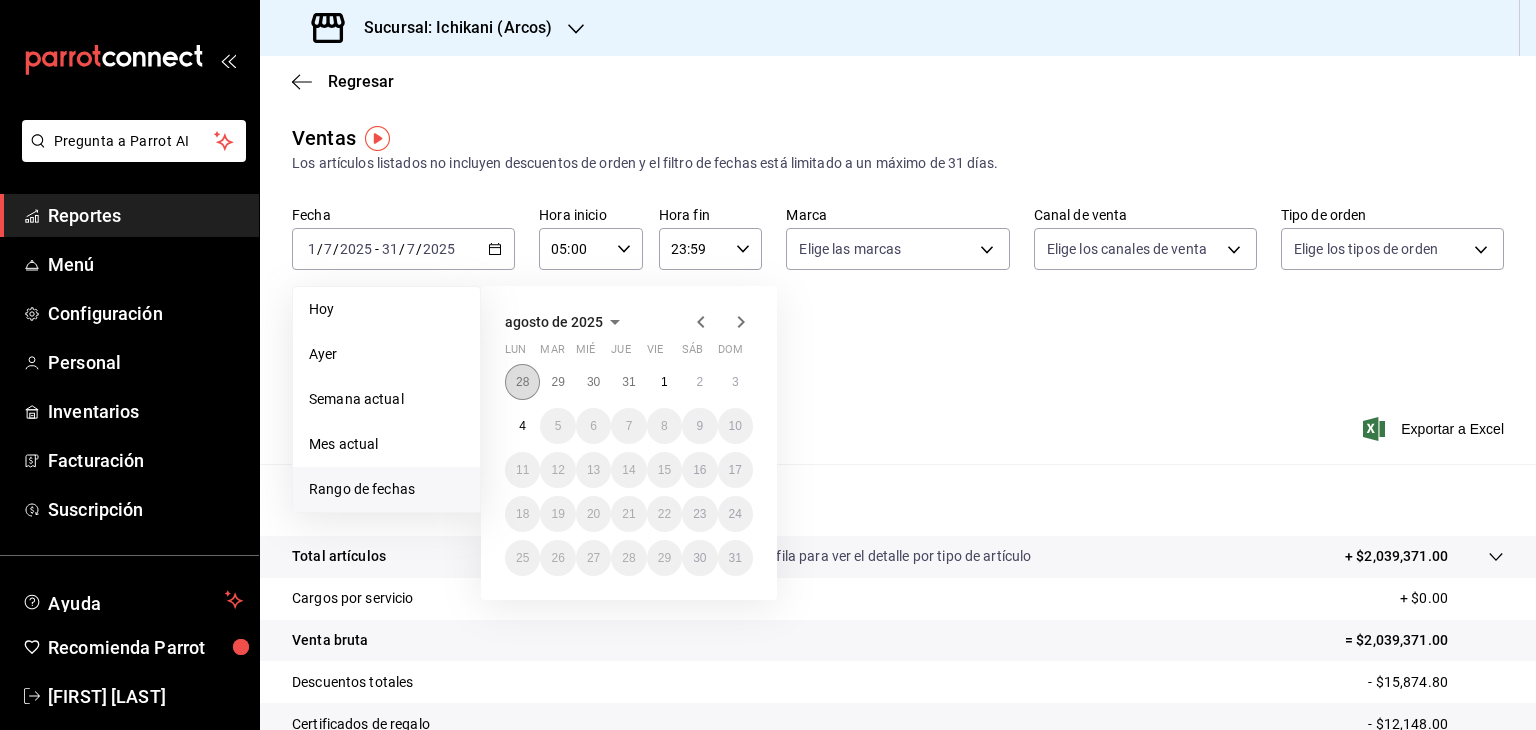 click on "28" at bounding box center [522, 382] 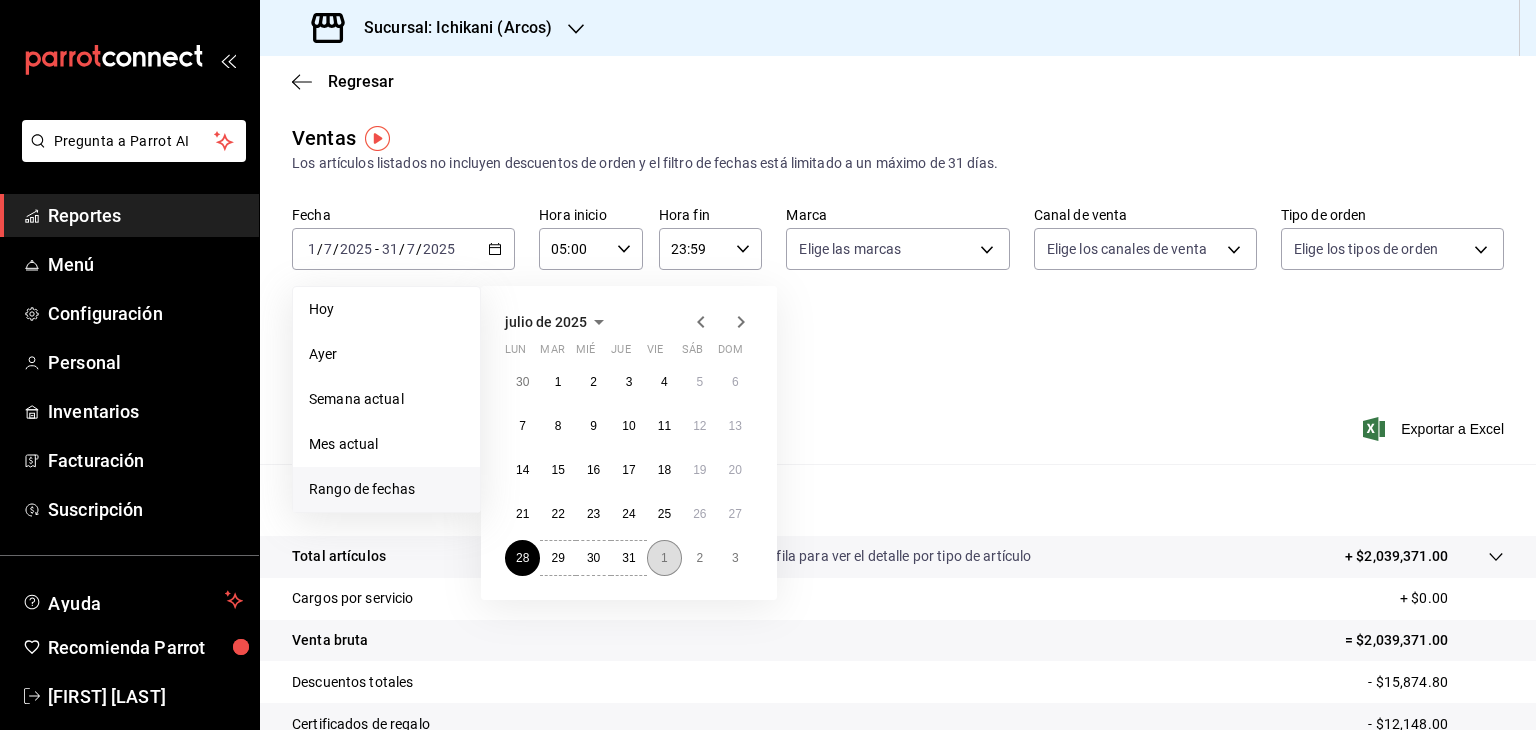 click on "1" at bounding box center (664, 558) 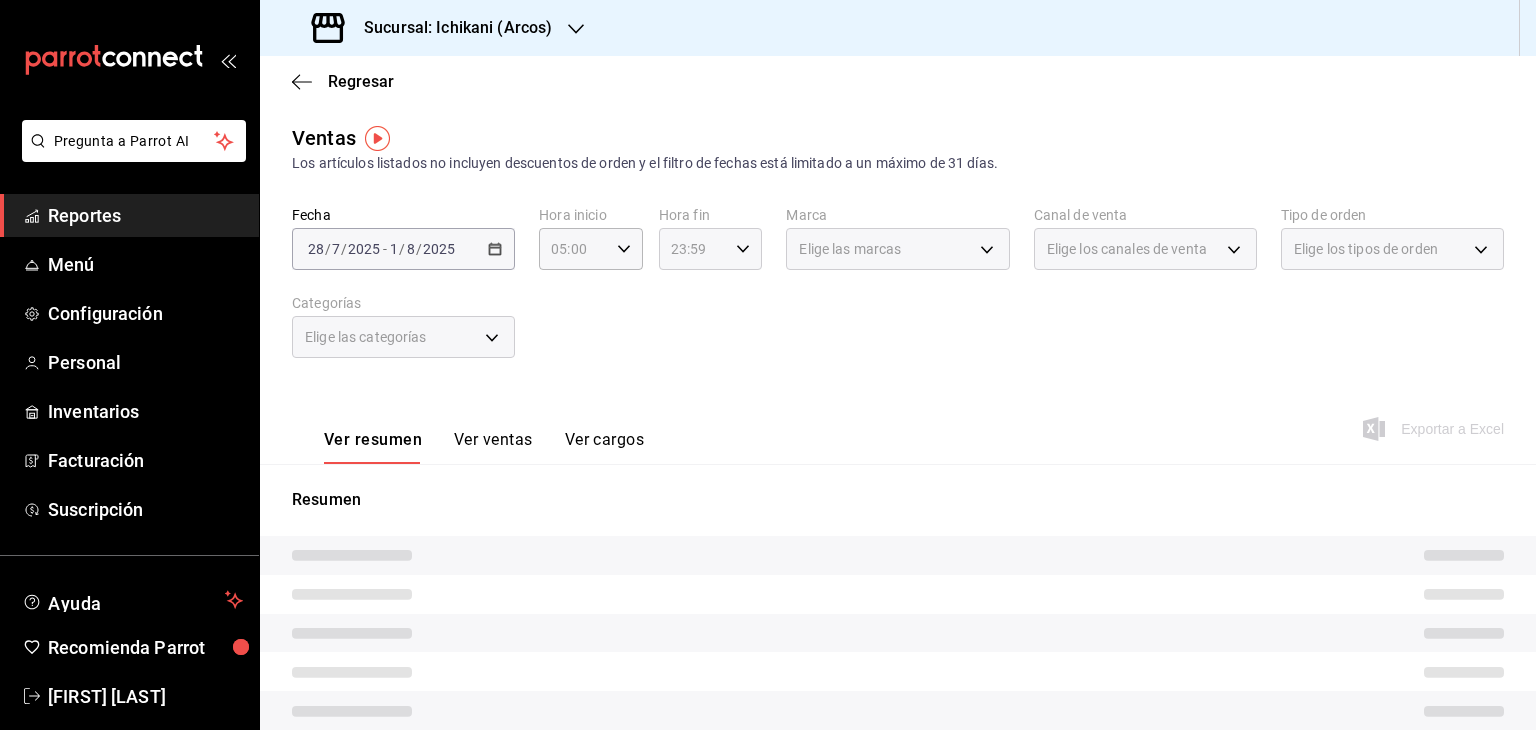click 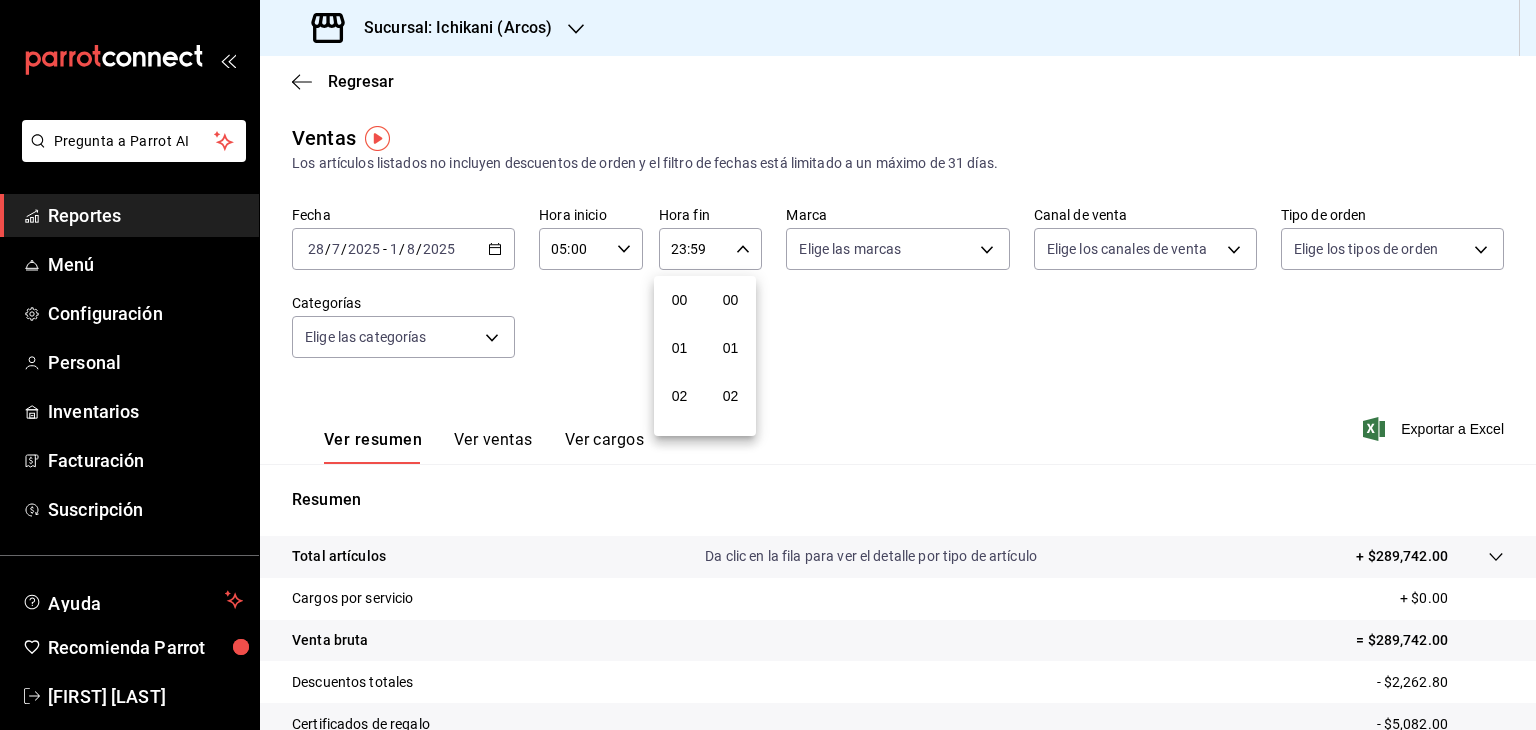 scroll, scrollTop: 1011, scrollLeft: 0, axis: vertical 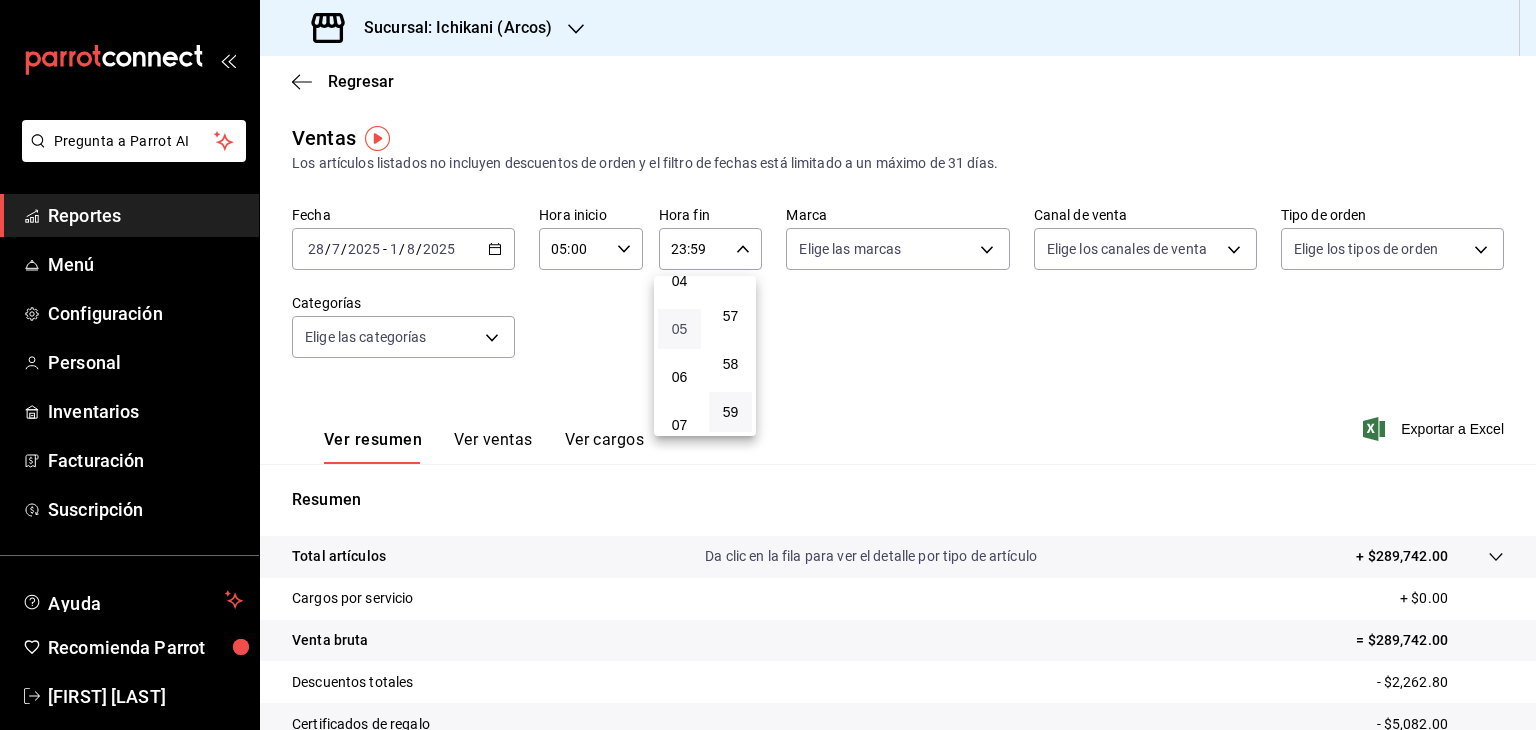 click on "05" at bounding box center [679, 329] 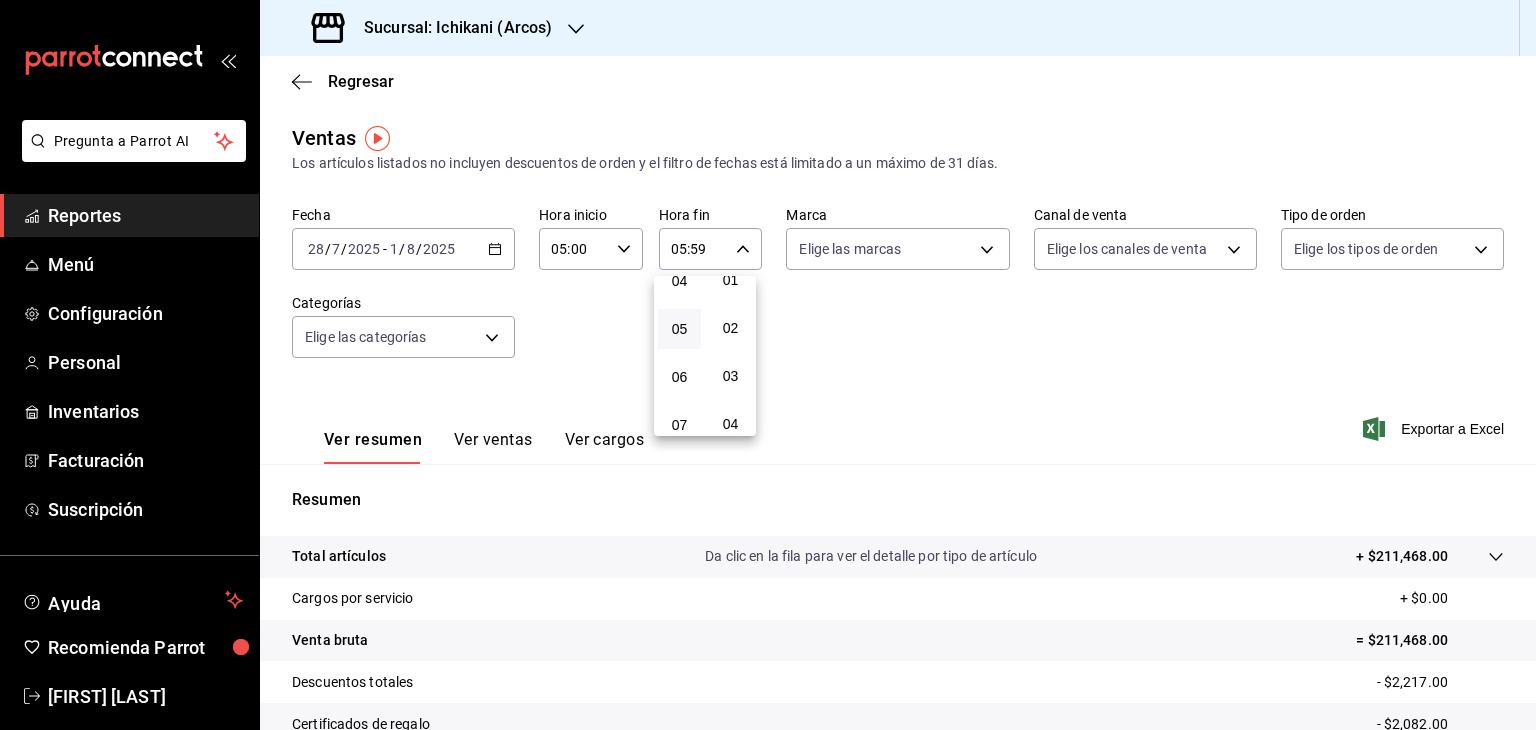 scroll, scrollTop: 0, scrollLeft: 0, axis: both 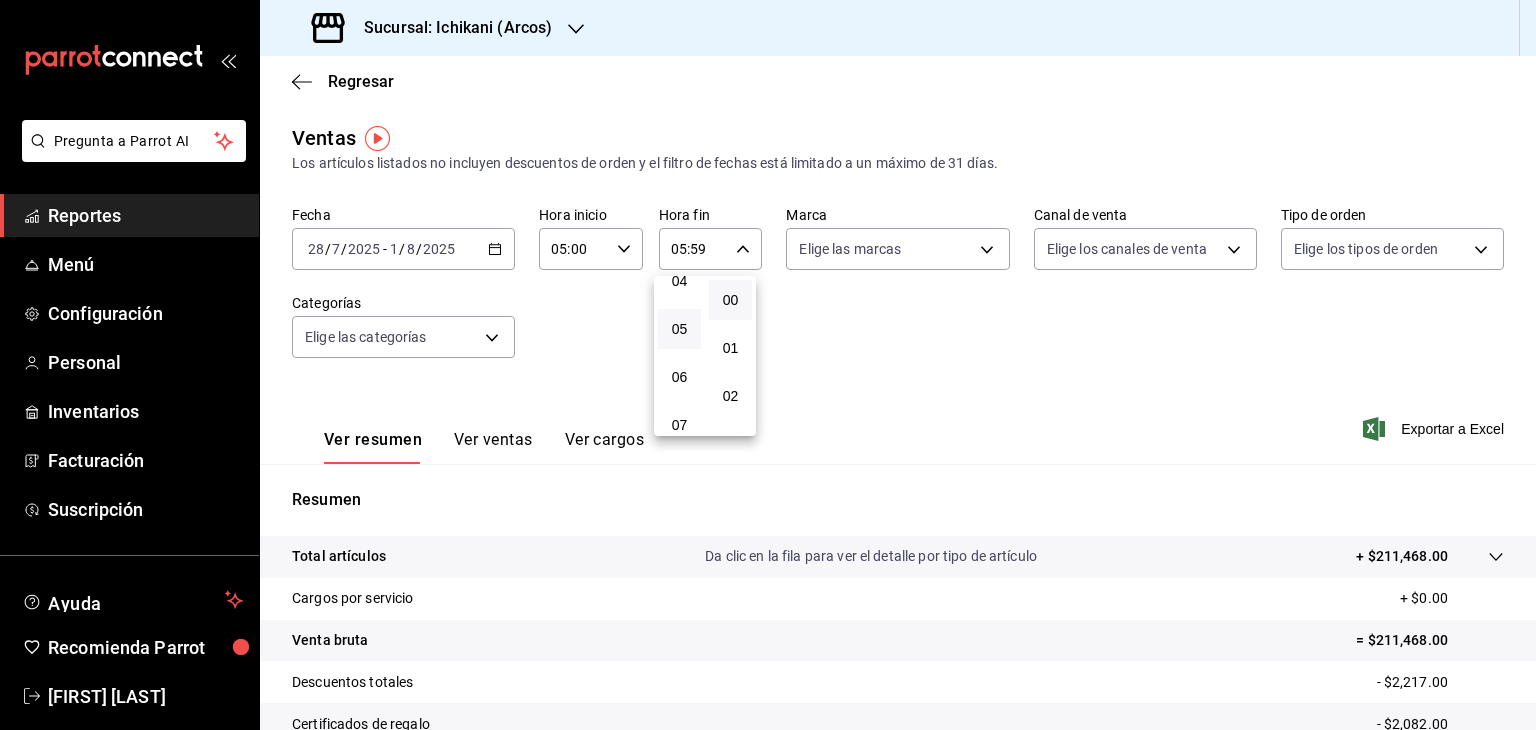 click on "00" at bounding box center [730, 300] 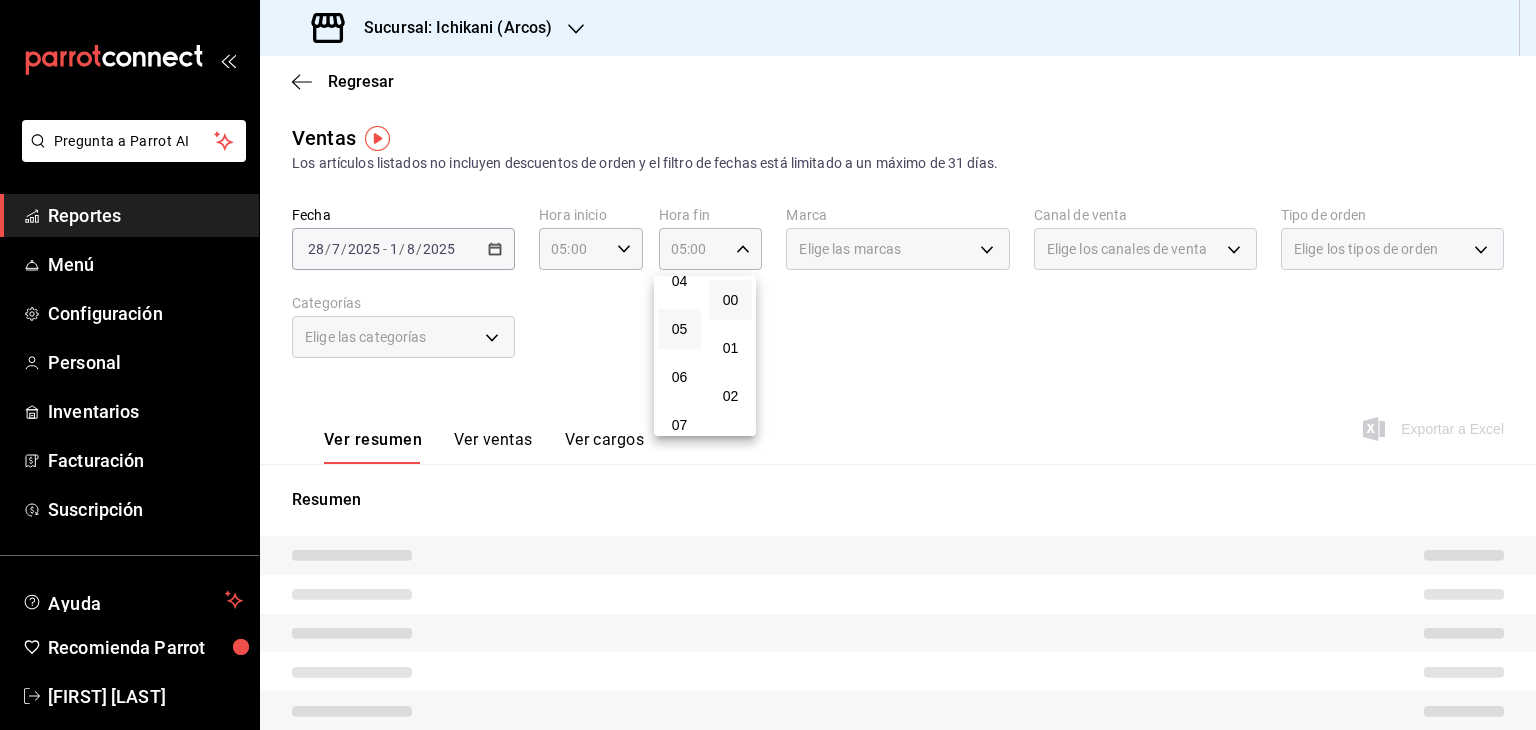 click at bounding box center [768, 365] 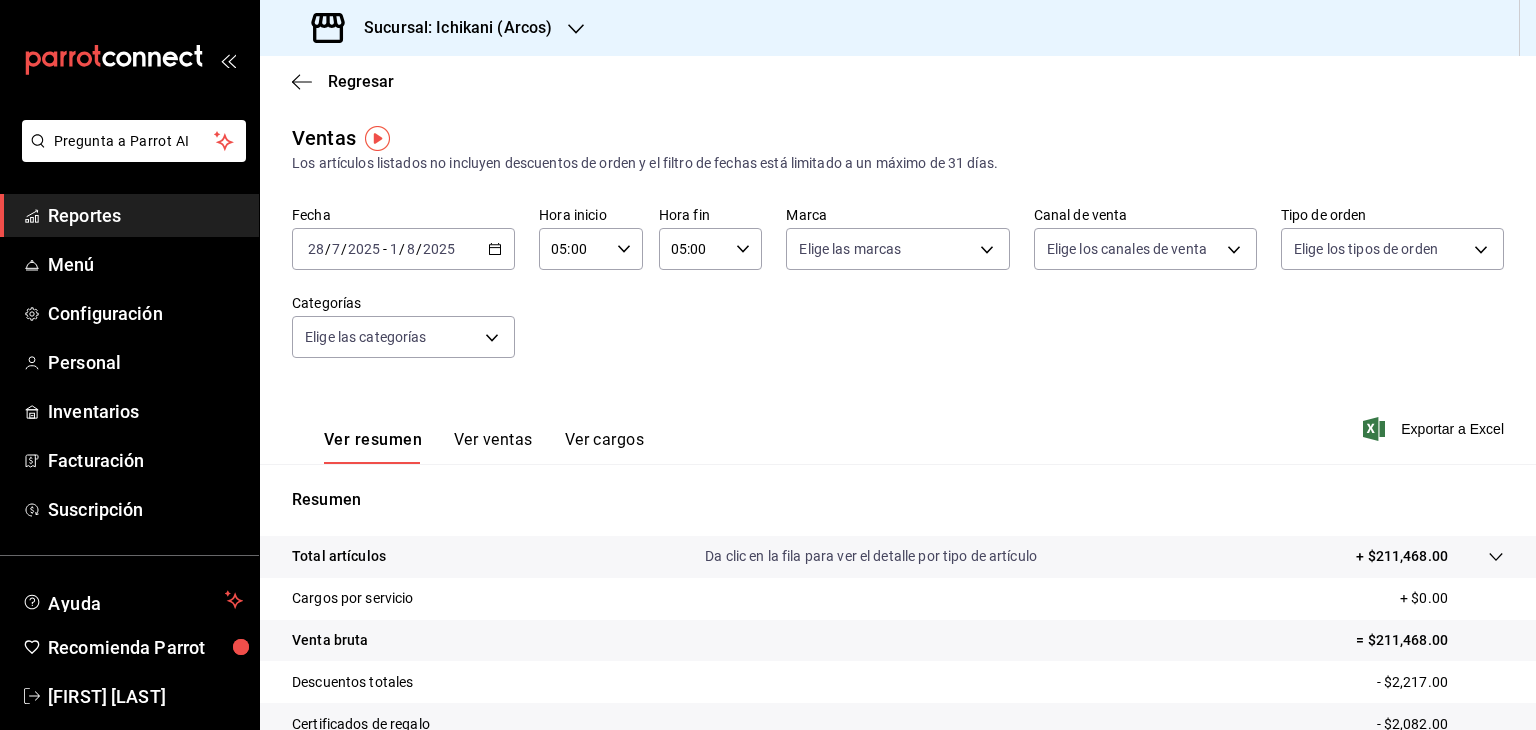 click 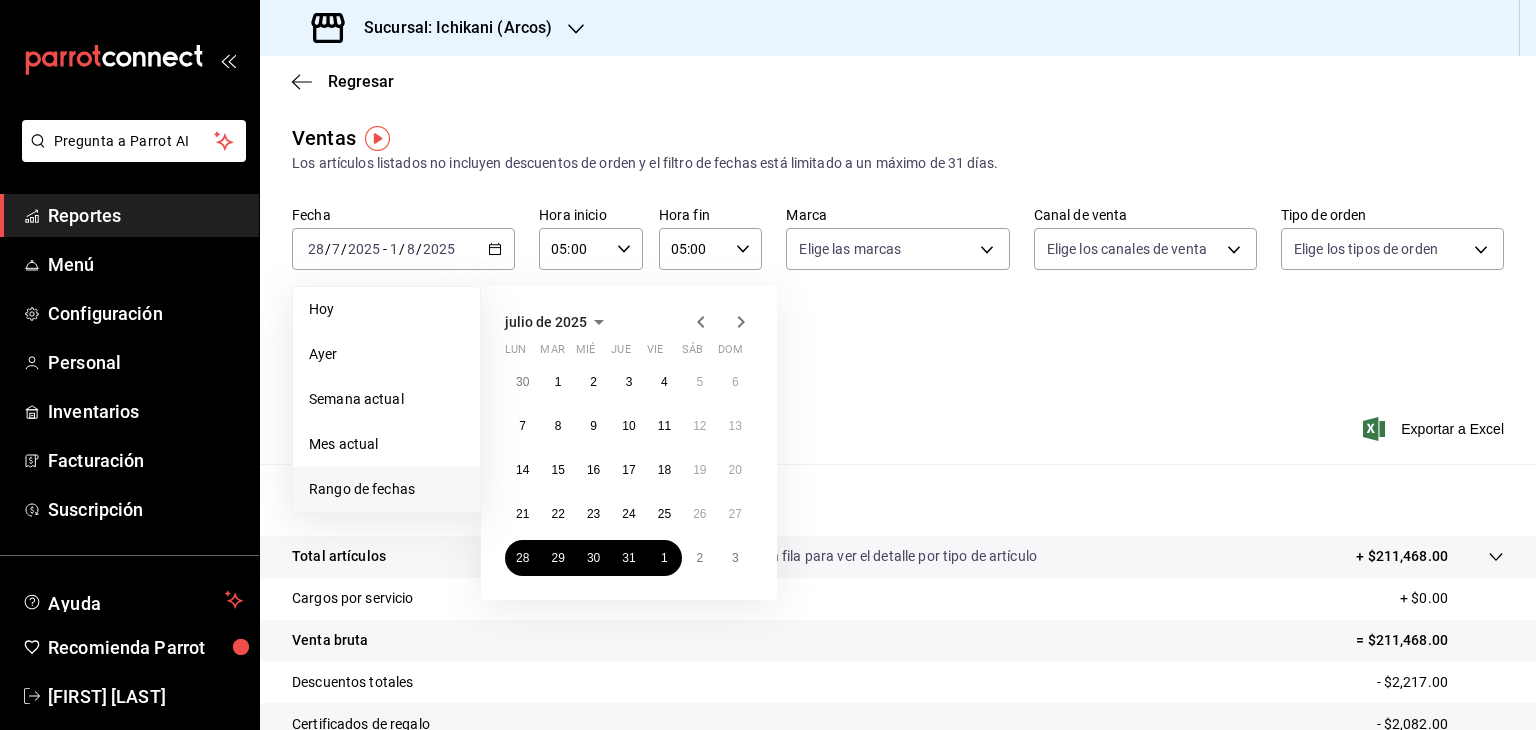 click on "Ver resumen Ver ventas Ver cargos Exportar a Excel" at bounding box center [898, 423] 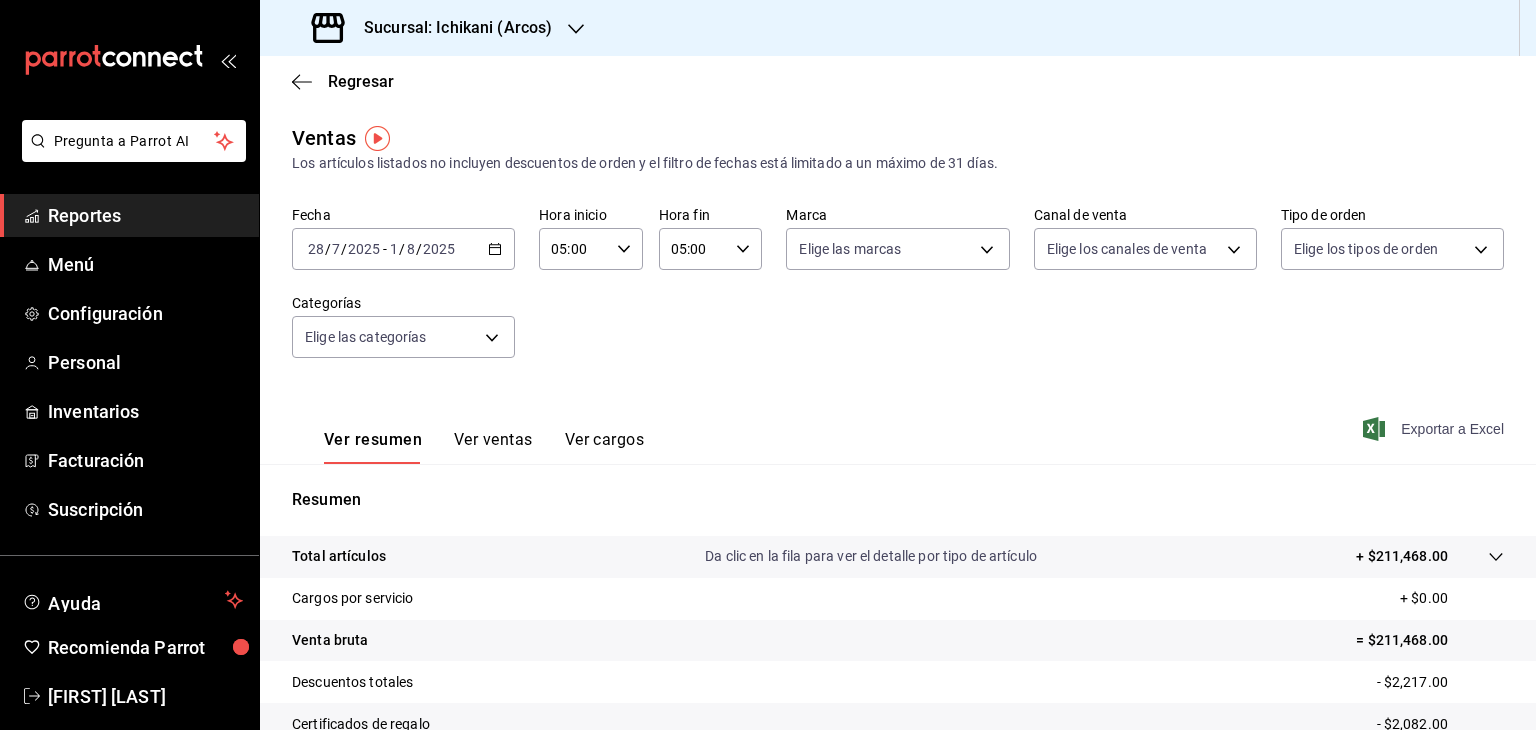 click 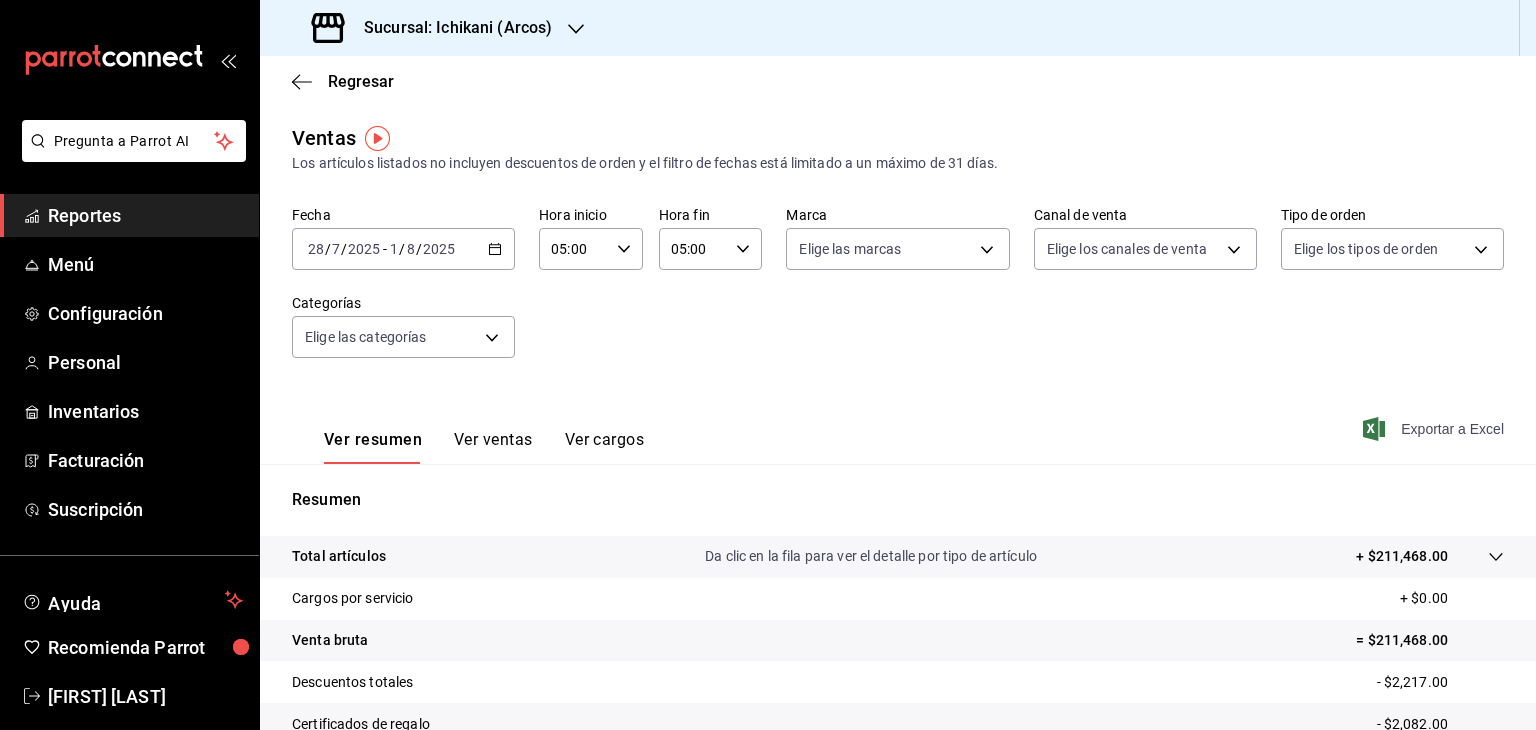 click on "Regresar" at bounding box center [898, 81] 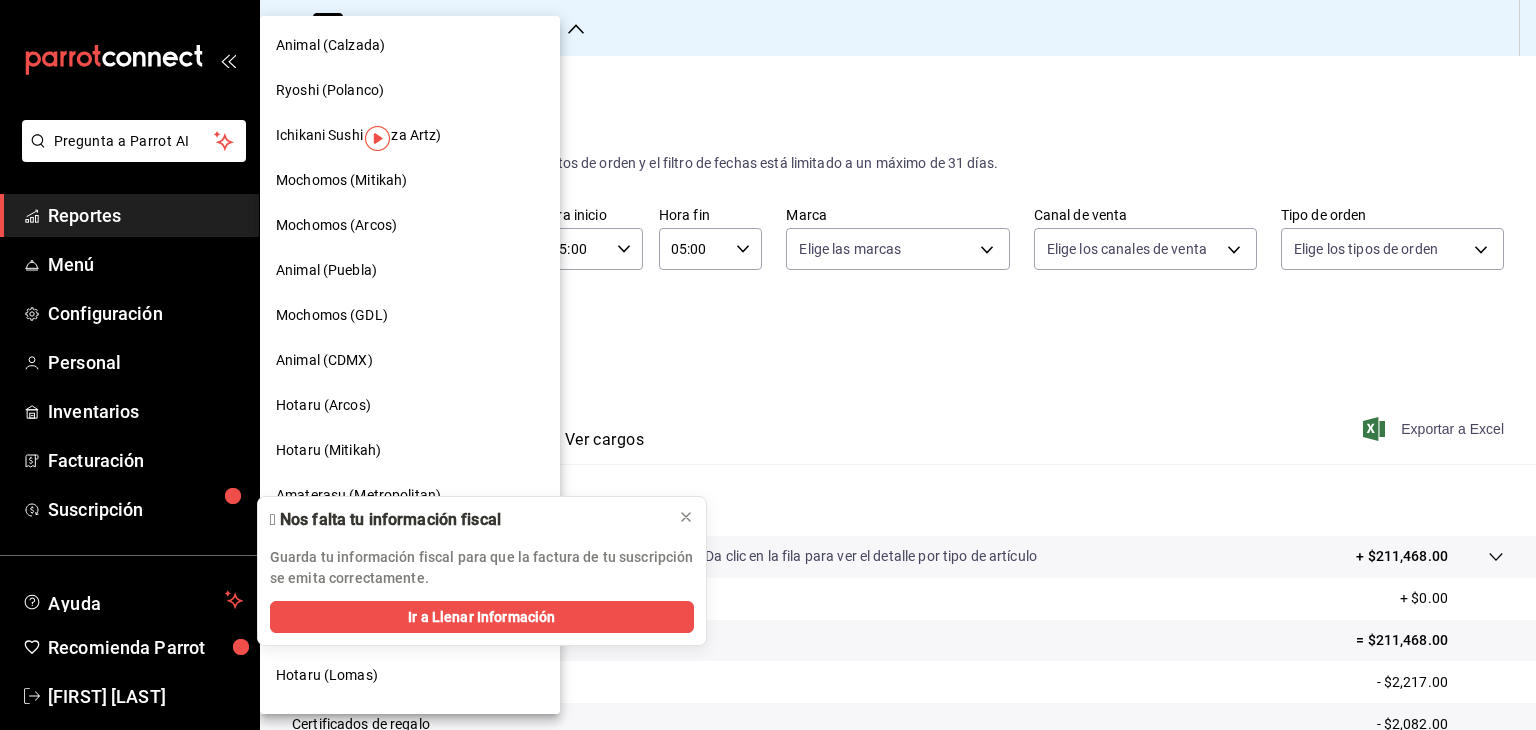 scroll, scrollTop: 500, scrollLeft: 0, axis: vertical 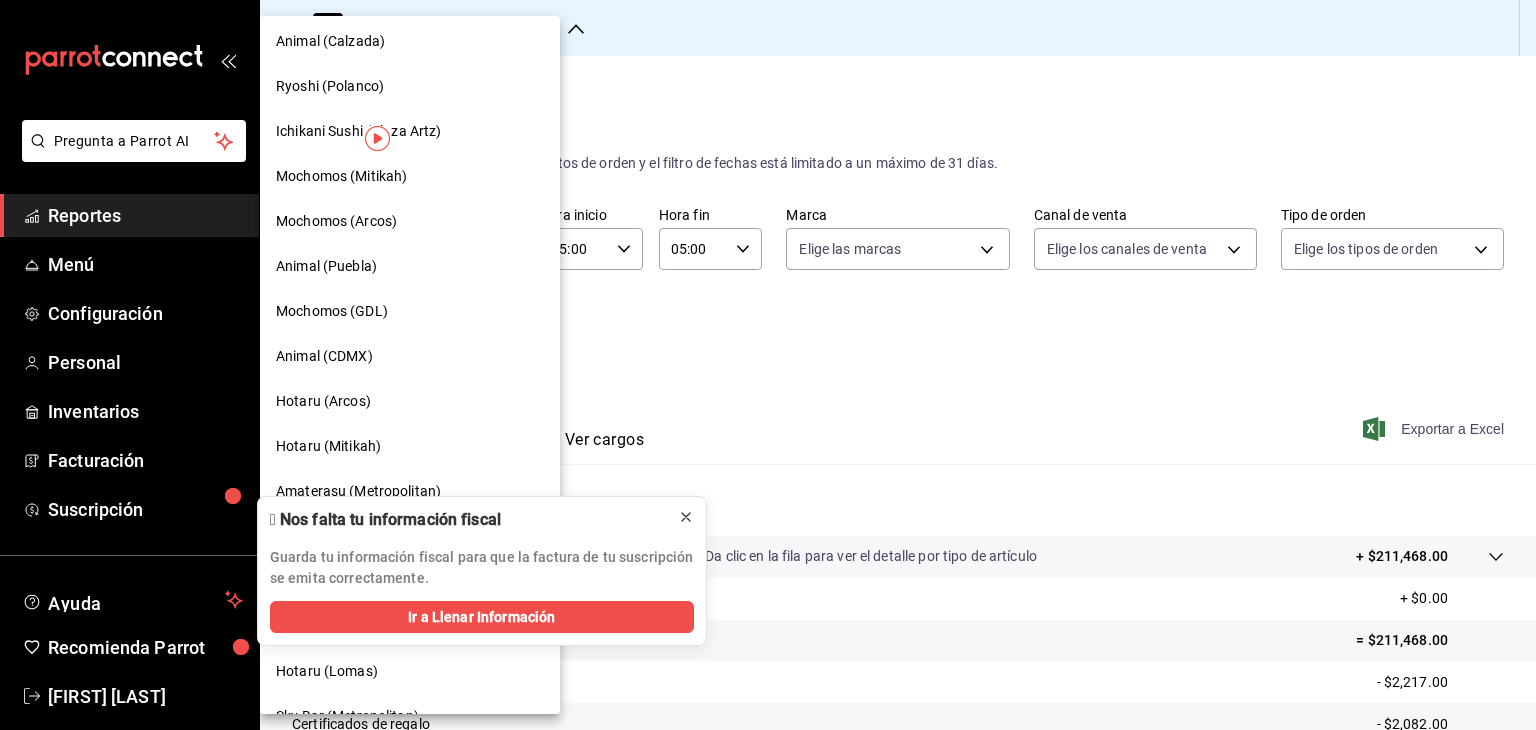 click 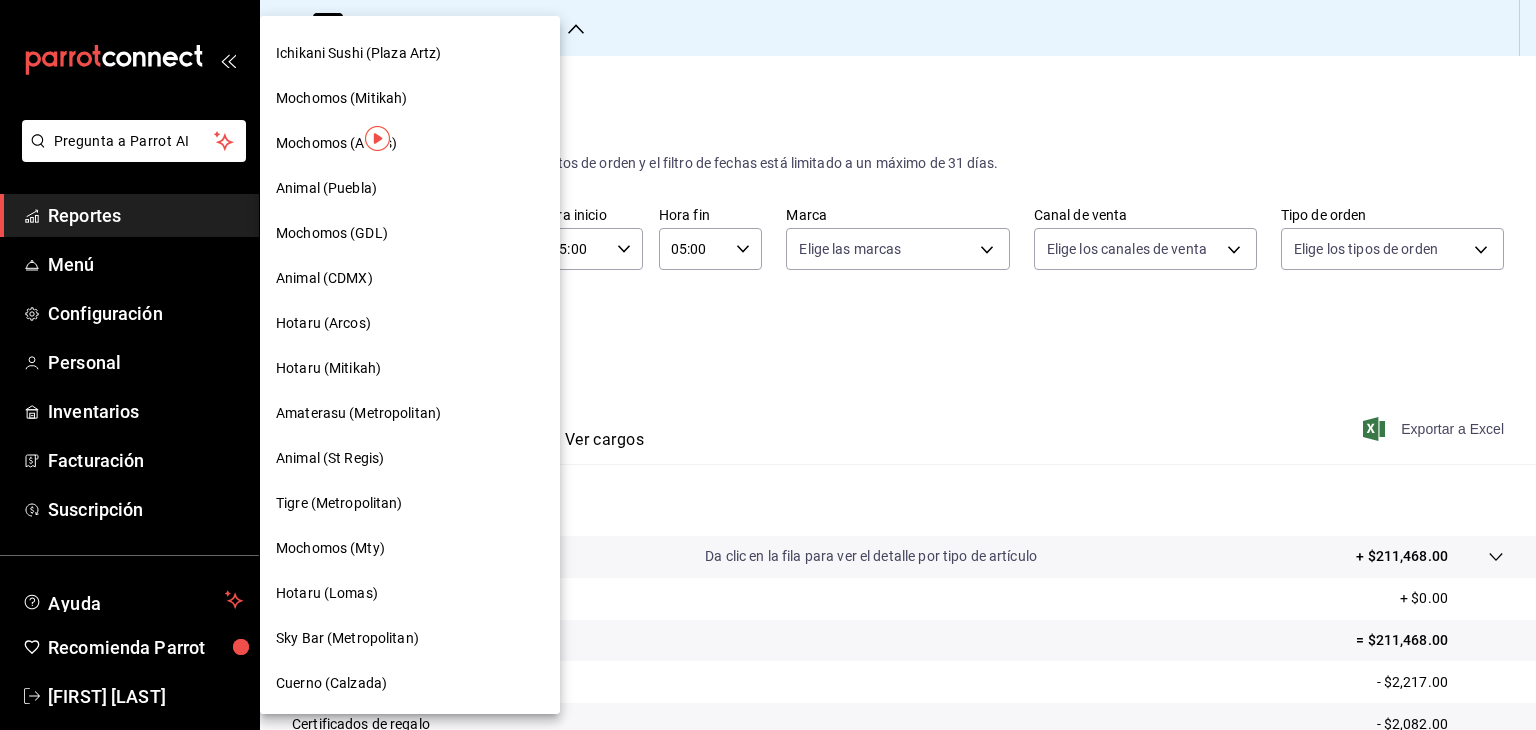 scroll, scrollTop: 600, scrollLeft: 0, axis: vertical 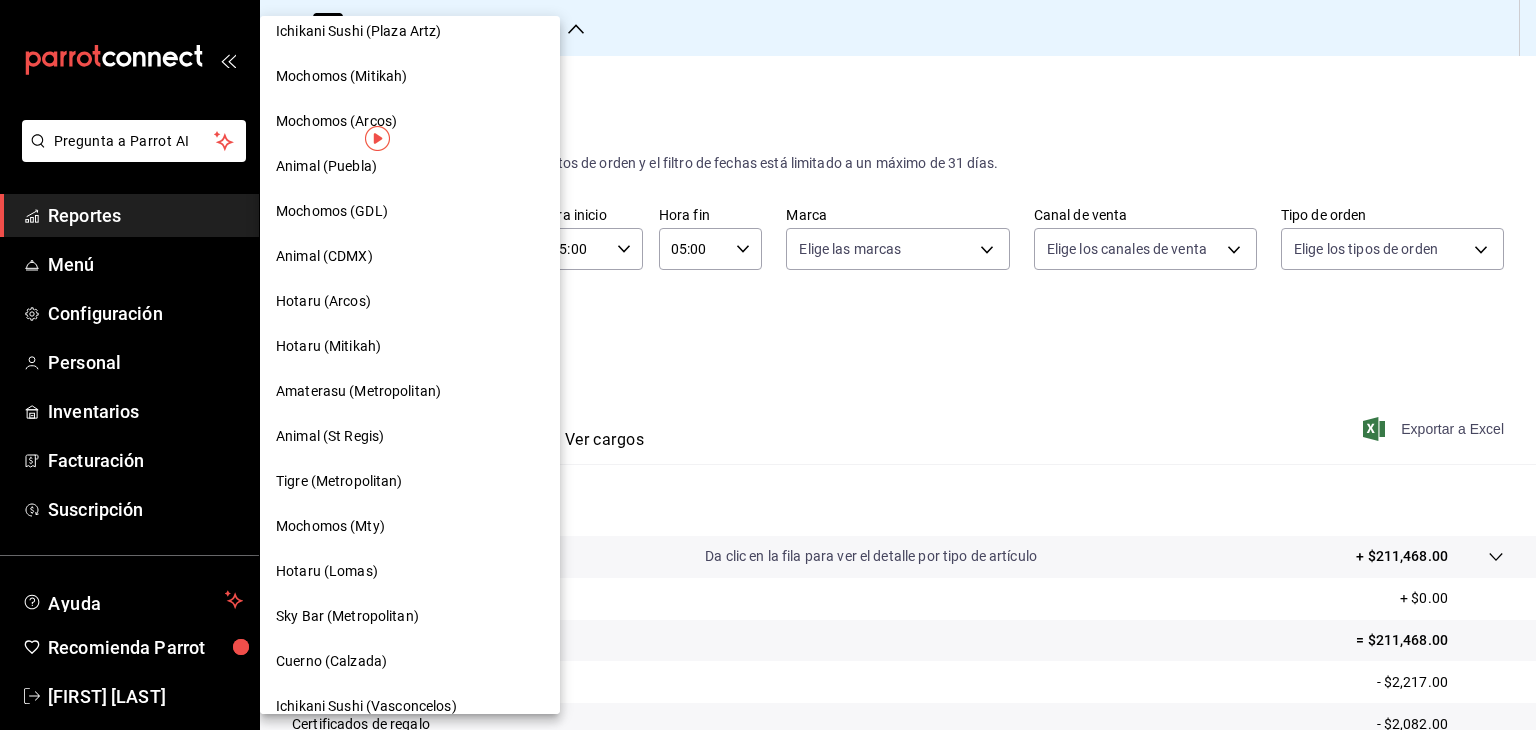 click on "Hotaru (Arcos)" at bounding box center [410, 301] 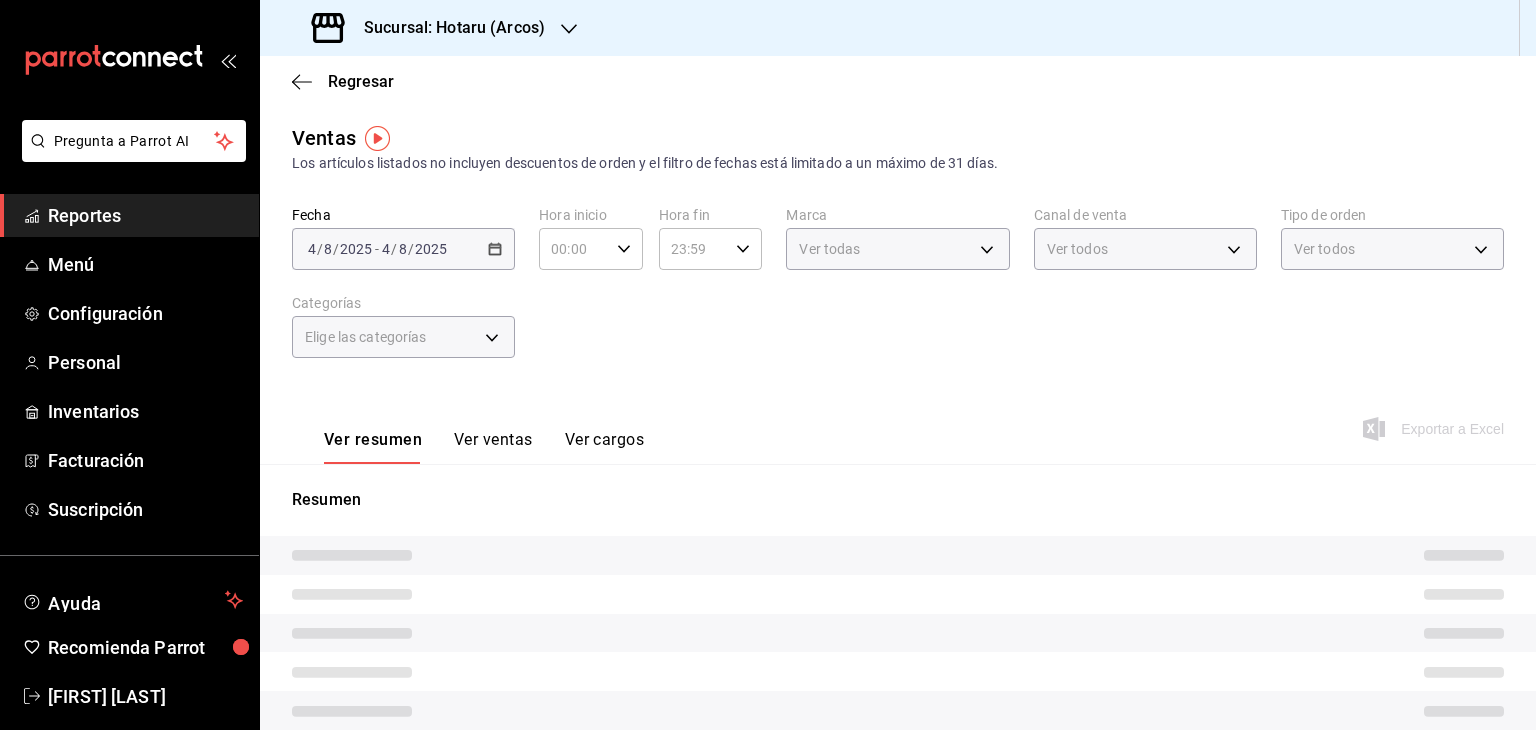 type on "05:00" 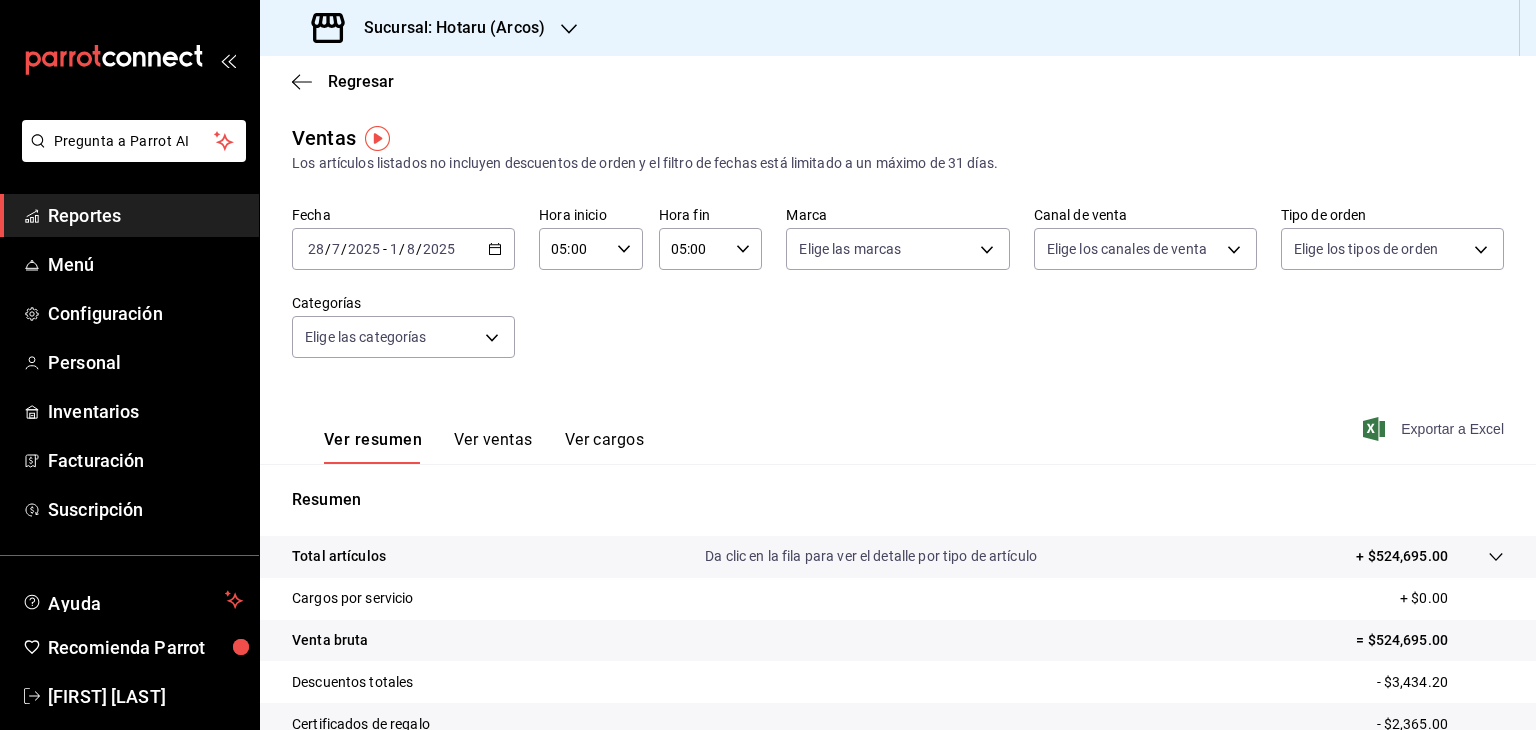 click on "Exportar a Excel" at bounding box center (1435, 429) 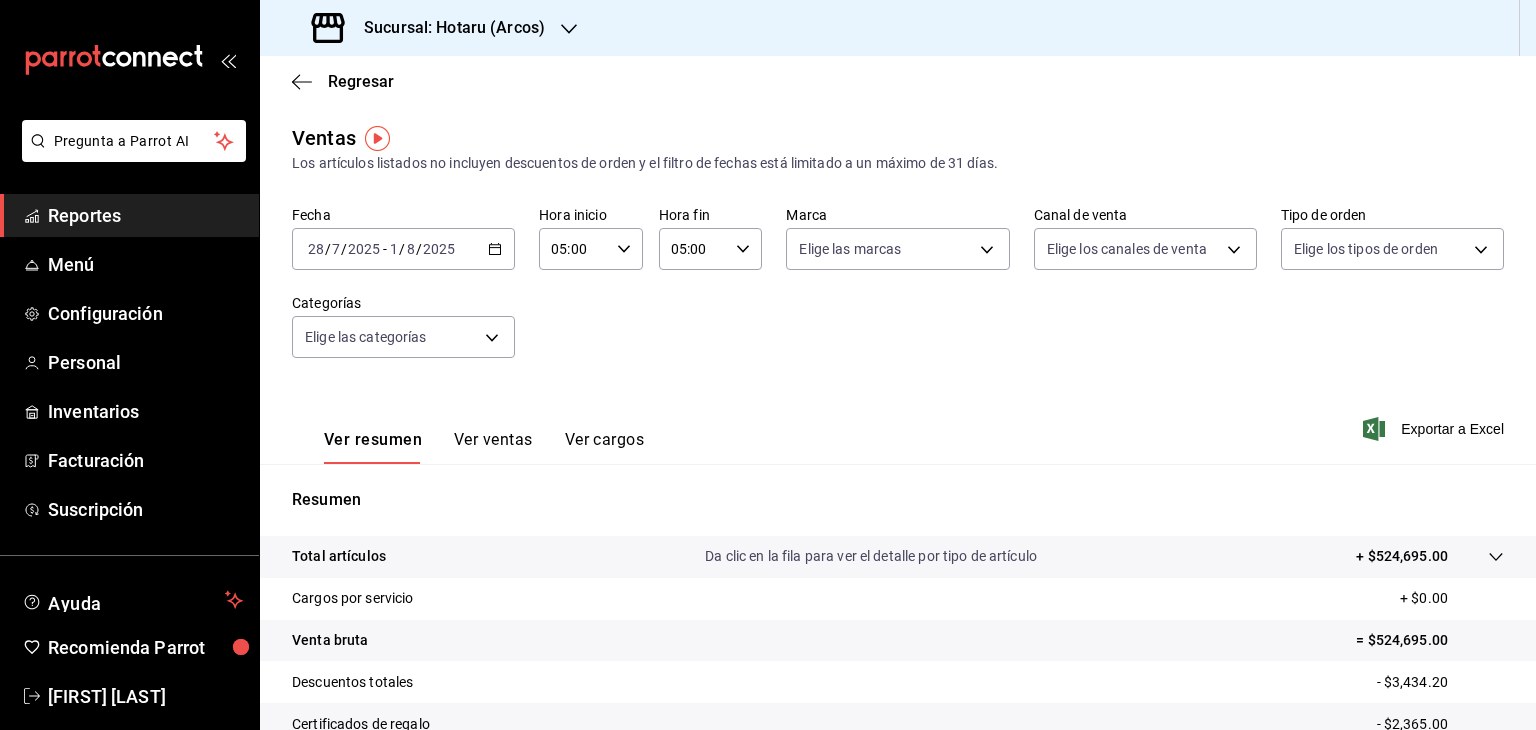 click on "Sucursal: Hotaru (Arcos)" at bounding box center [446, 28] 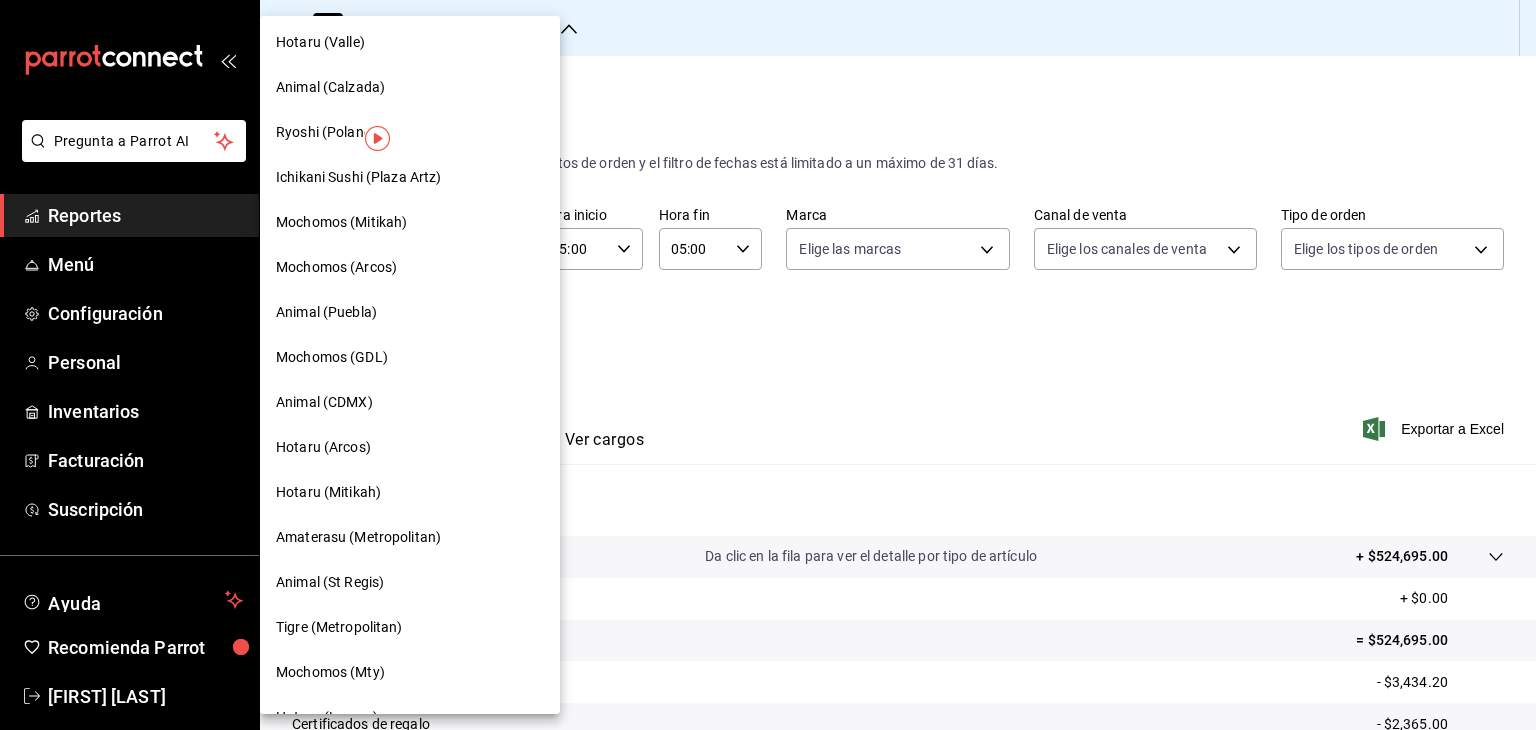 scroll, scrollTop: 500, scrollLeft: 0, axis: vertical 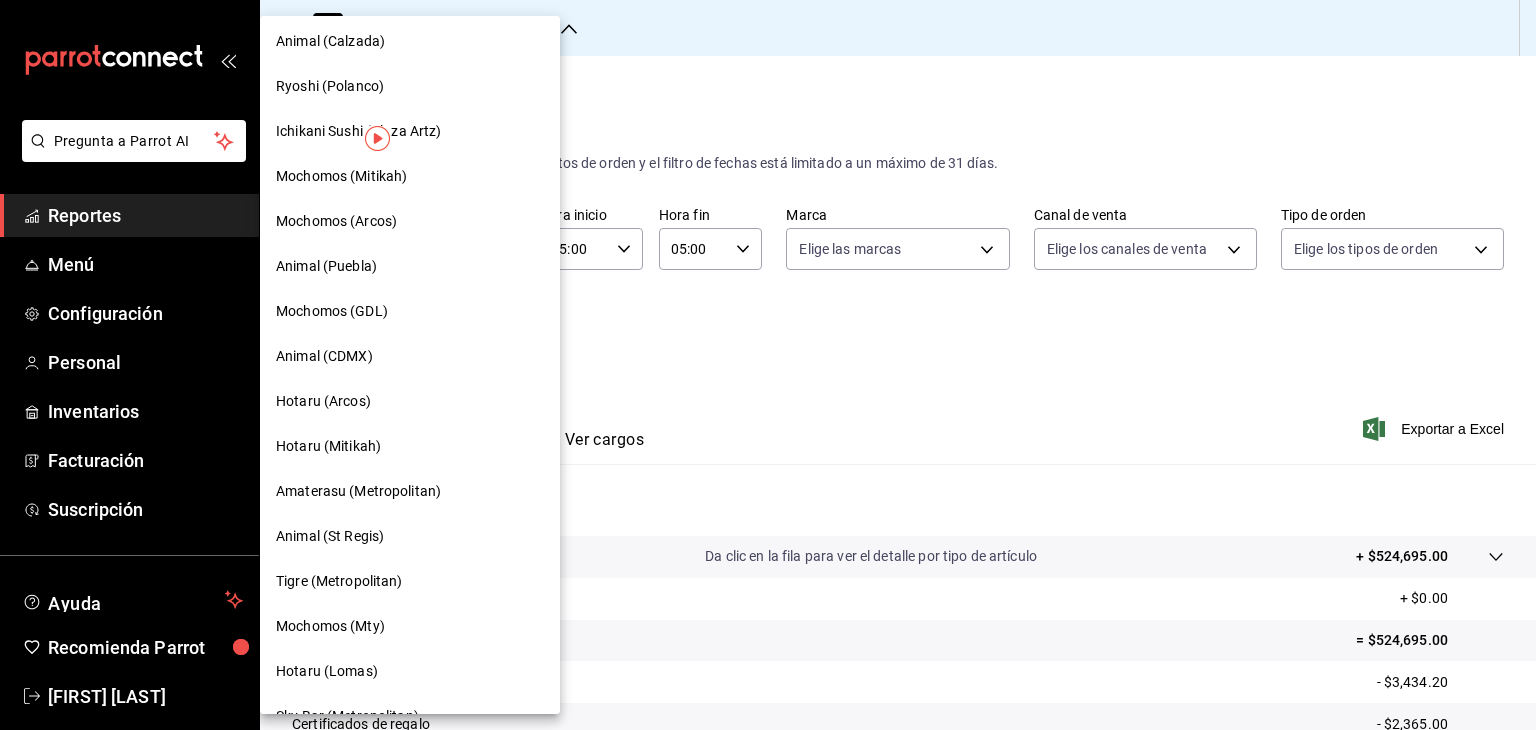 click on "Hotaru (Mitikah)" at bounding box center (410, 446) 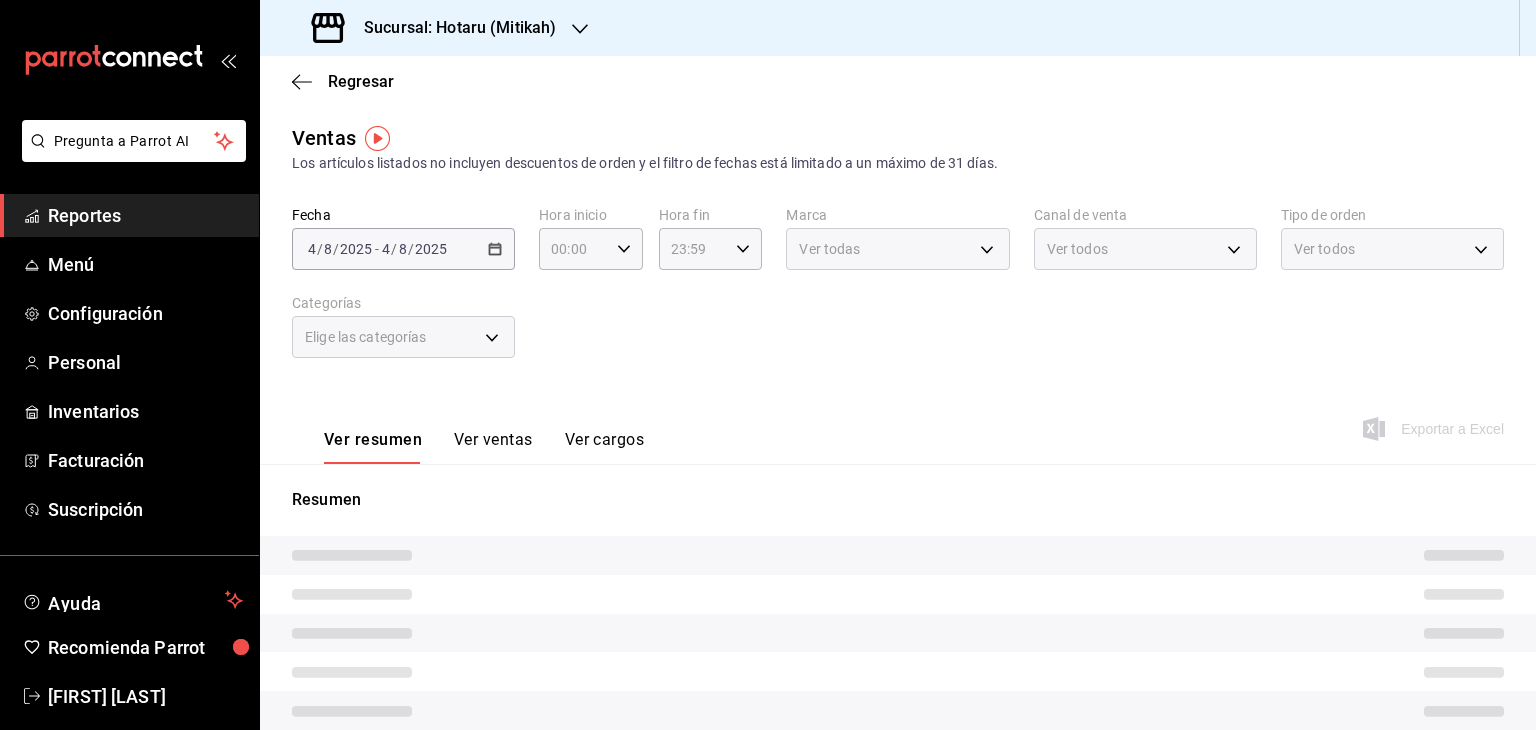 type on "05:00" 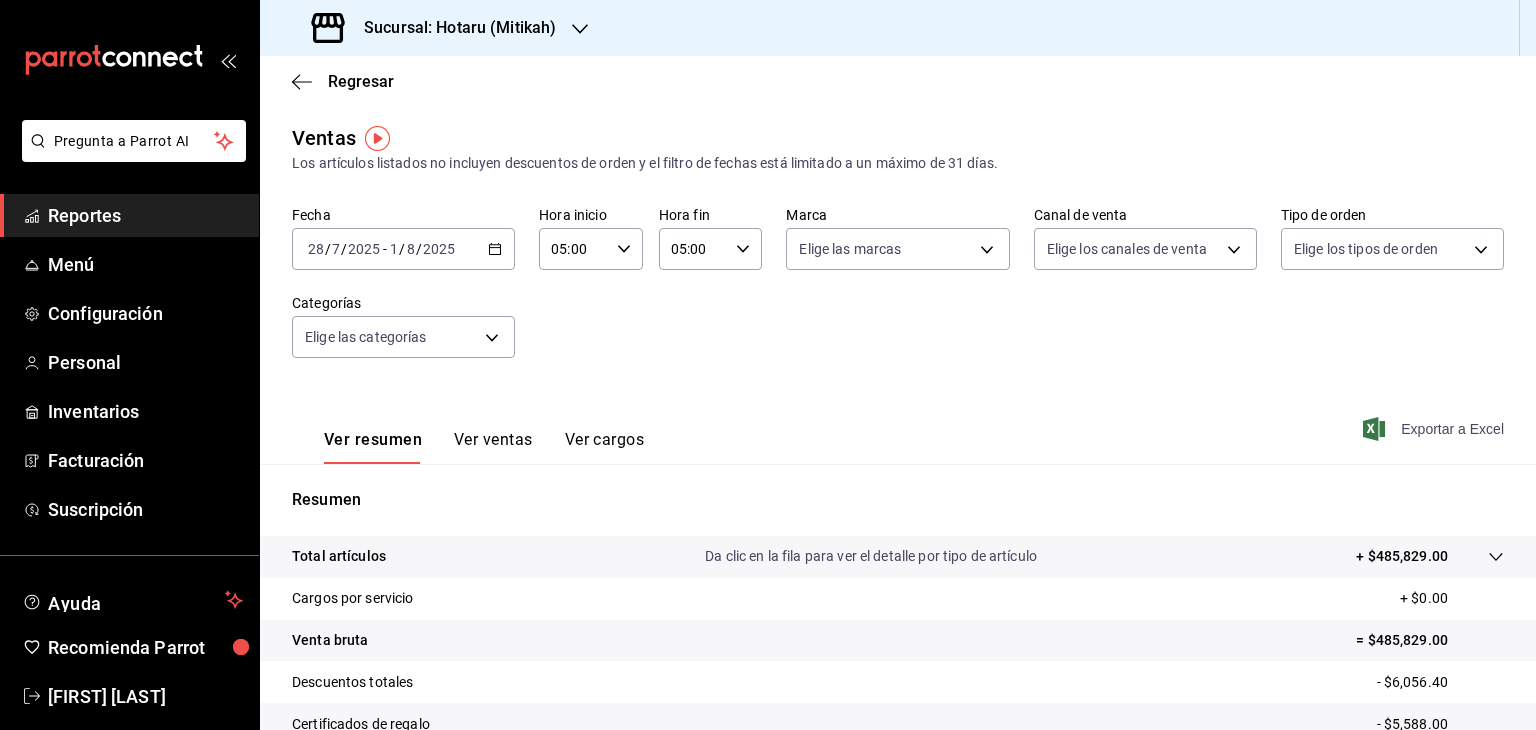 click 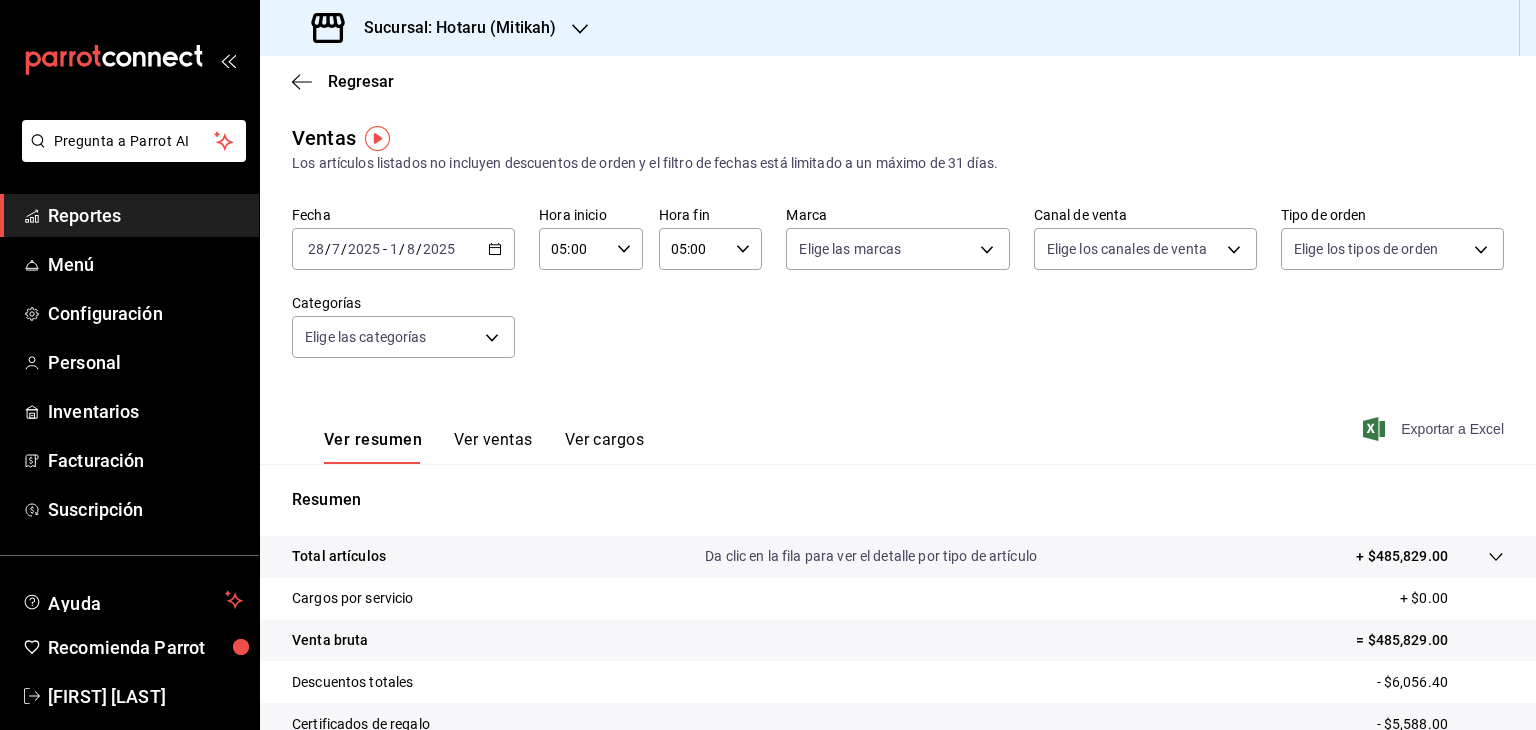 click on "Sucursal: Hotaru (Mitikah)" at bounding box center [452, 28] 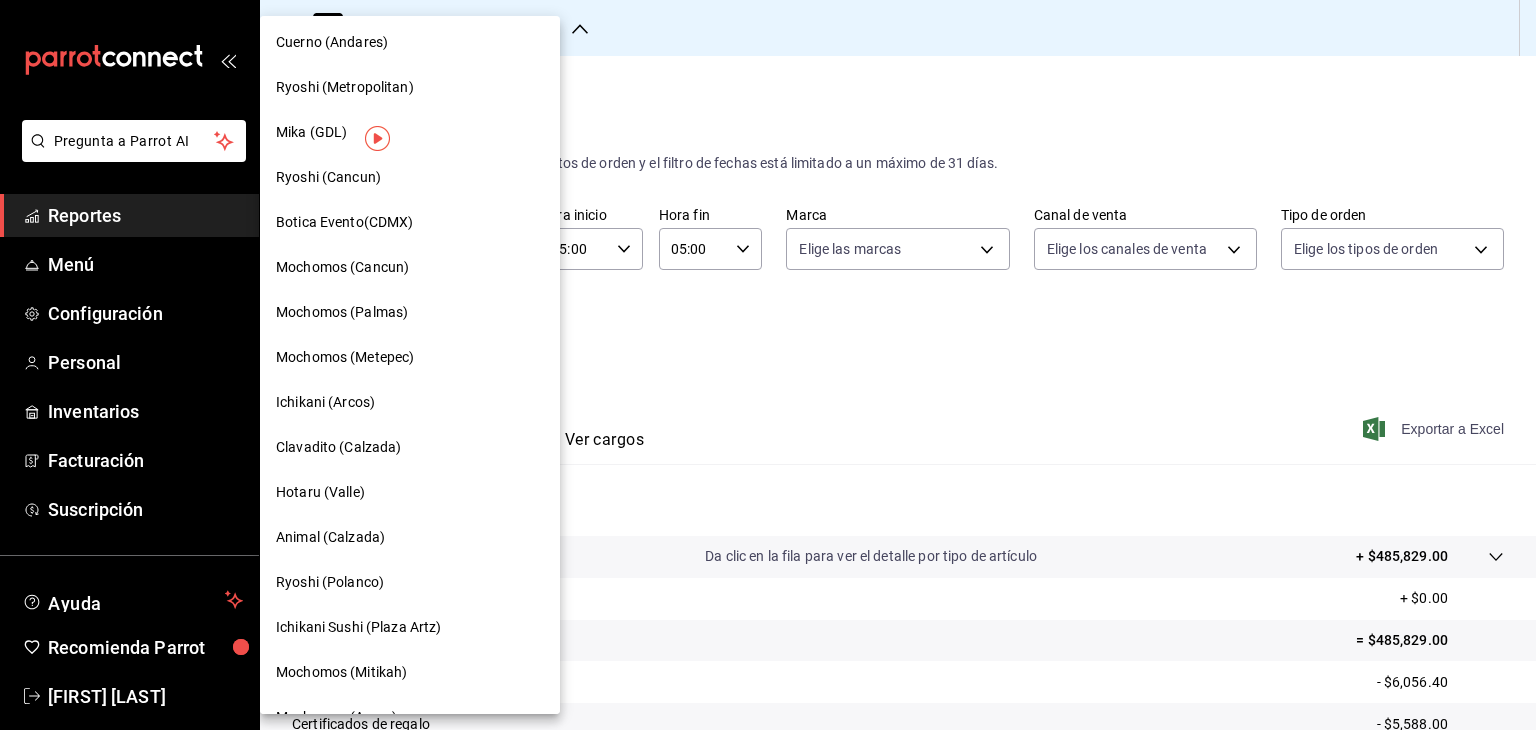 scroll, scrollTop: 0, scrollLeft: 0, axis: both 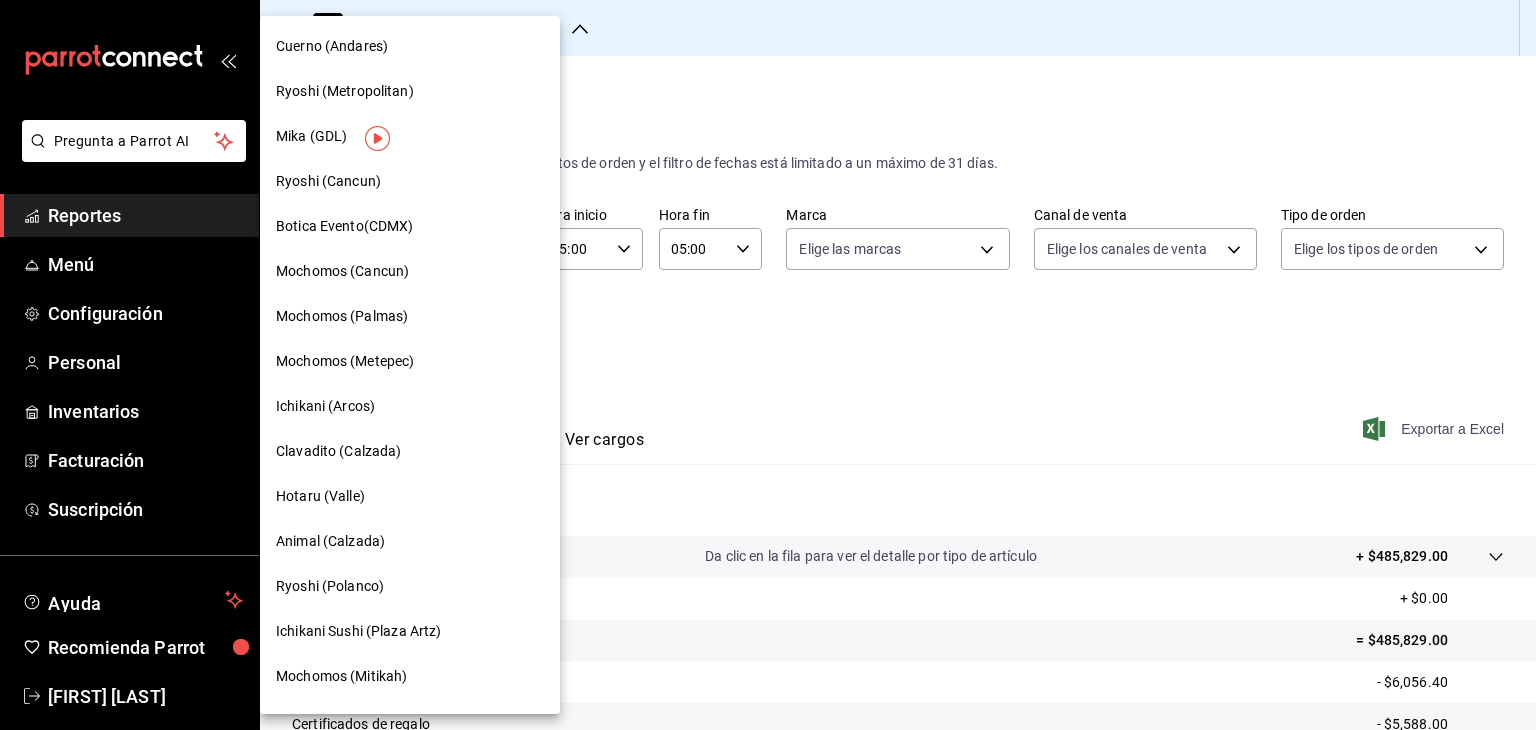 click on "Ryoshi (Cancun)" at bounding box center (328, 181) 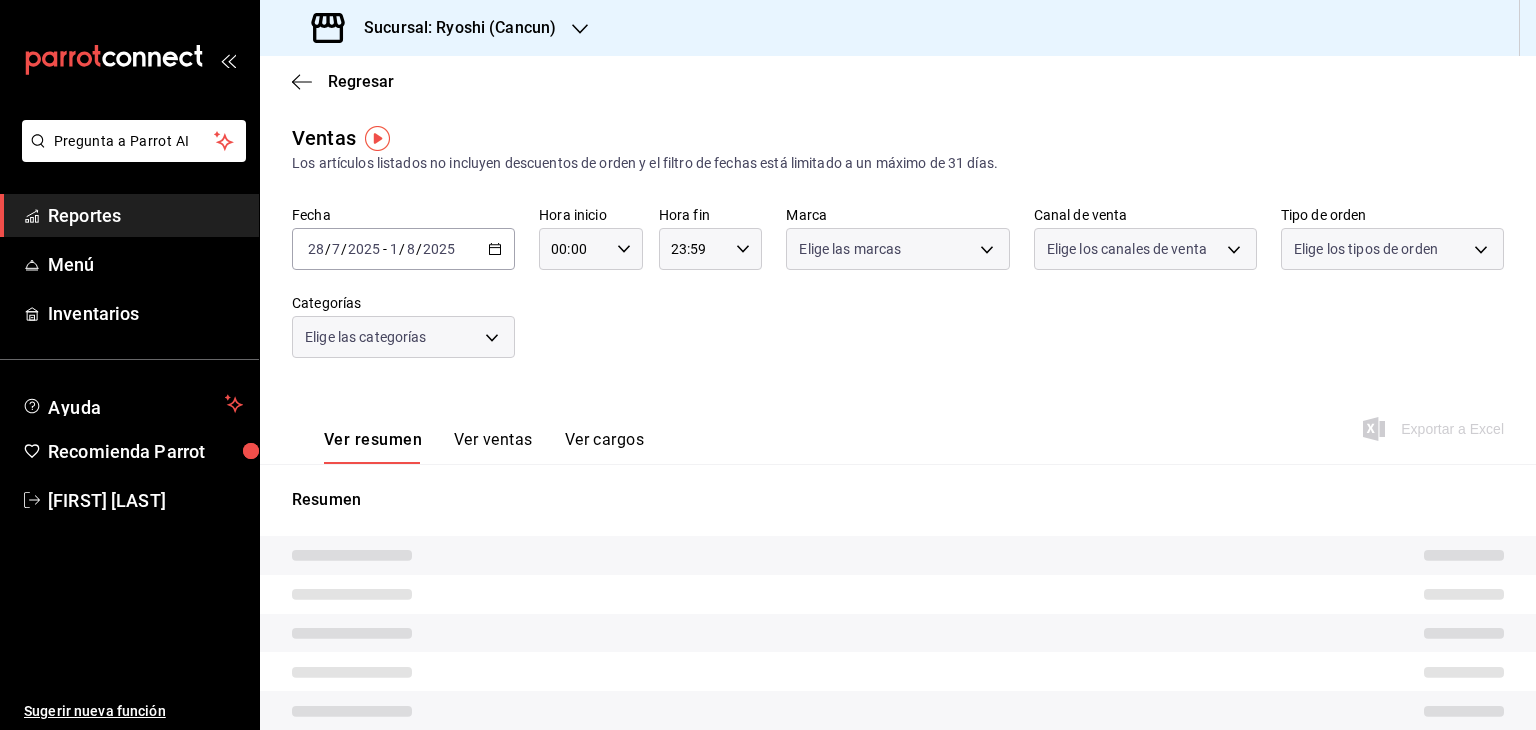 type on "05:00" 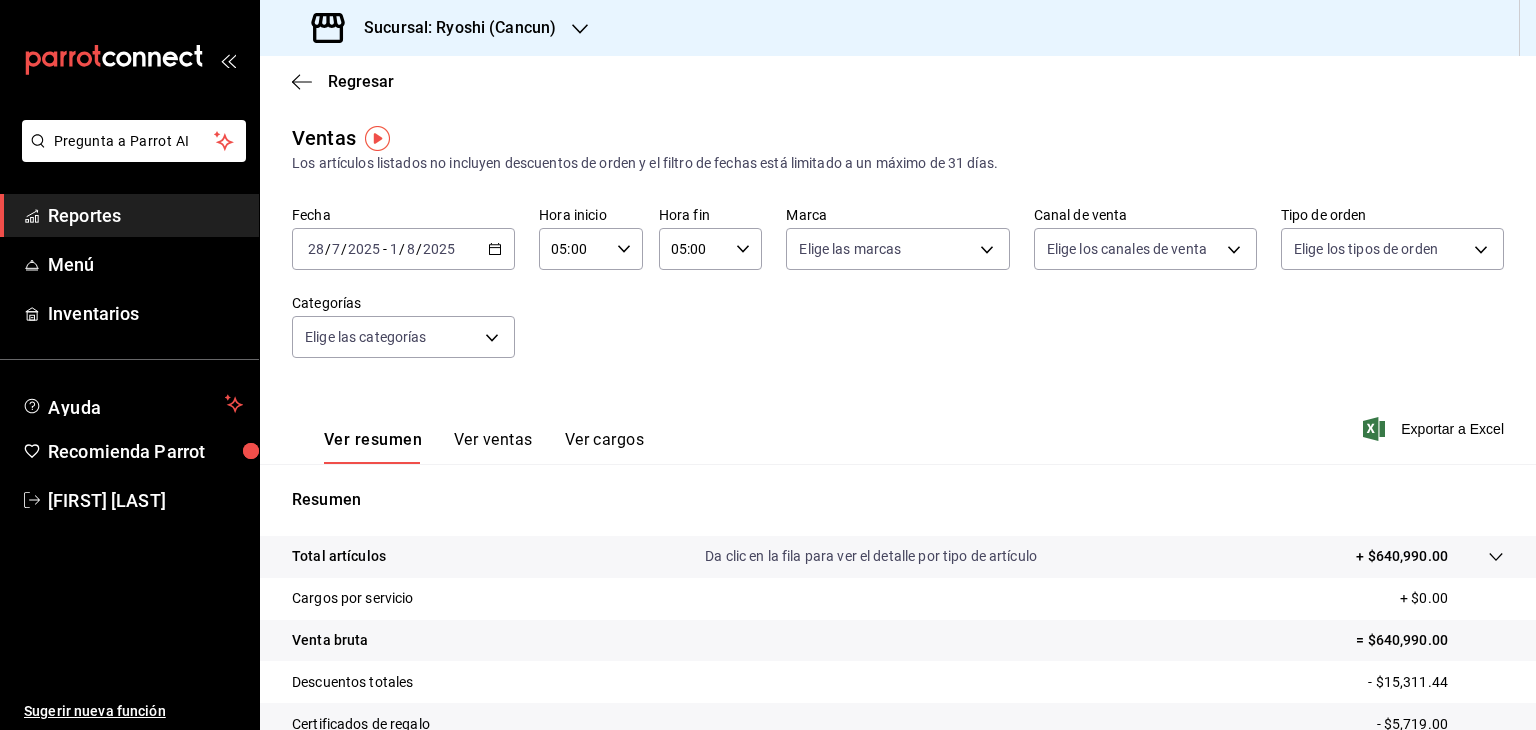 click on "Fecha [DATE] [DATE] - [DATE] [DATE] Hora inicio [TIME] Hora inicio Hora fin [TIME] Hora fin Marca Elige las marcas Canal de venta Elige los canales de venta Tipo de orden Elige los tipos de orden Categorías Elige las categorías" at bounding box center (898, 294) 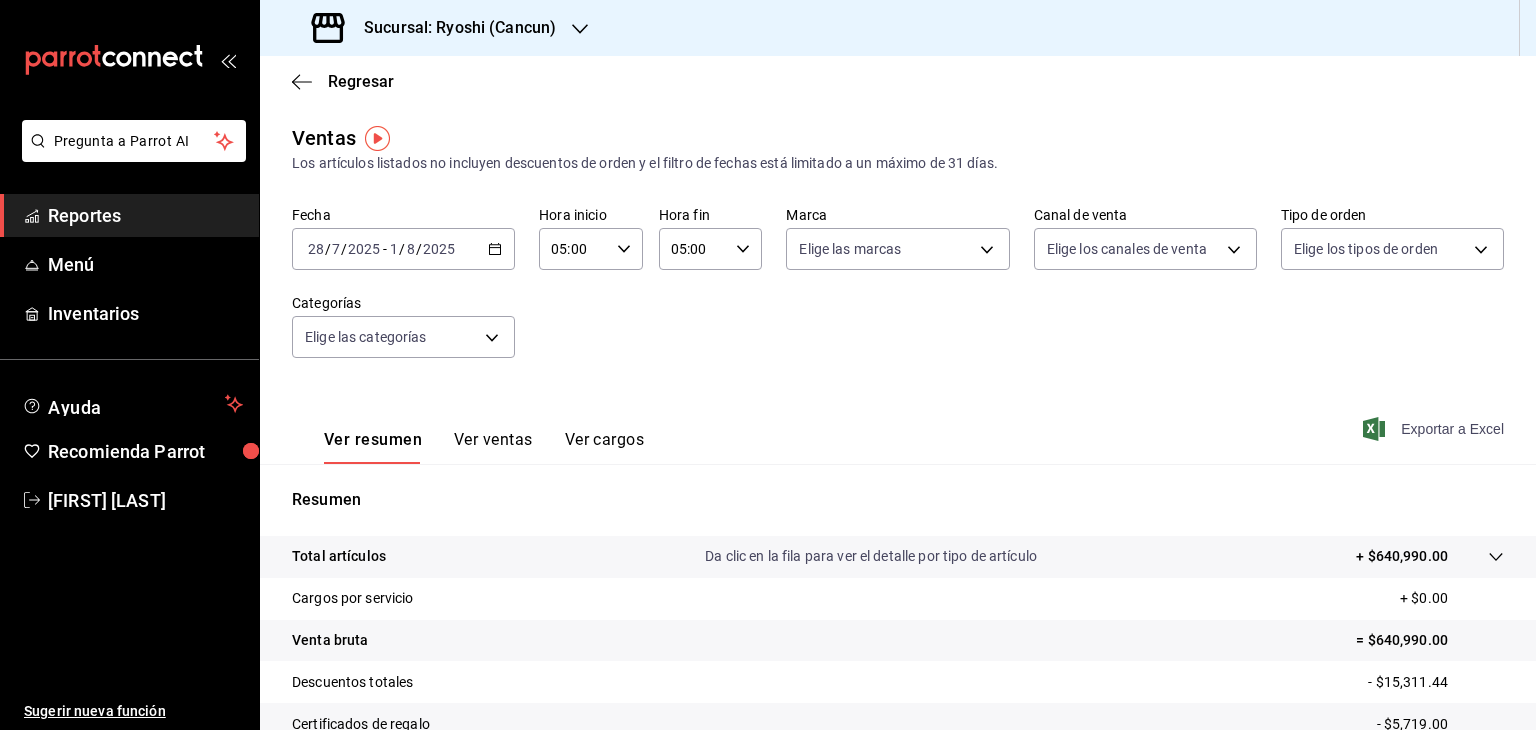 click 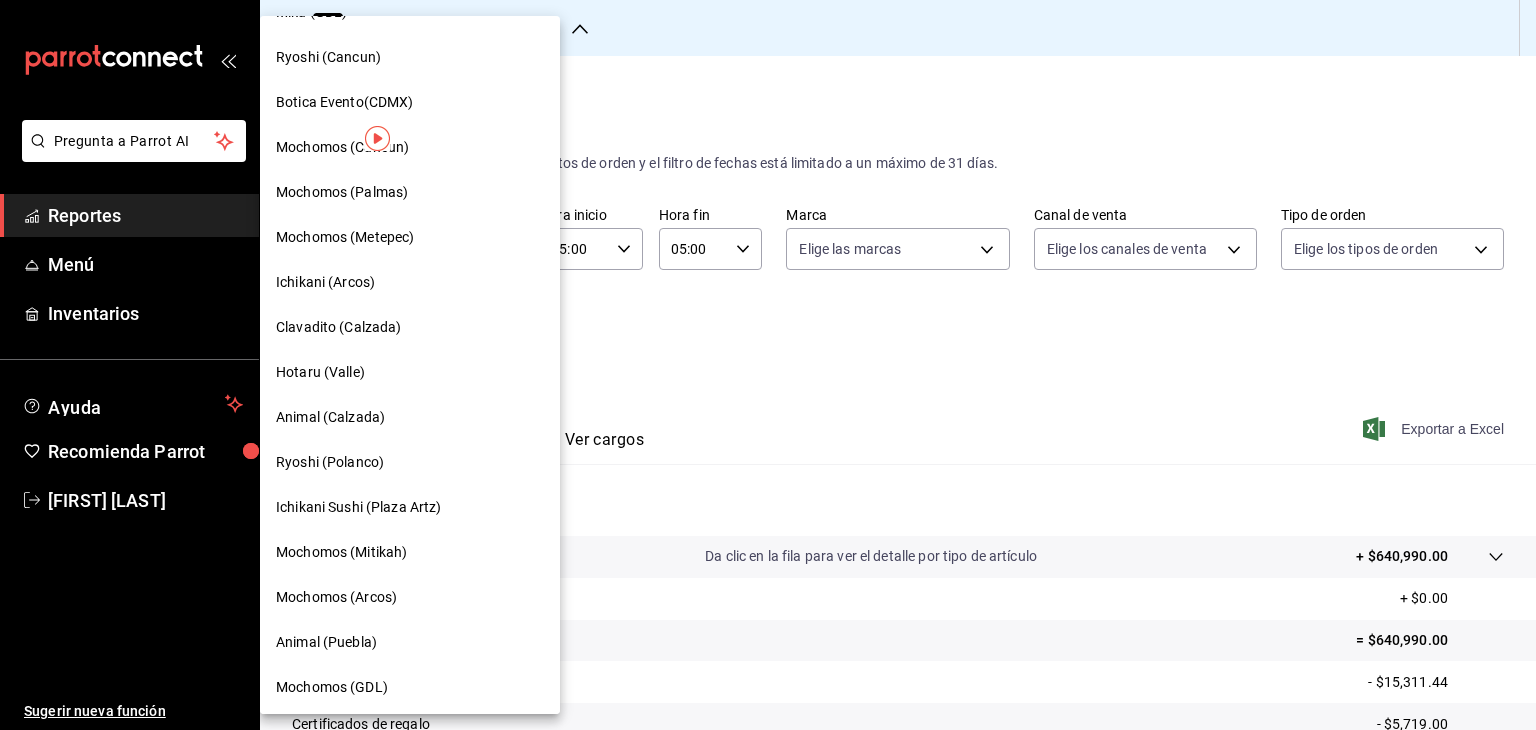 scroll, scrollTop: 300, scrollLeft: 0, axis: vertical 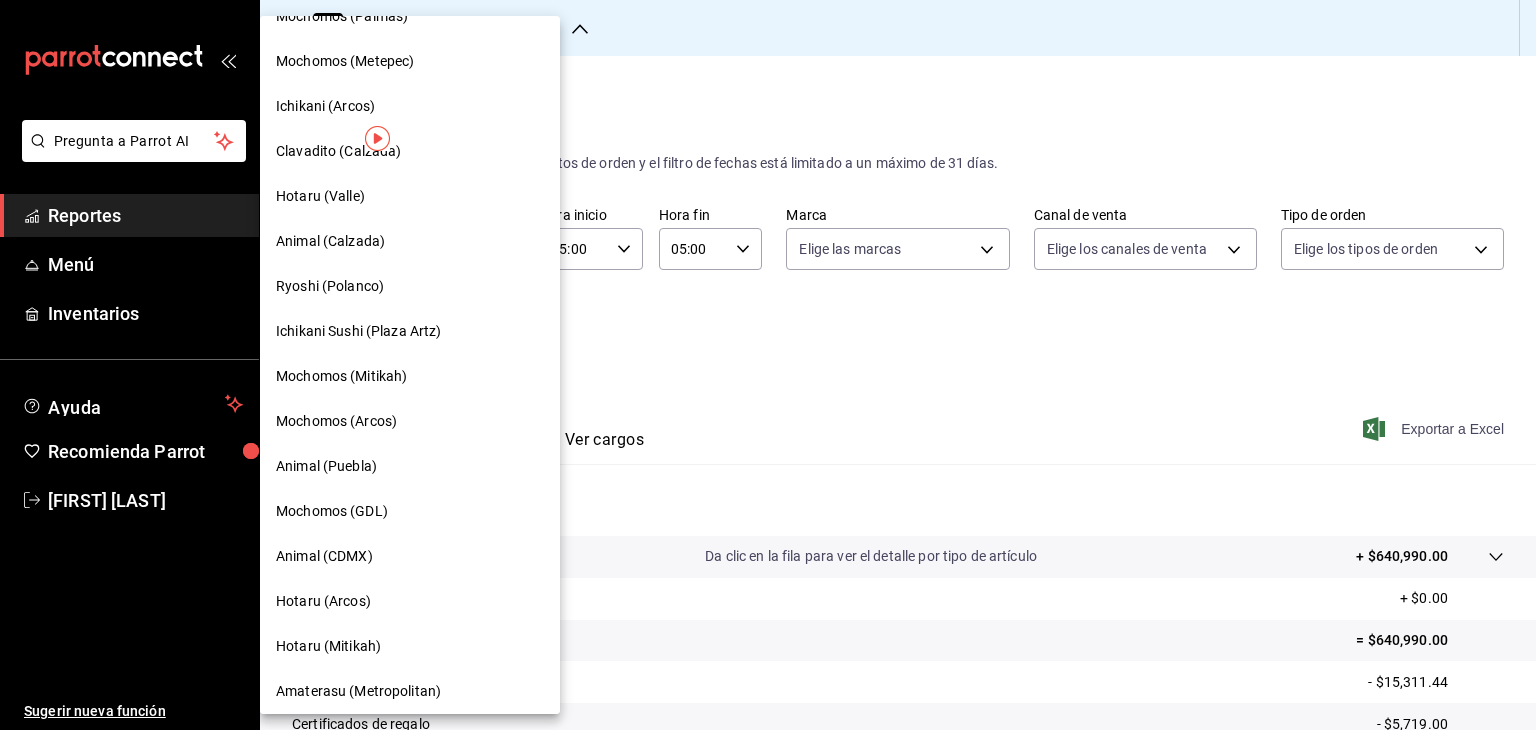 click on "Ryoshi (Polanco)" at bounding box center [410, 286] 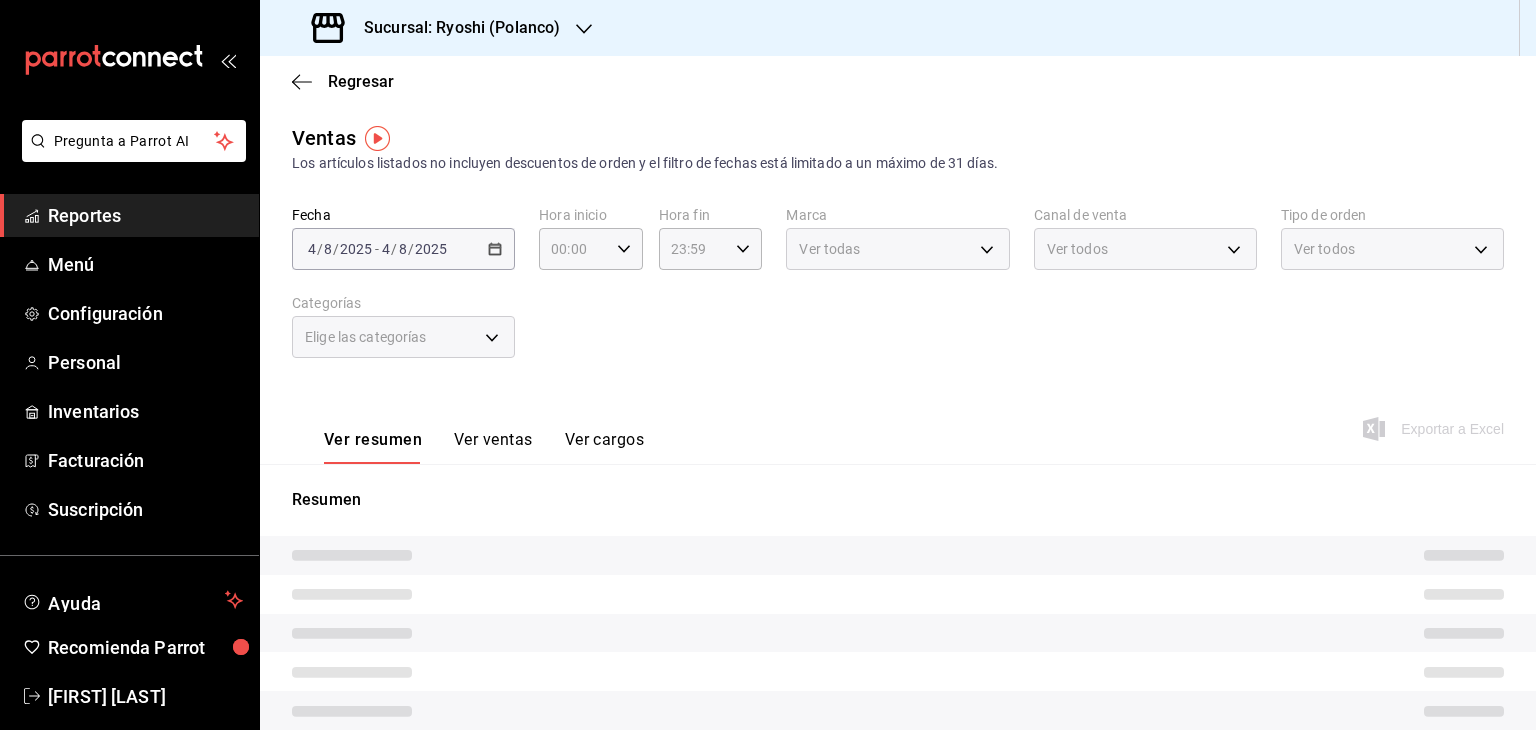 type on "05:00" 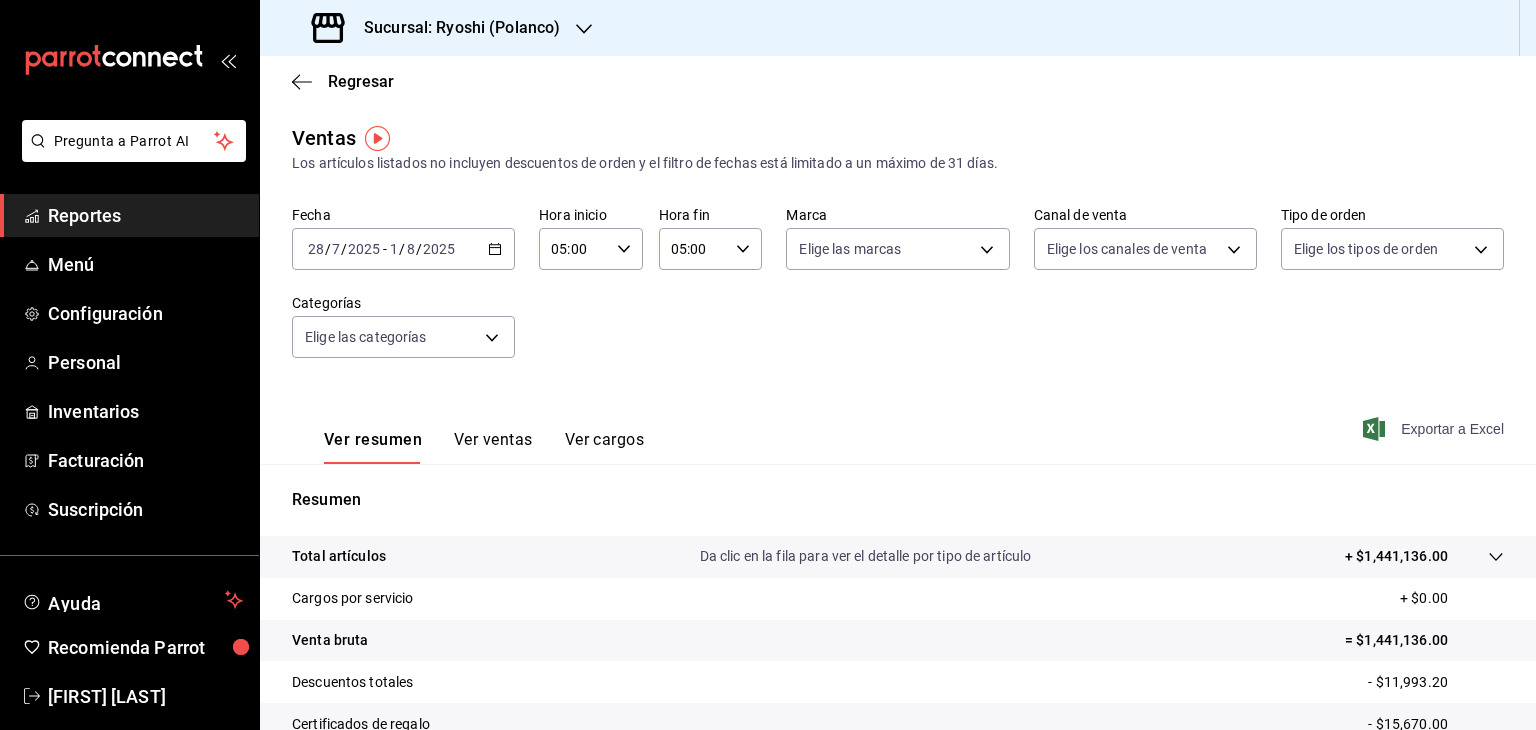 click 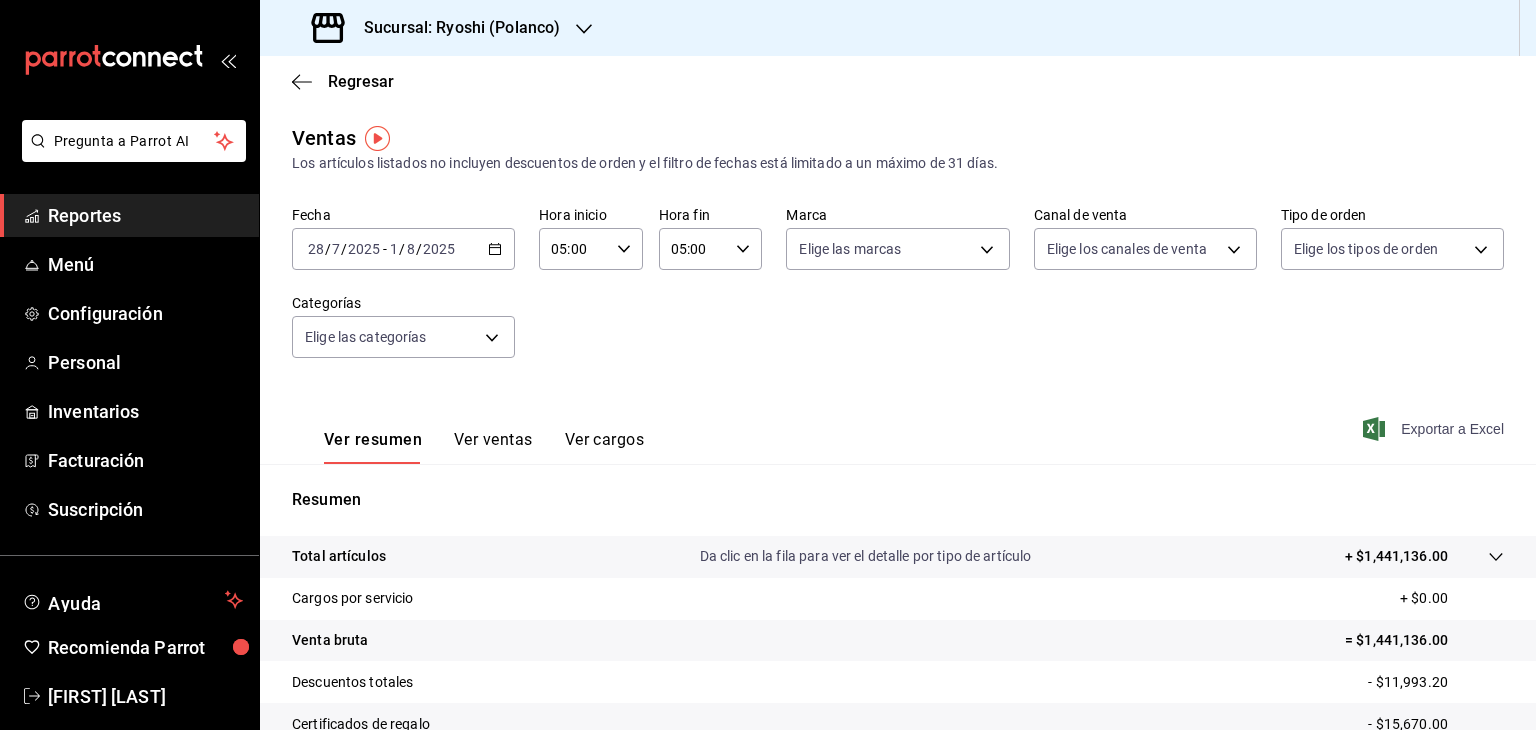 click on "Sucursal: Ryoshi (Polanco)" at bounding box center [438, 28] 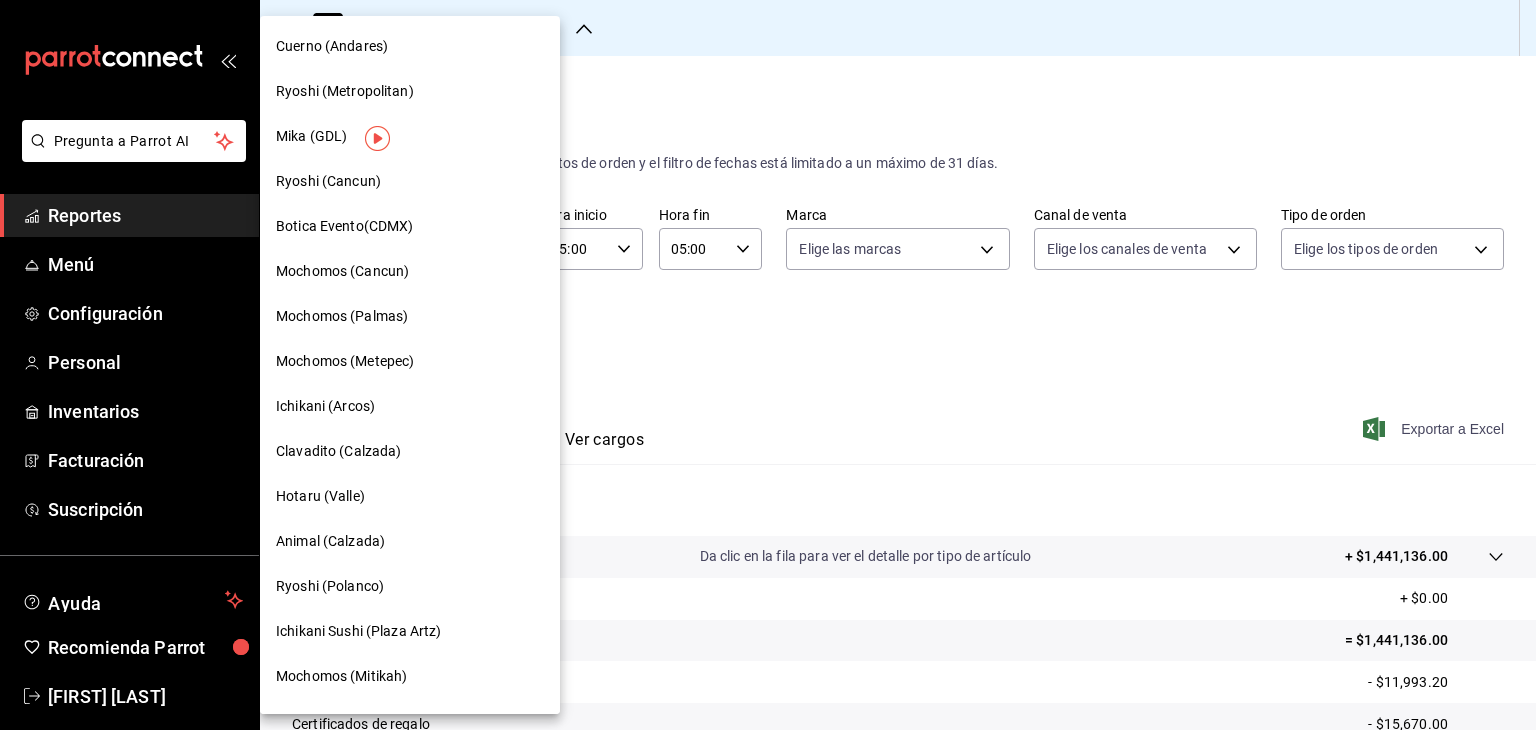 drag, startPoint x: 999, startPoint y: 448, endPoint x: 972, endPoint y: 419, distance: 39.623226 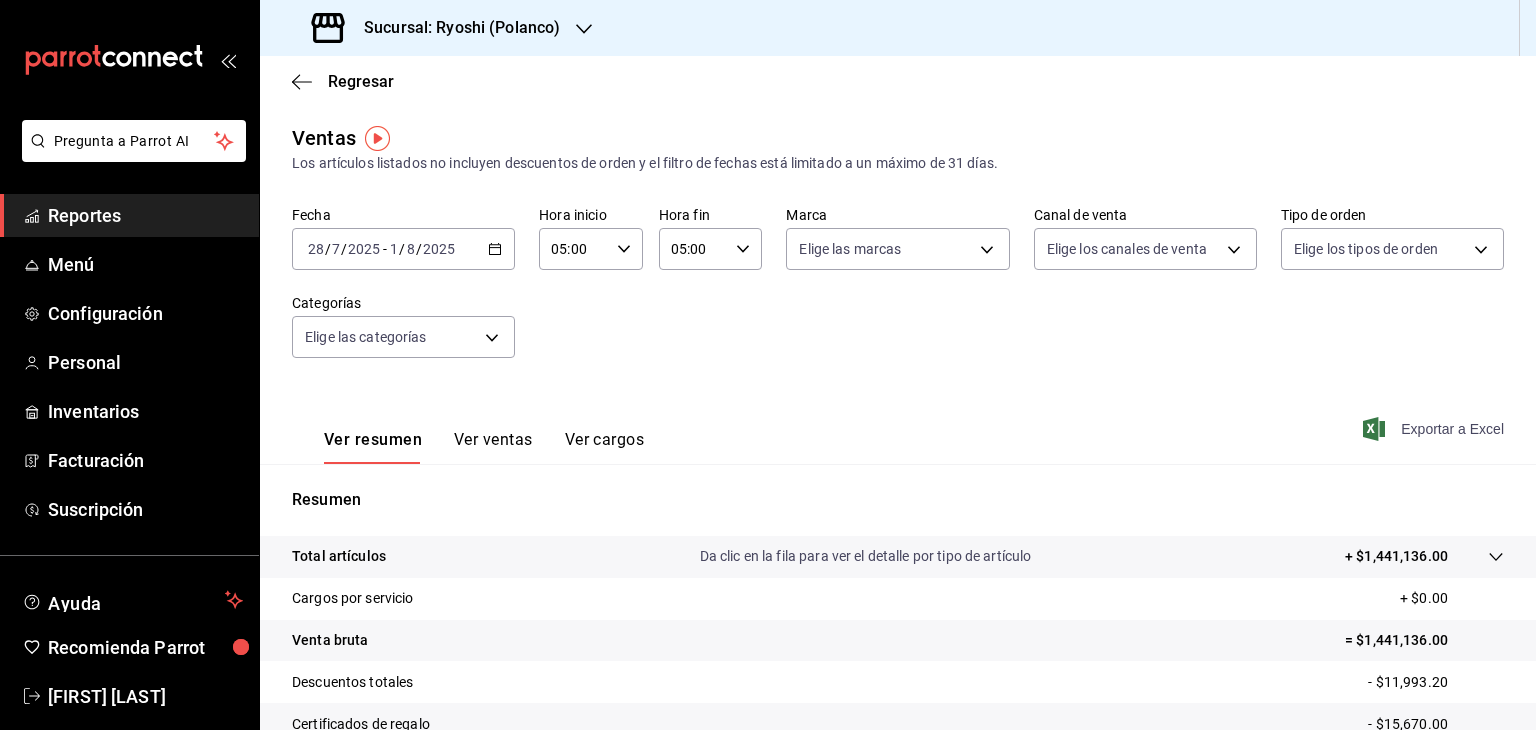 click on "Sucursal: Ryoshi (Polanco)" at bounding box center [454, 28] 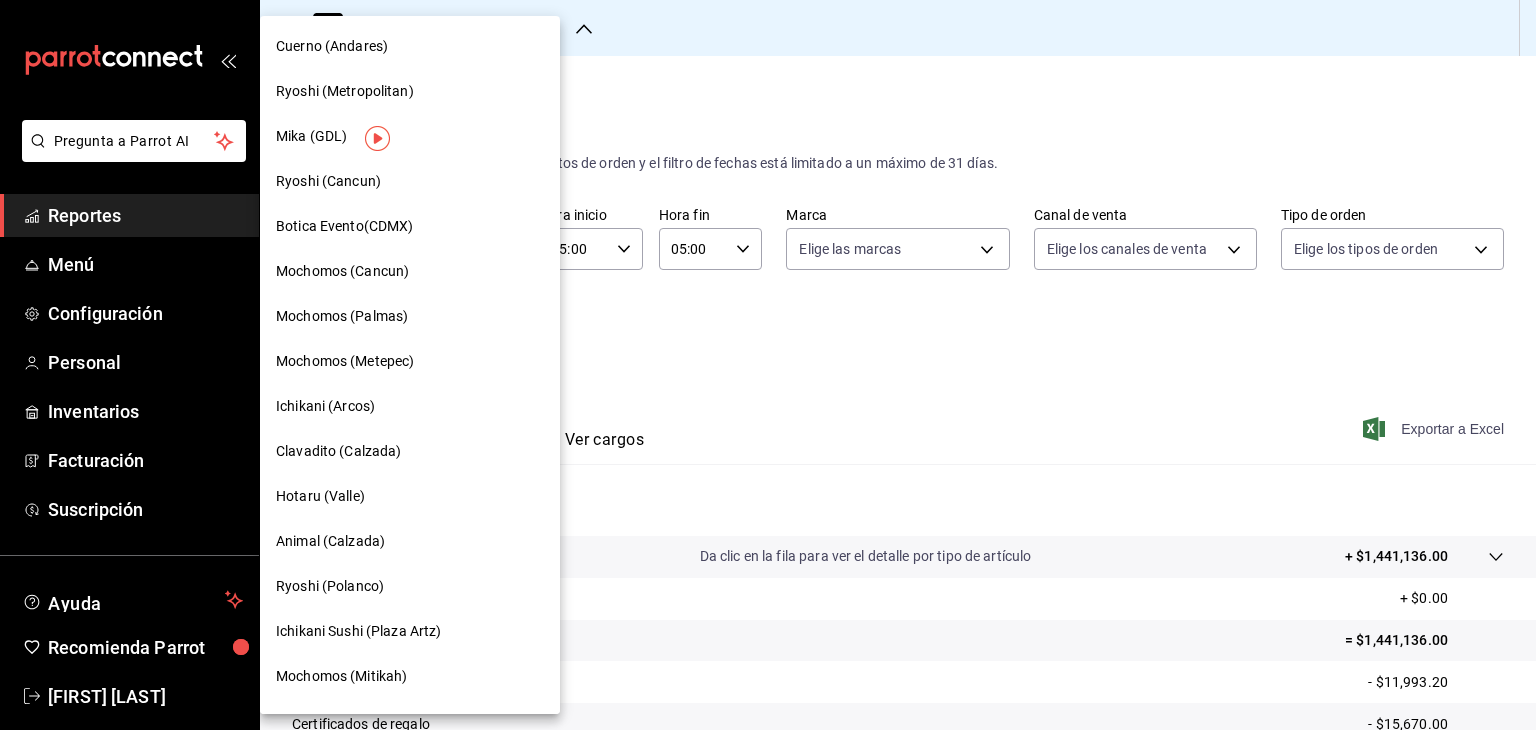 click on "Ryoshi (Metropolitan)" at bounding box center (345, 91) 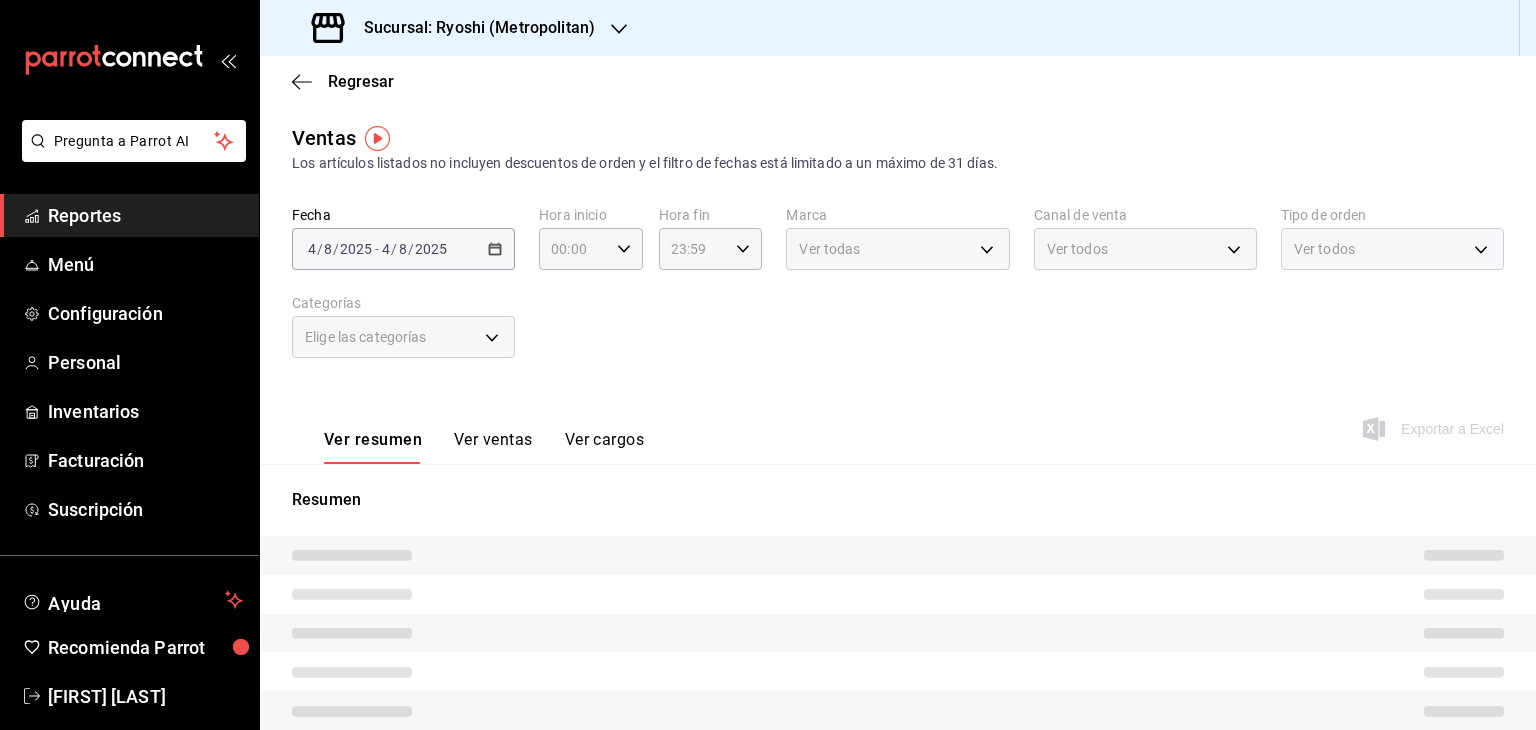 type on "05:00" 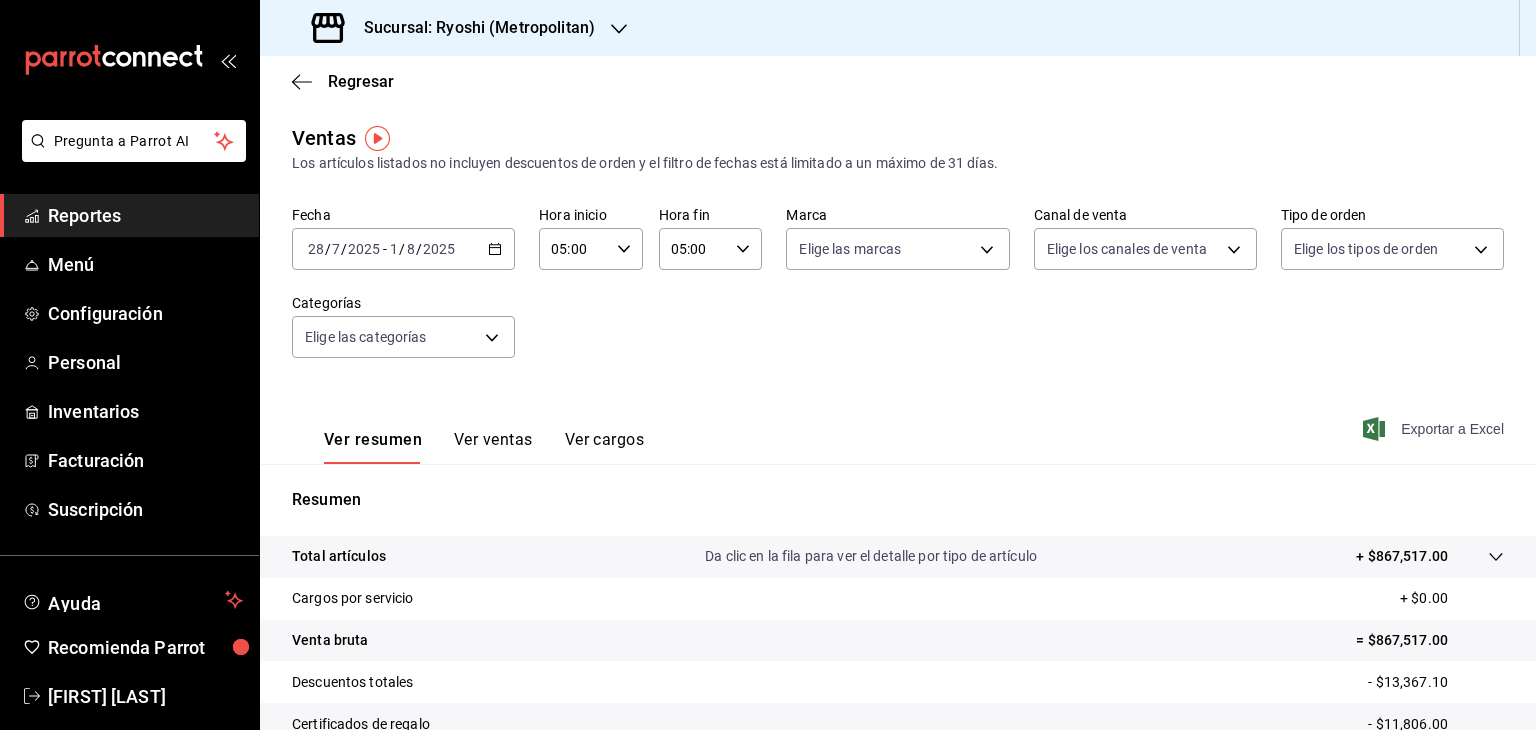 click 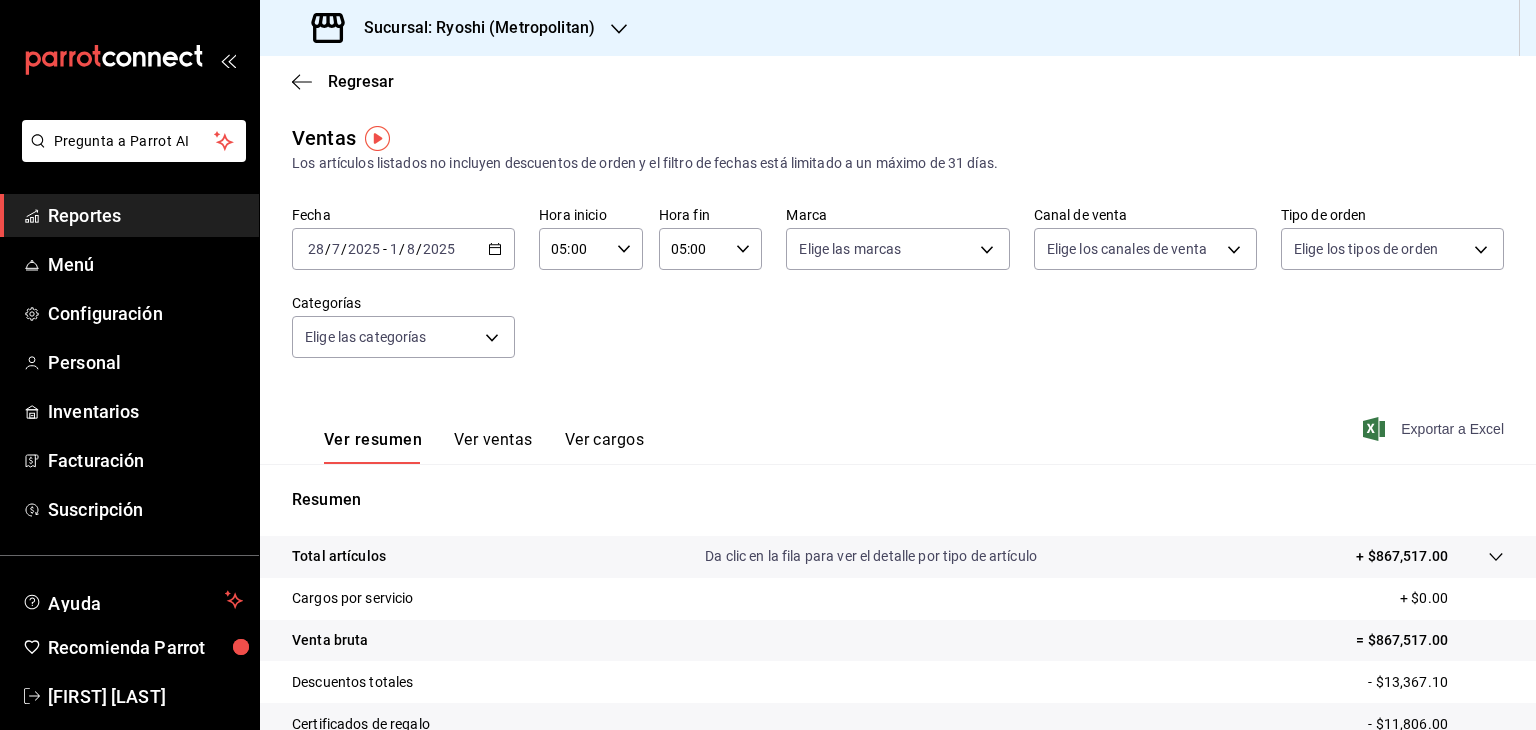 click on "Sucursal: Ryoshi (Metropolitan)" at bounding box center [471, 28] 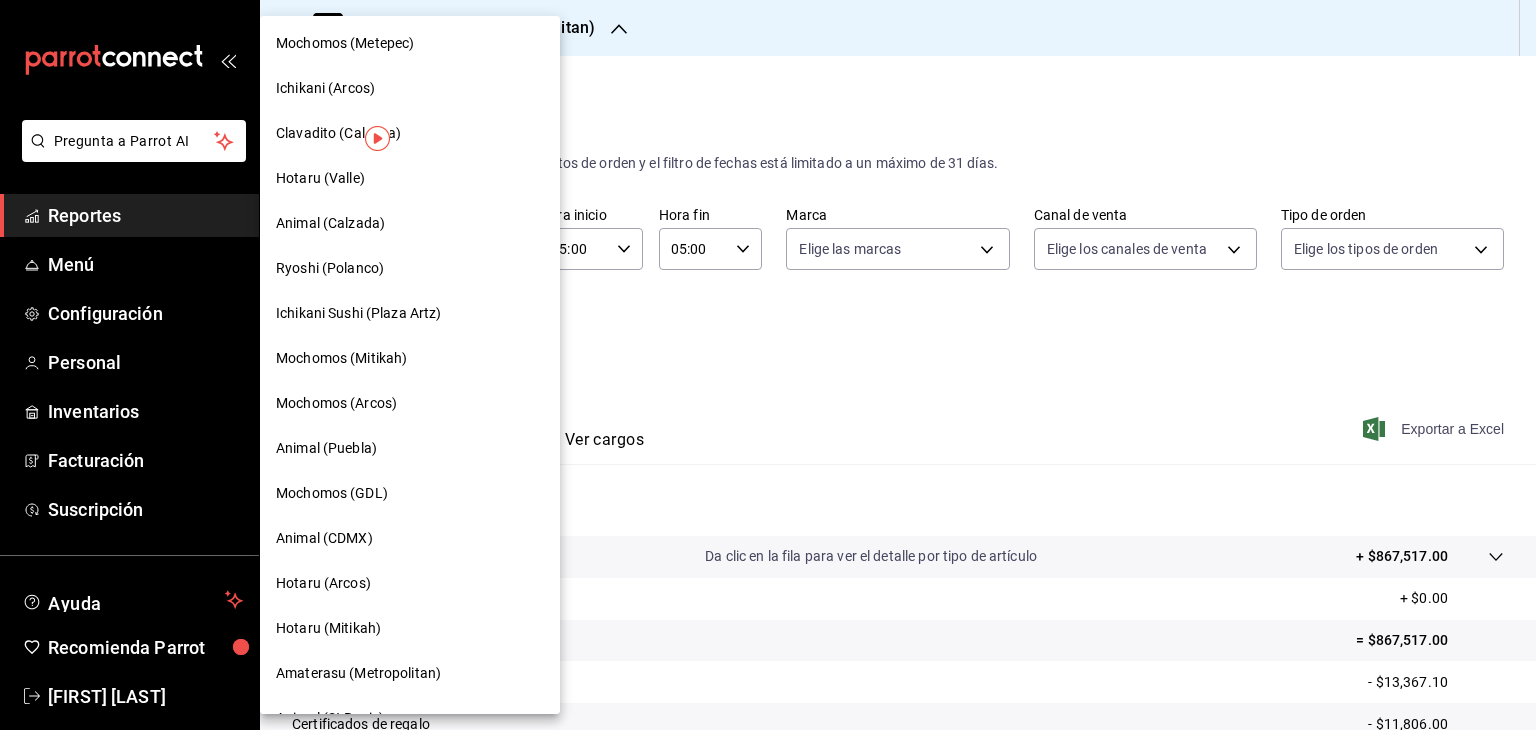scroll, scrollTop: 218, scrollLeft: 0, axis: vertical 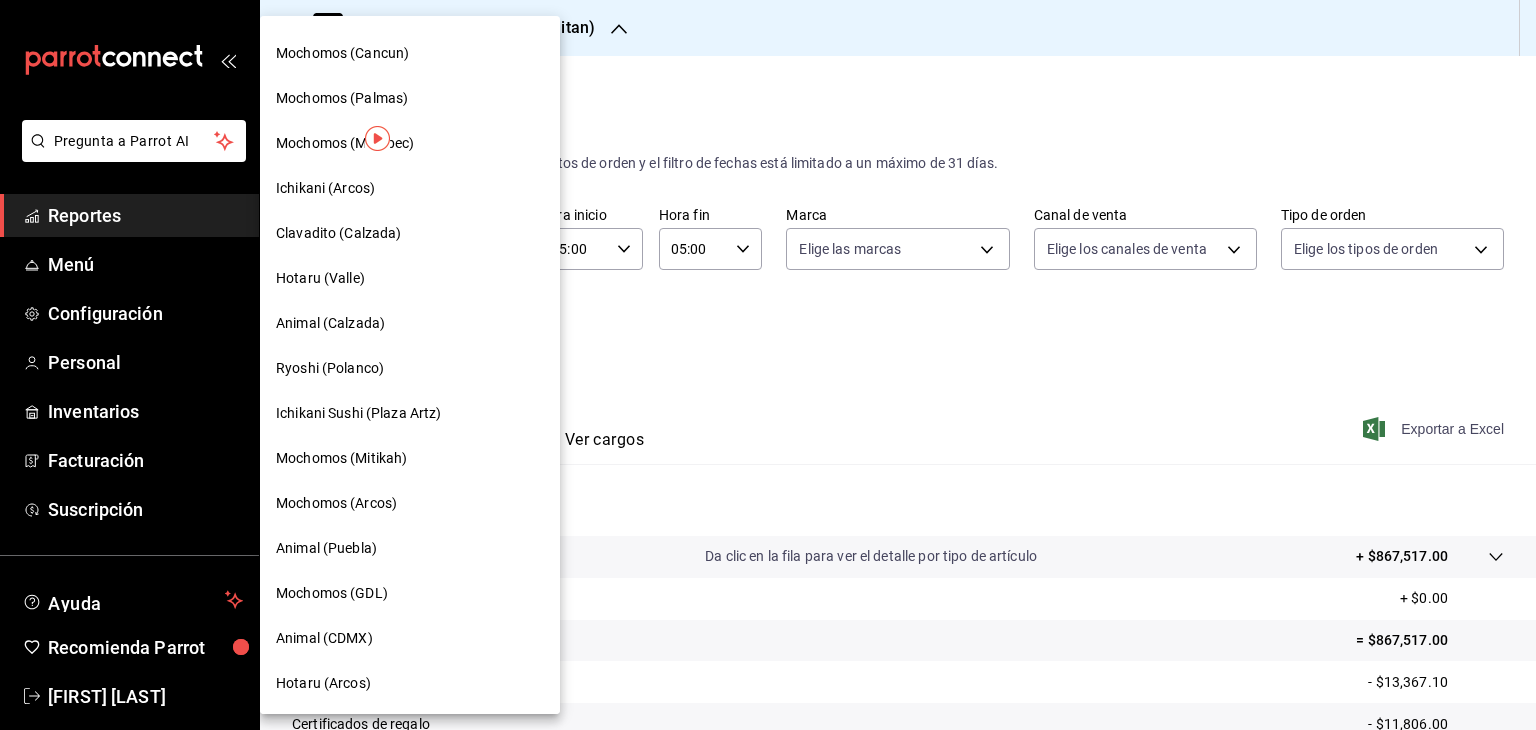 click on "Ichikani Sushi (Plaza Artz)" at bounding box center (359, 413) 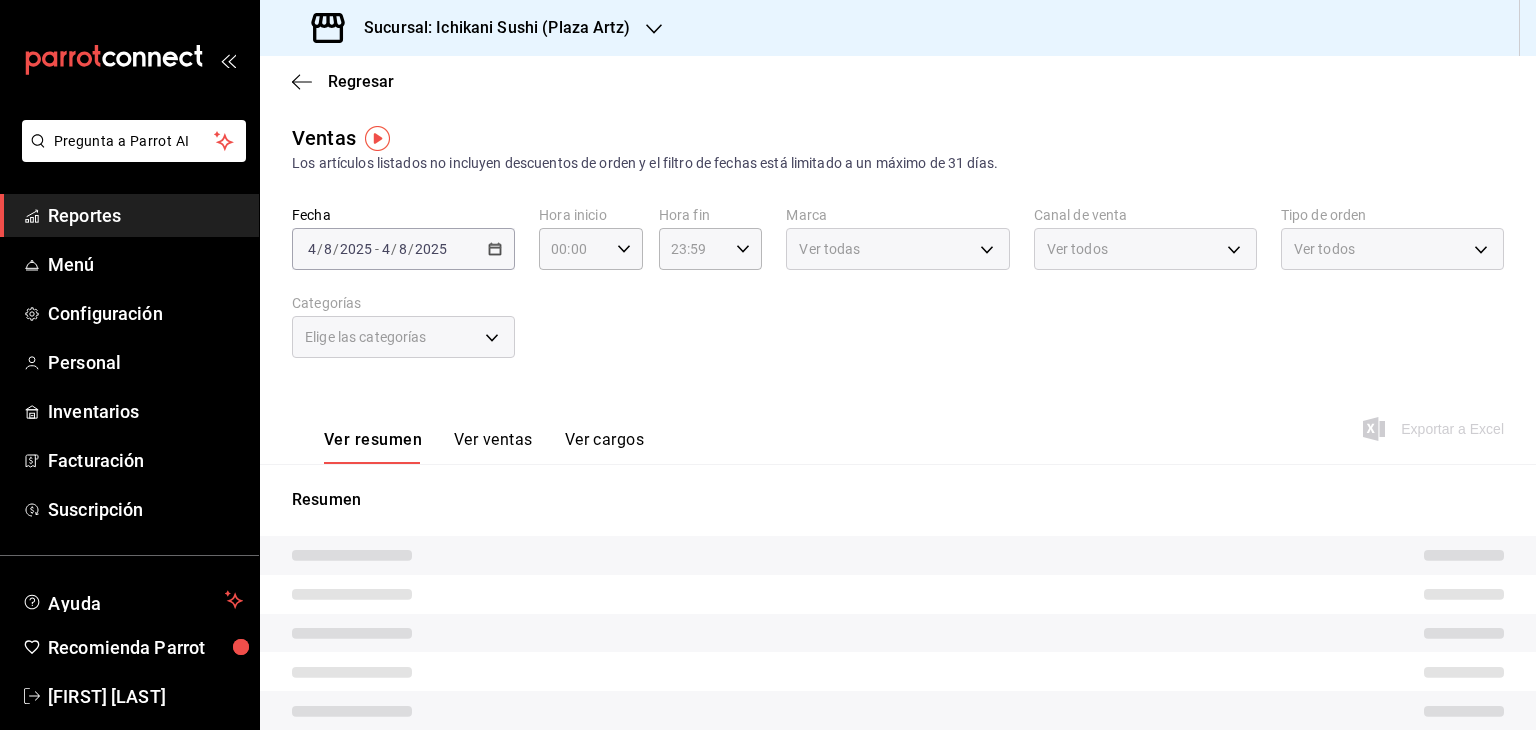 type on "05:00" 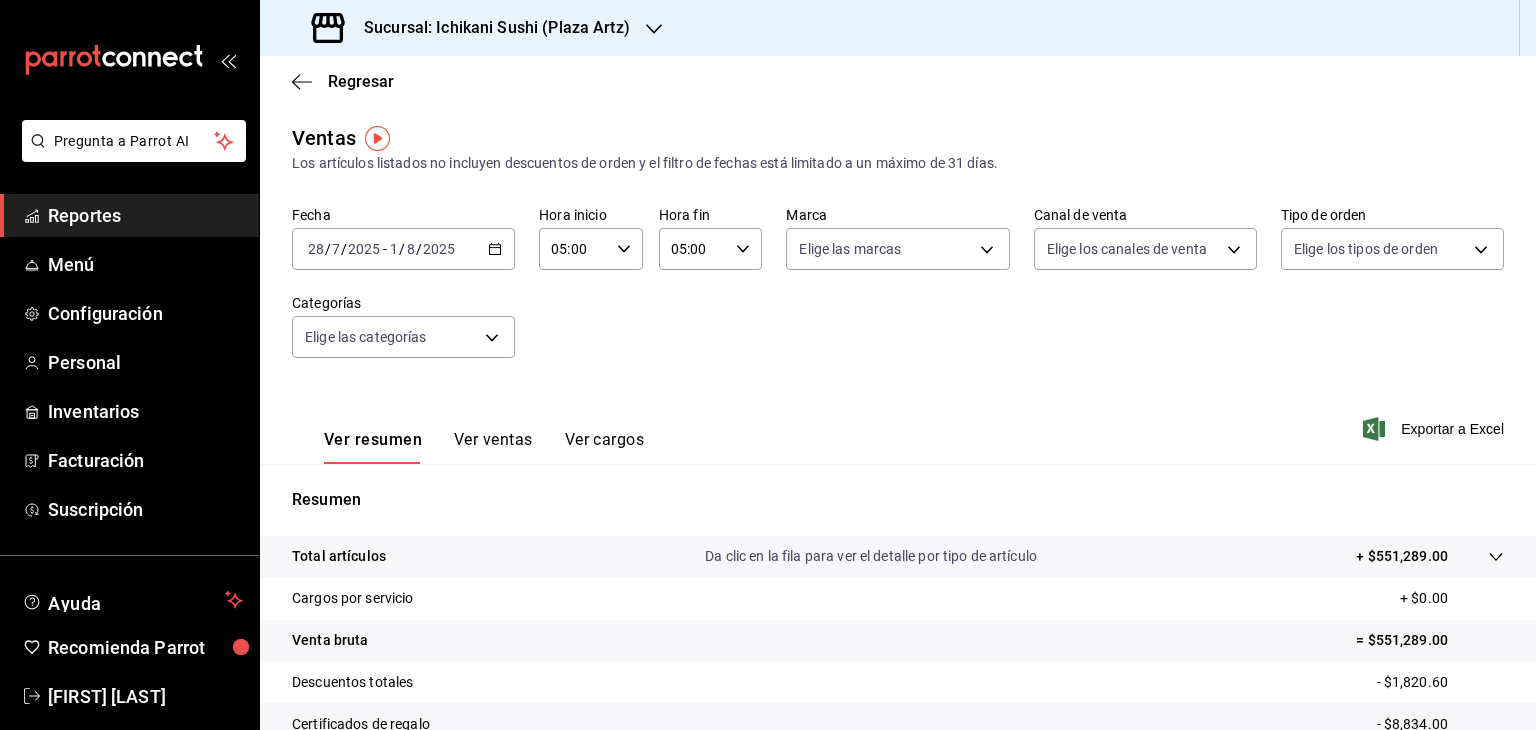 click on "Ver resumen Ver ventas Ver cargos Exportar a Excel" at bounding box center (898, 423) 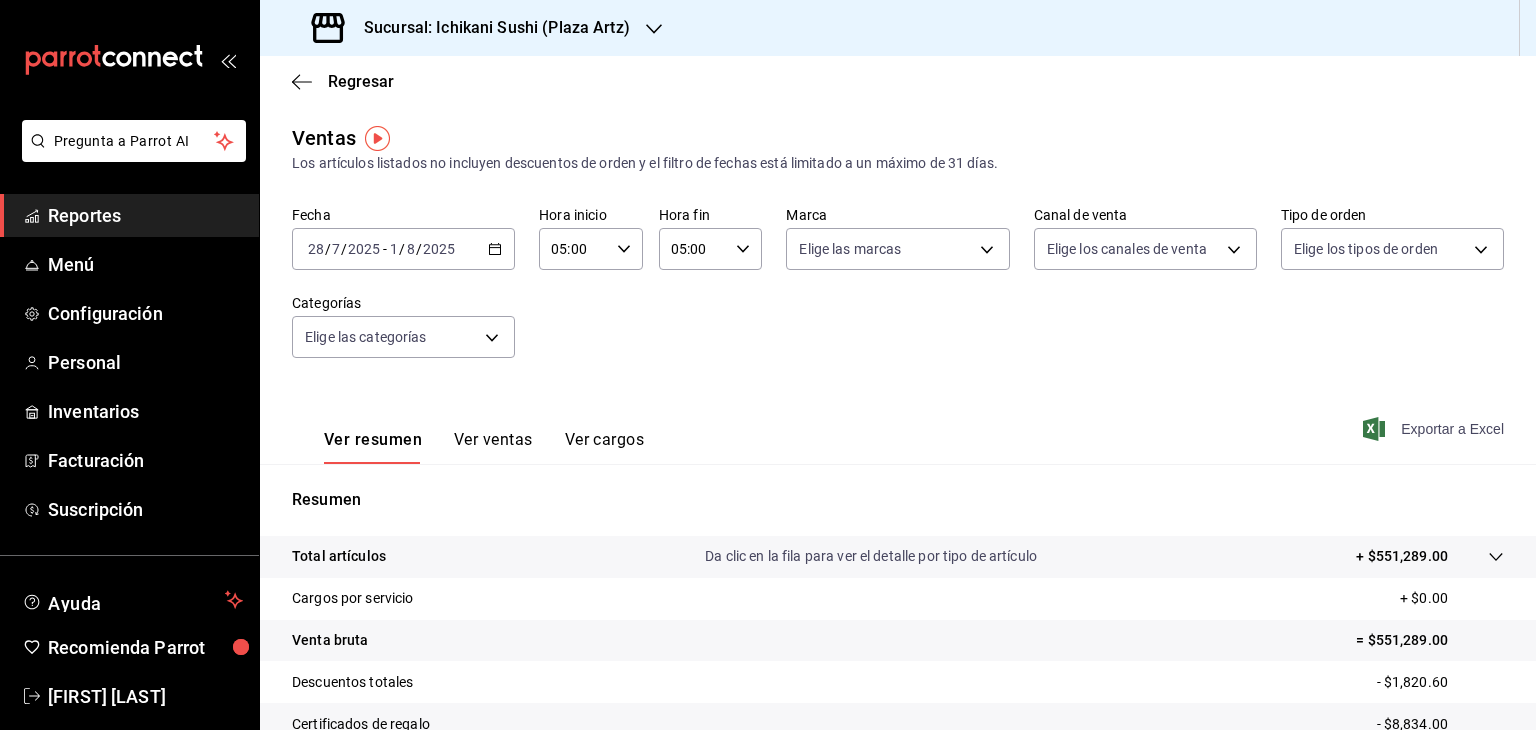 click 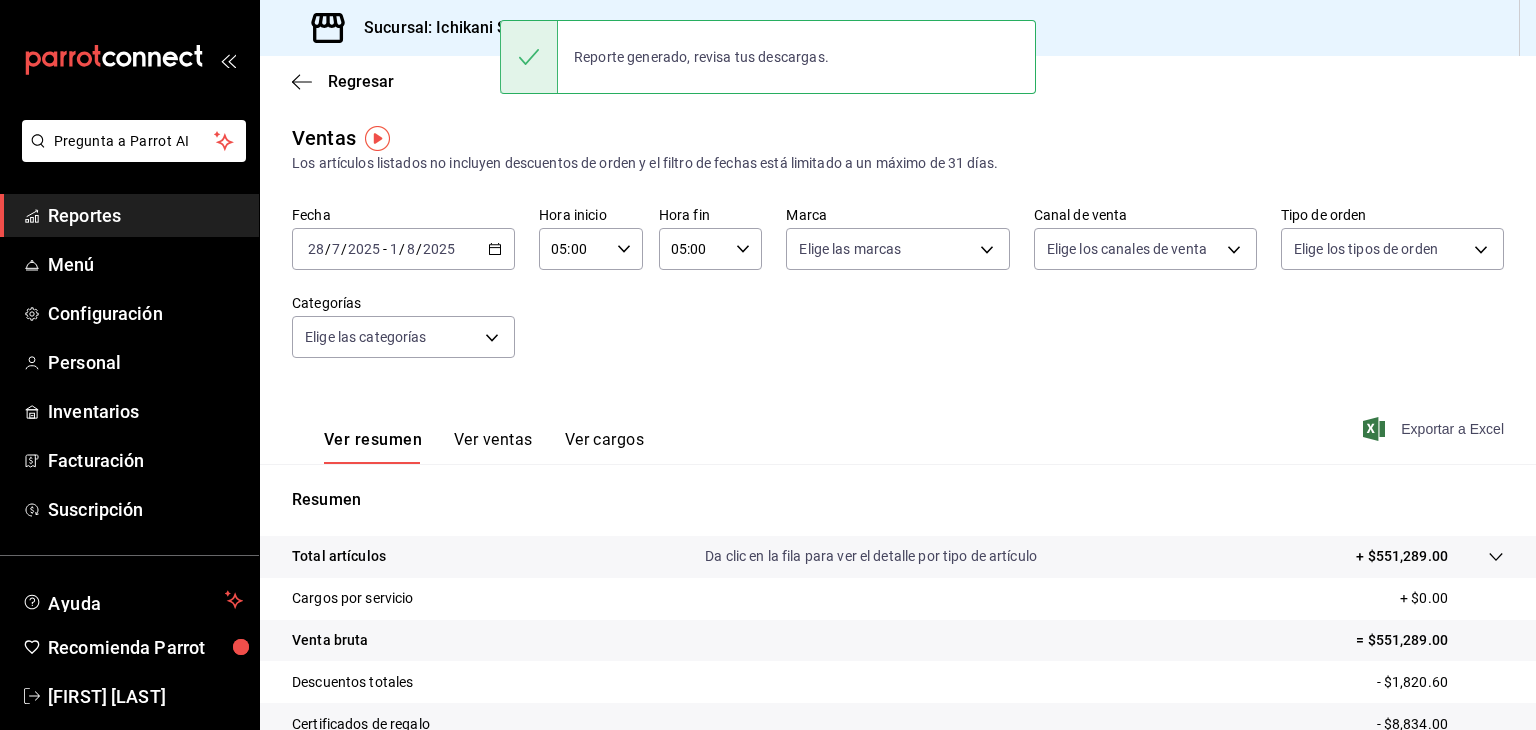 click on "Ver resumen Ver ventas Ver cargos Exportar a Excel" at bounding box center (898, 423) 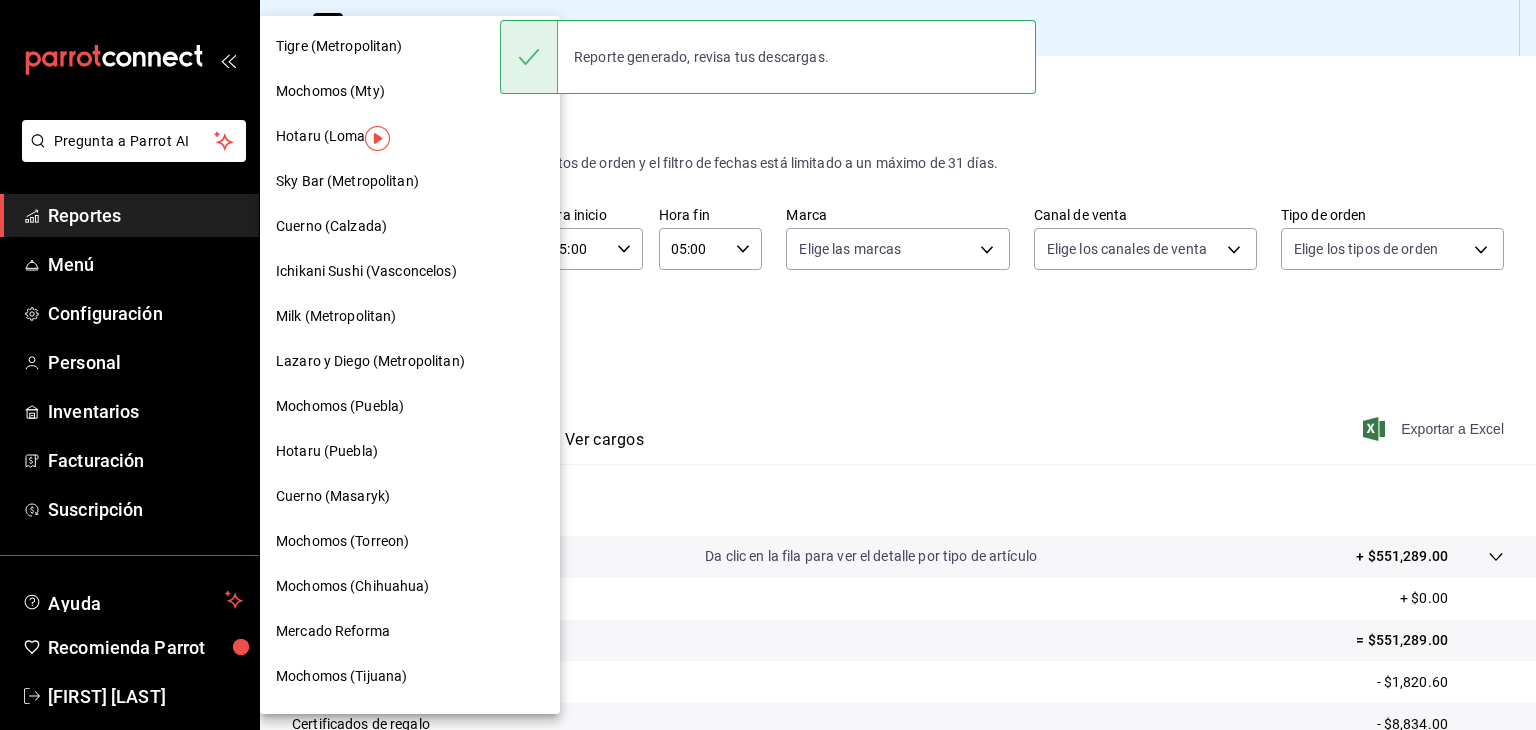 scroll, scrollTop: 1118, scrollLeft: 0, axis: vertical 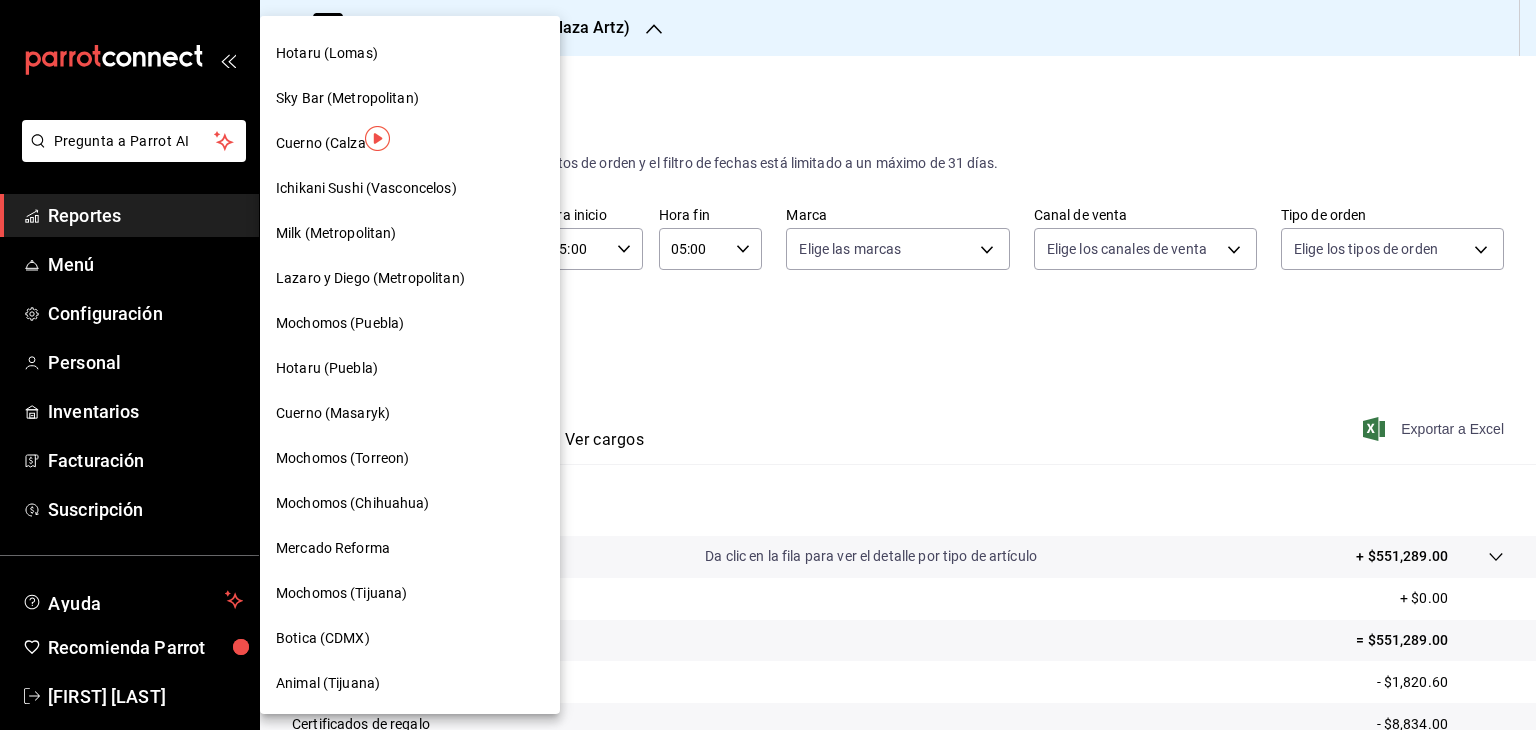 click on "Hotaru (Puebla)" at bounding box center [410, 368] 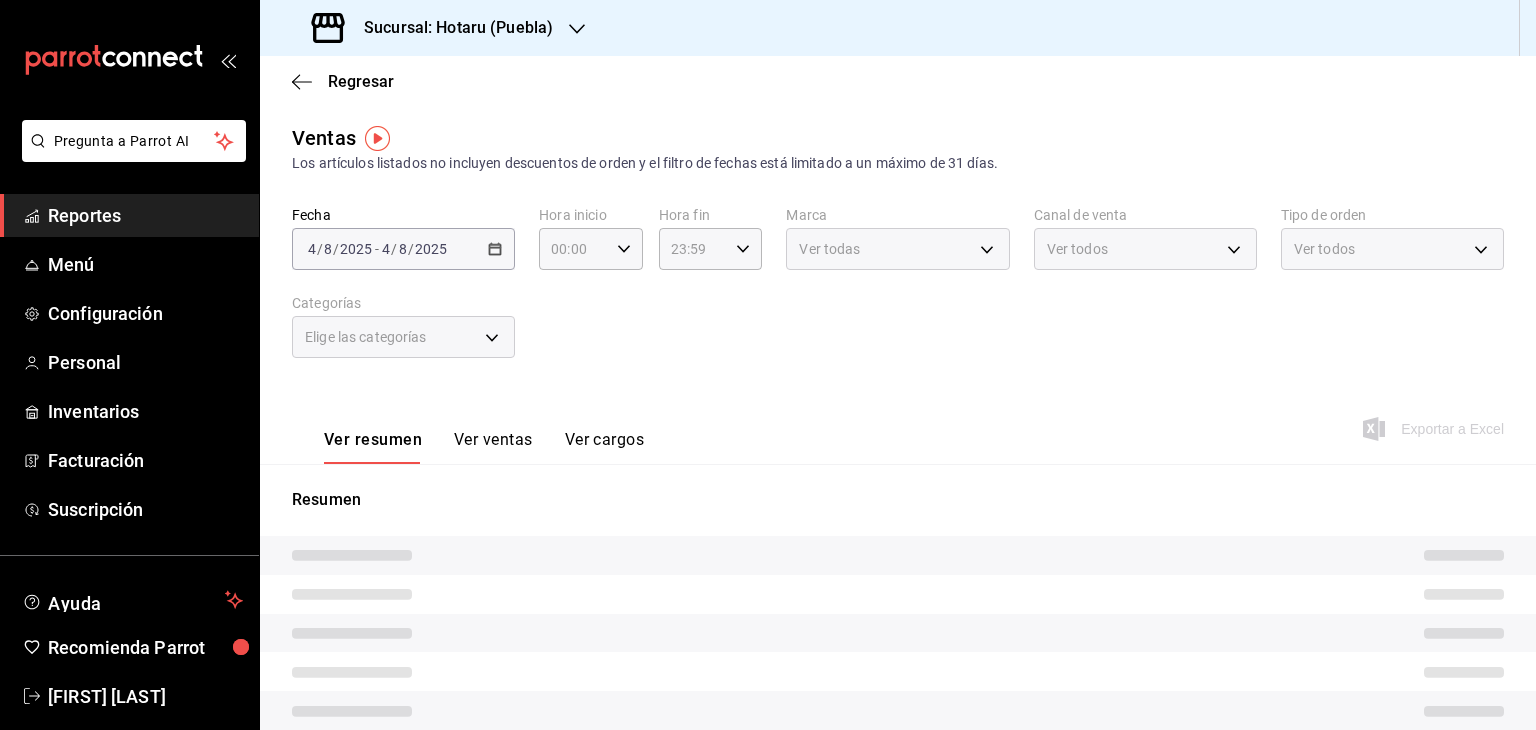 type on "05:00" 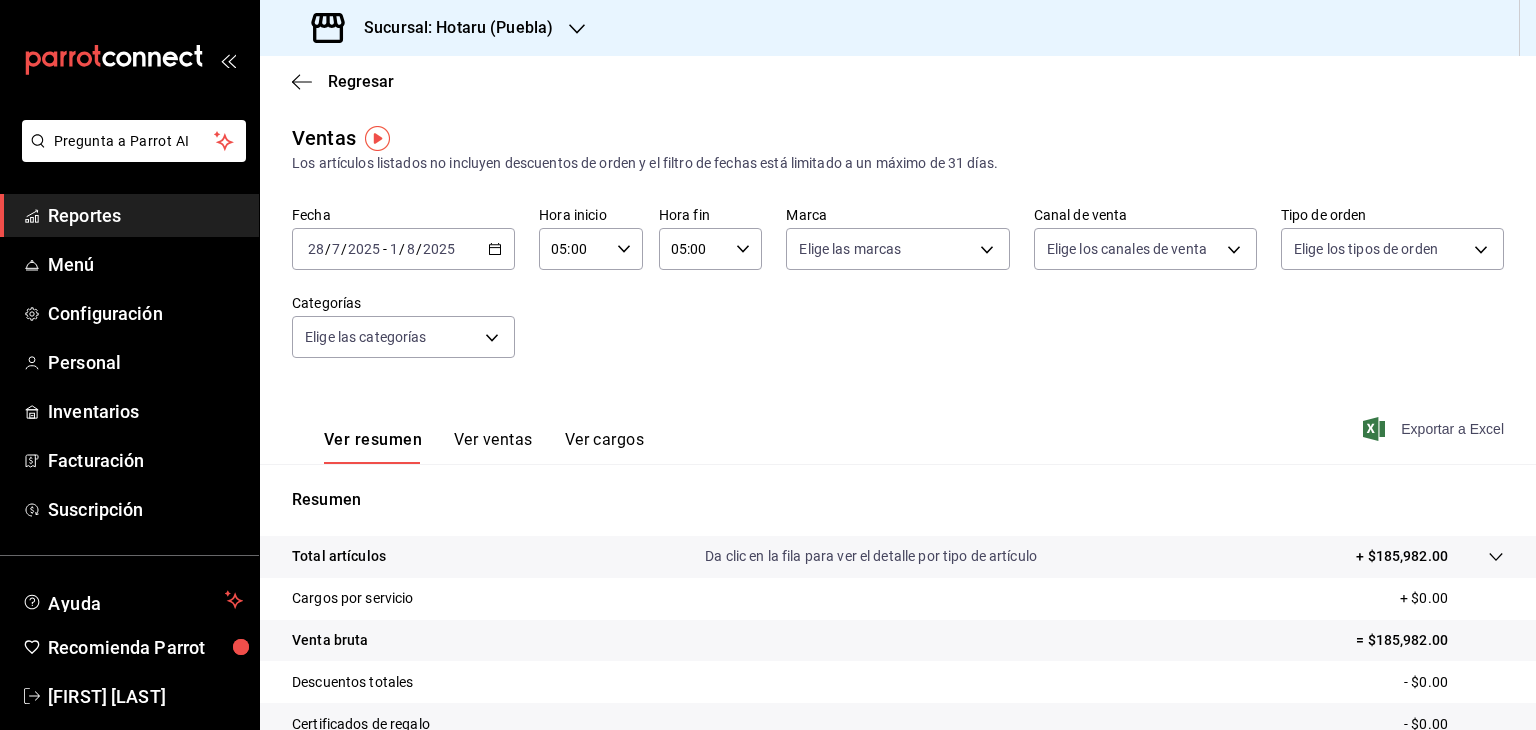 click 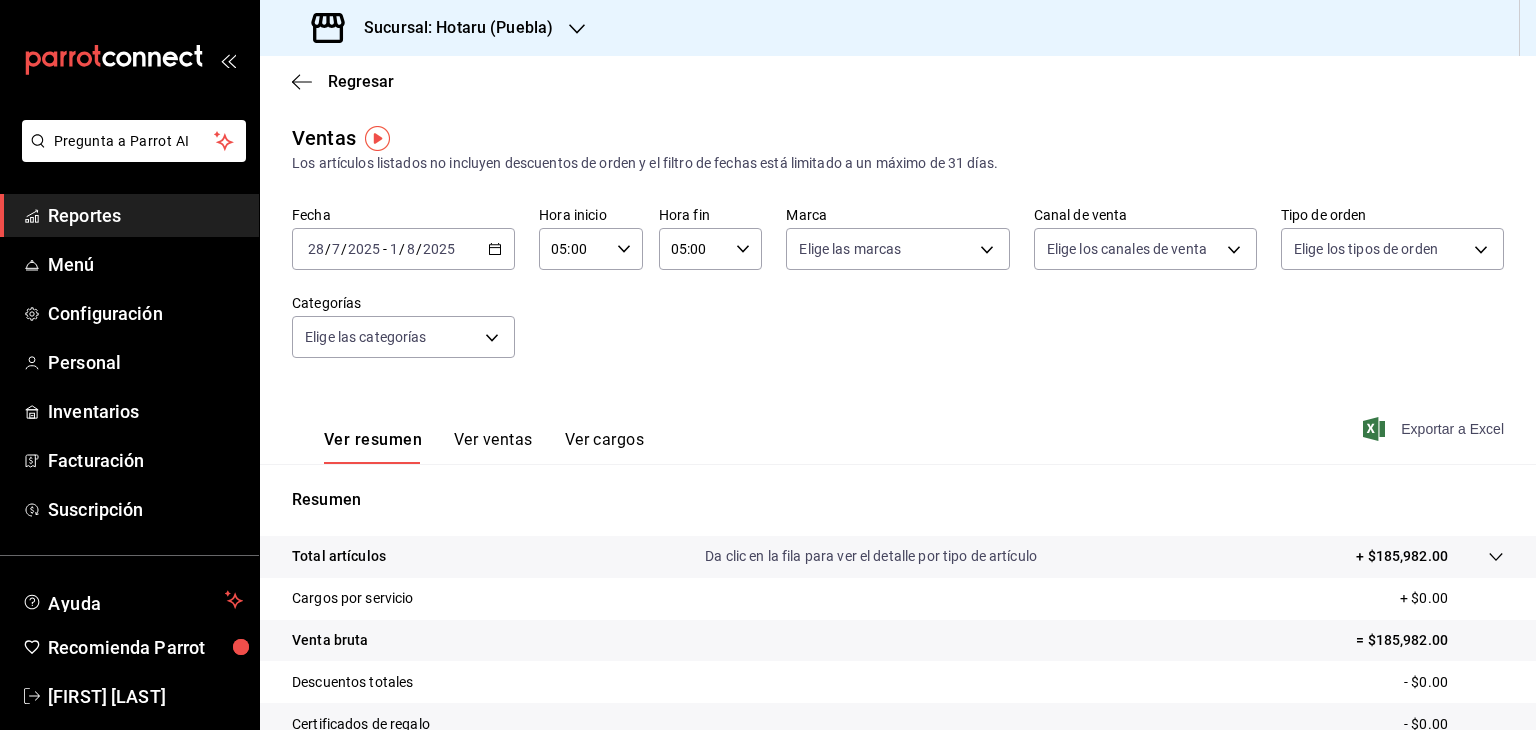 click on "Sucursal: Hotaru (Puebla)" at bounding box center (450, 28) 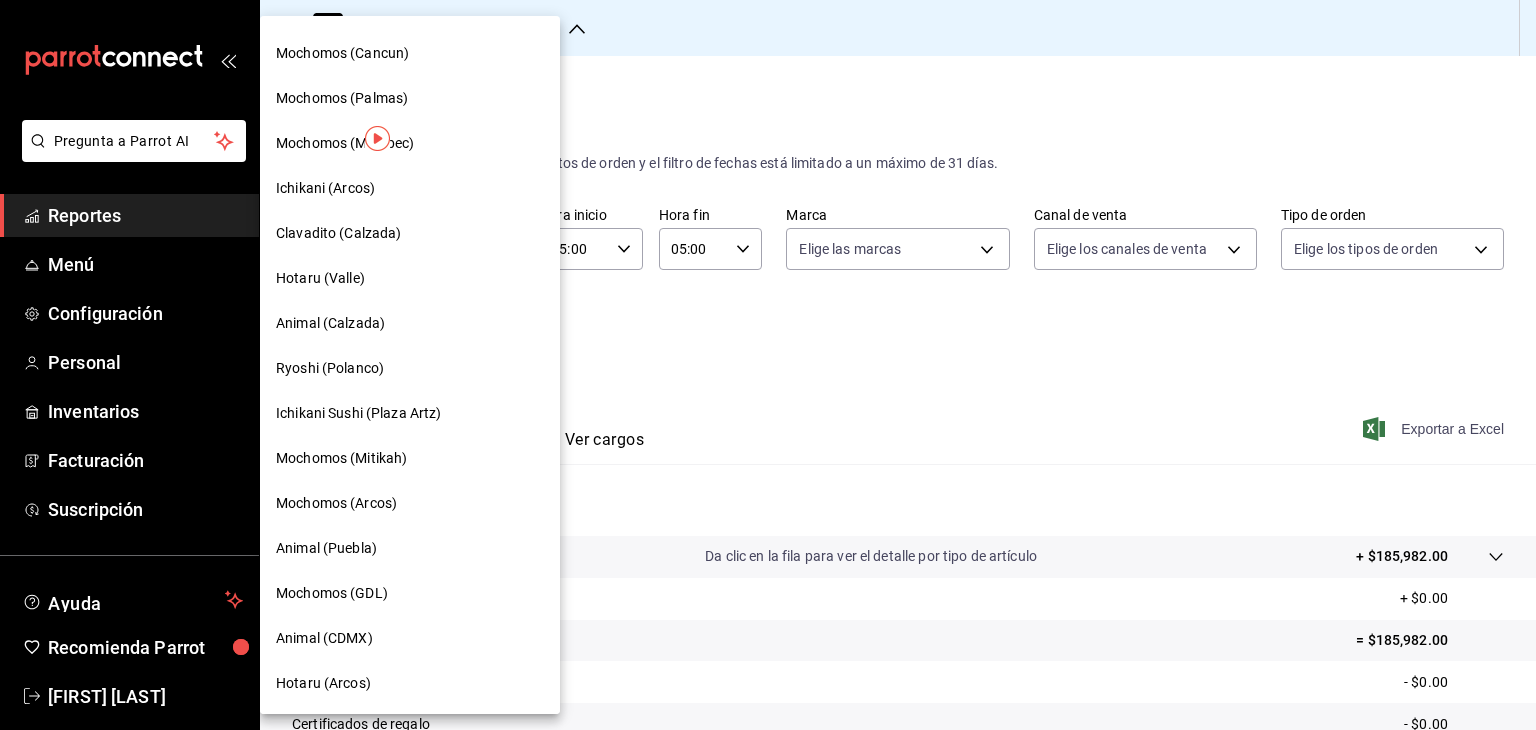 scroll, scrollTop: 118, scrollLeft: 0, axis: vertical 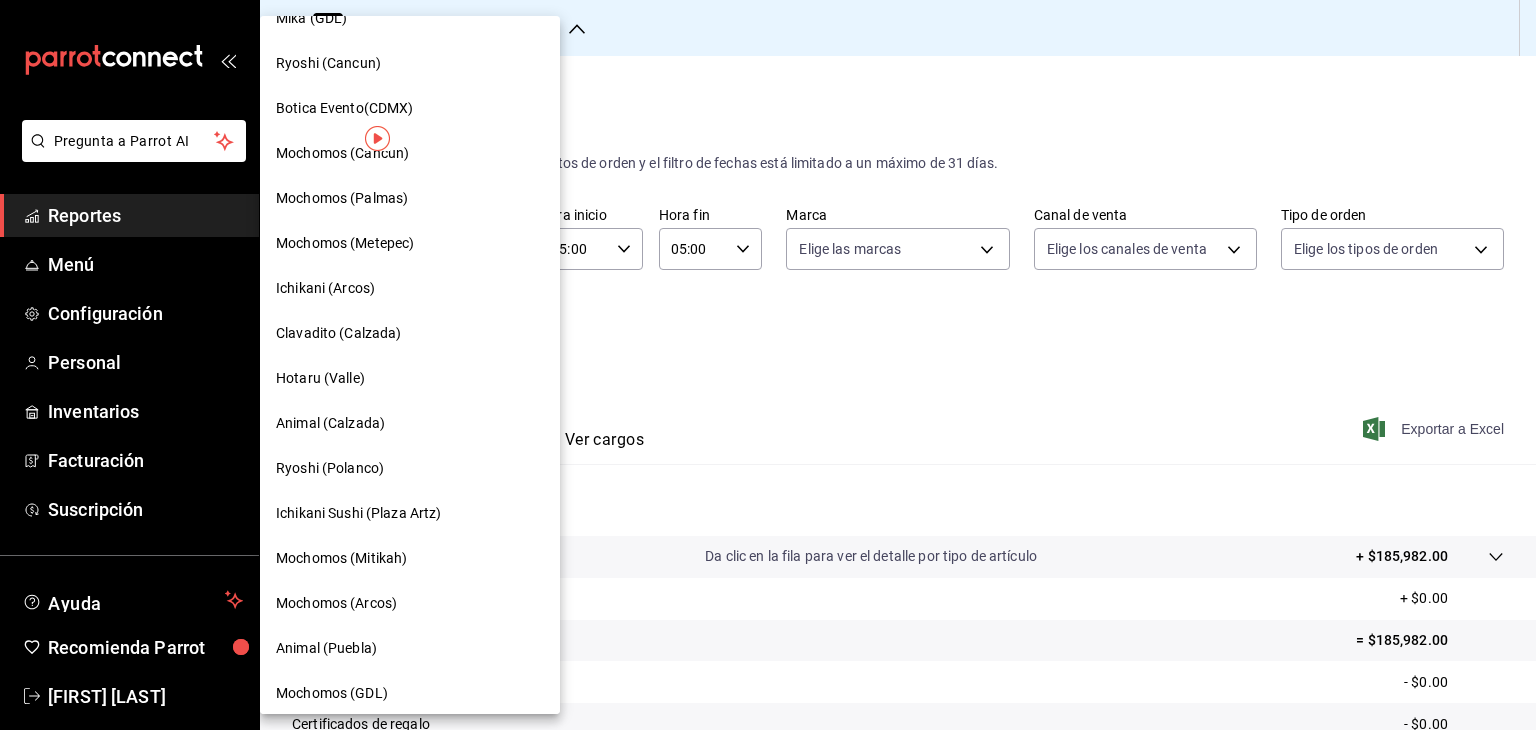 click on "Hotaru (Valle)" at bounding box center (410, 378) 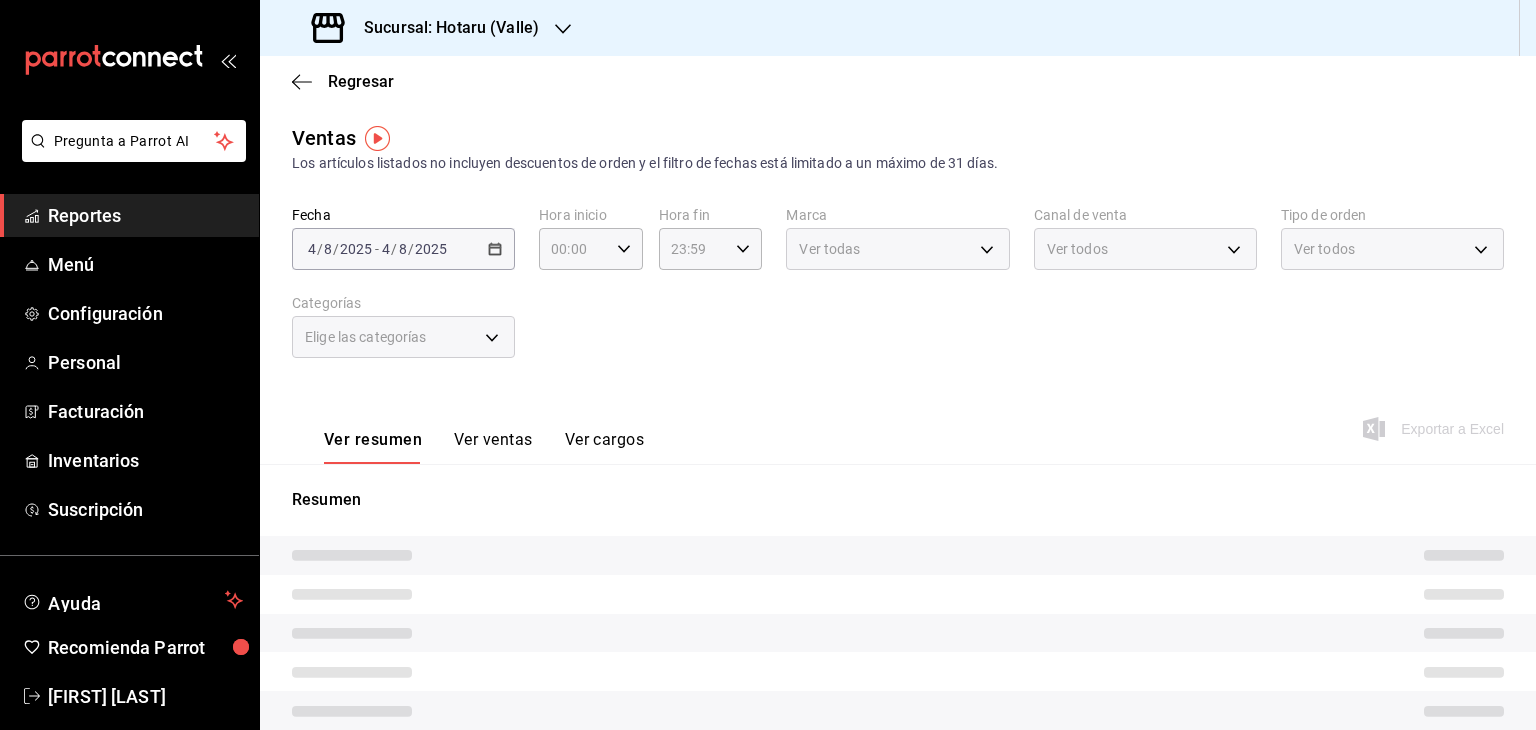 type on "05:00" 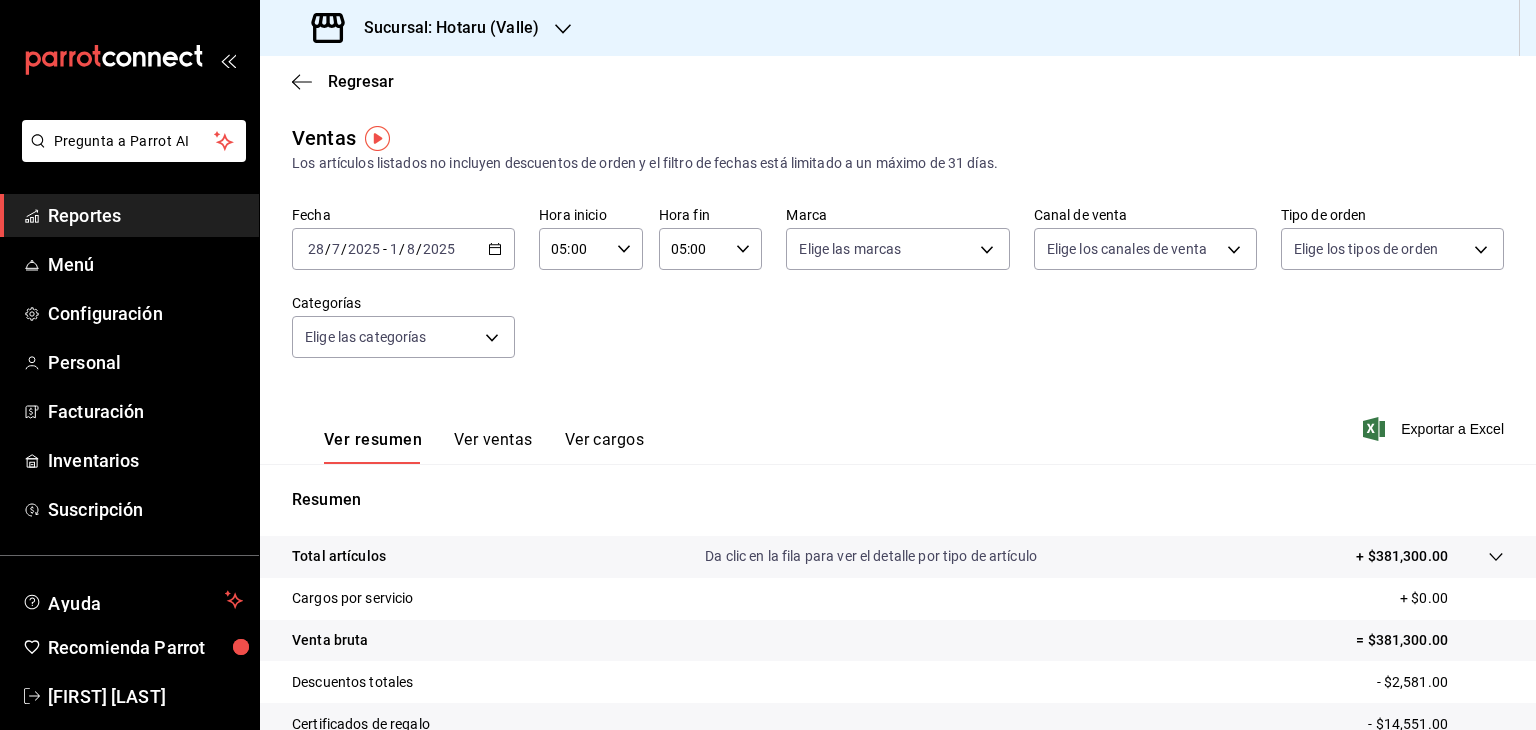 click on "Ver resumen Ver ventas Ver cargos Exportar a Excel" at bounding box center (898, 423) 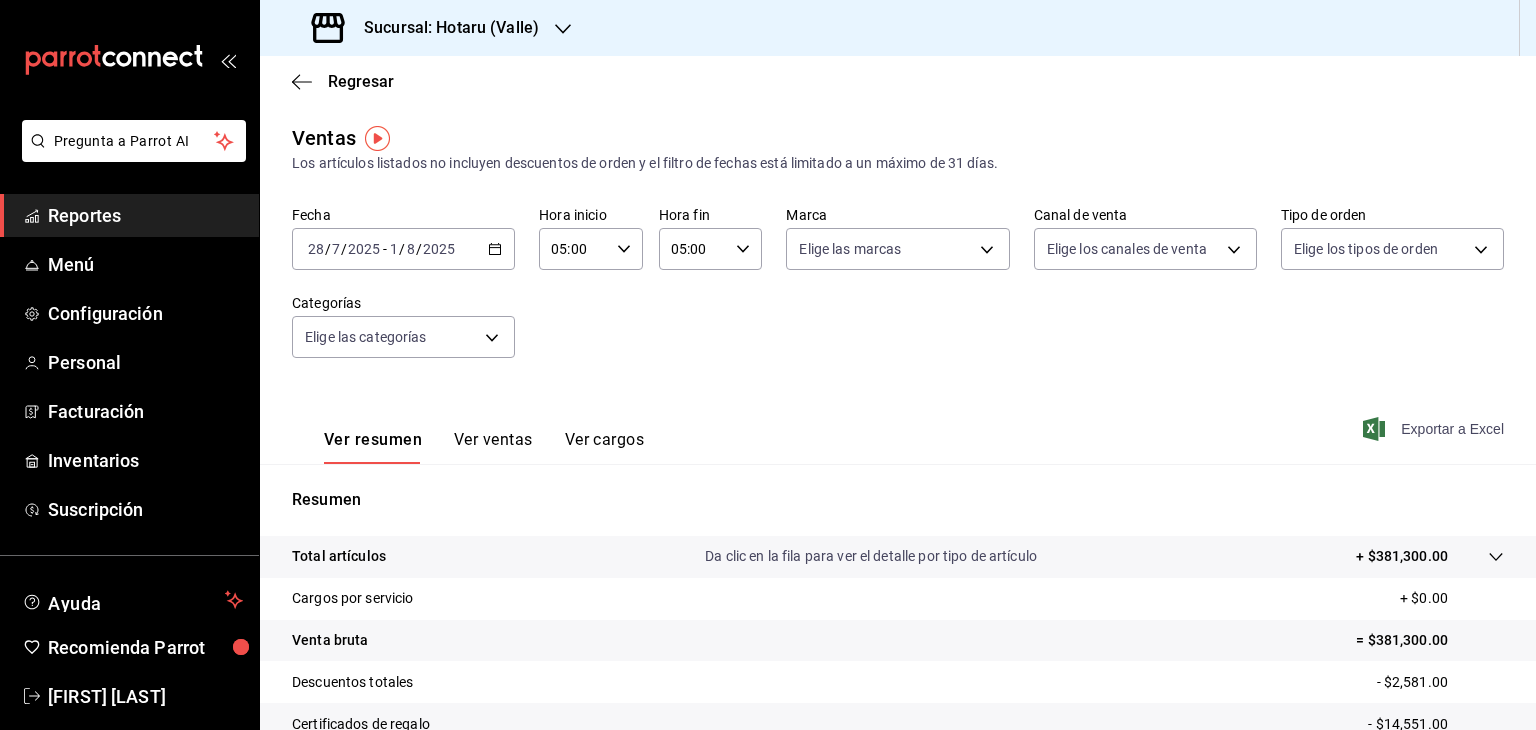 click 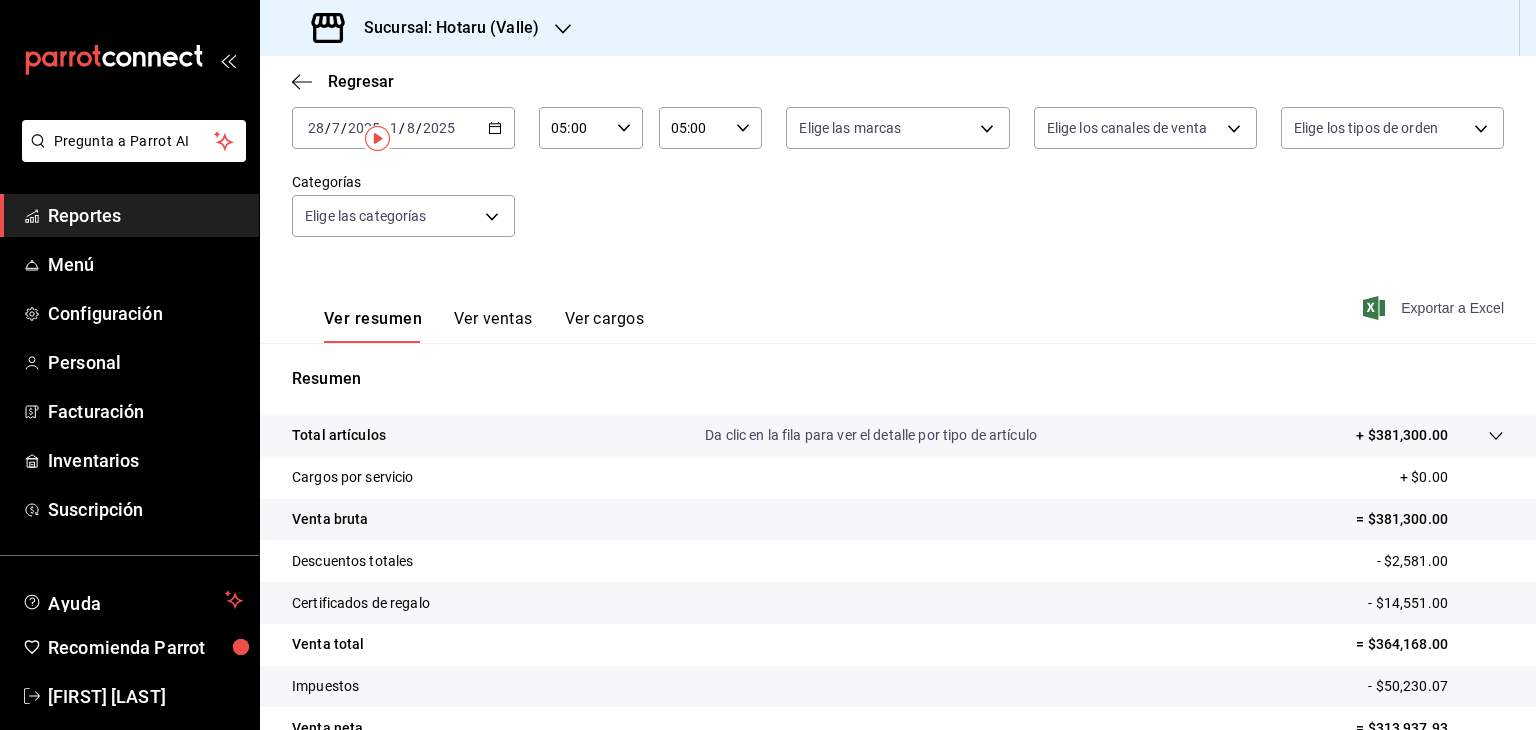 scroll, scrollTop: 228, scrollLeft: 0, axis: vertical 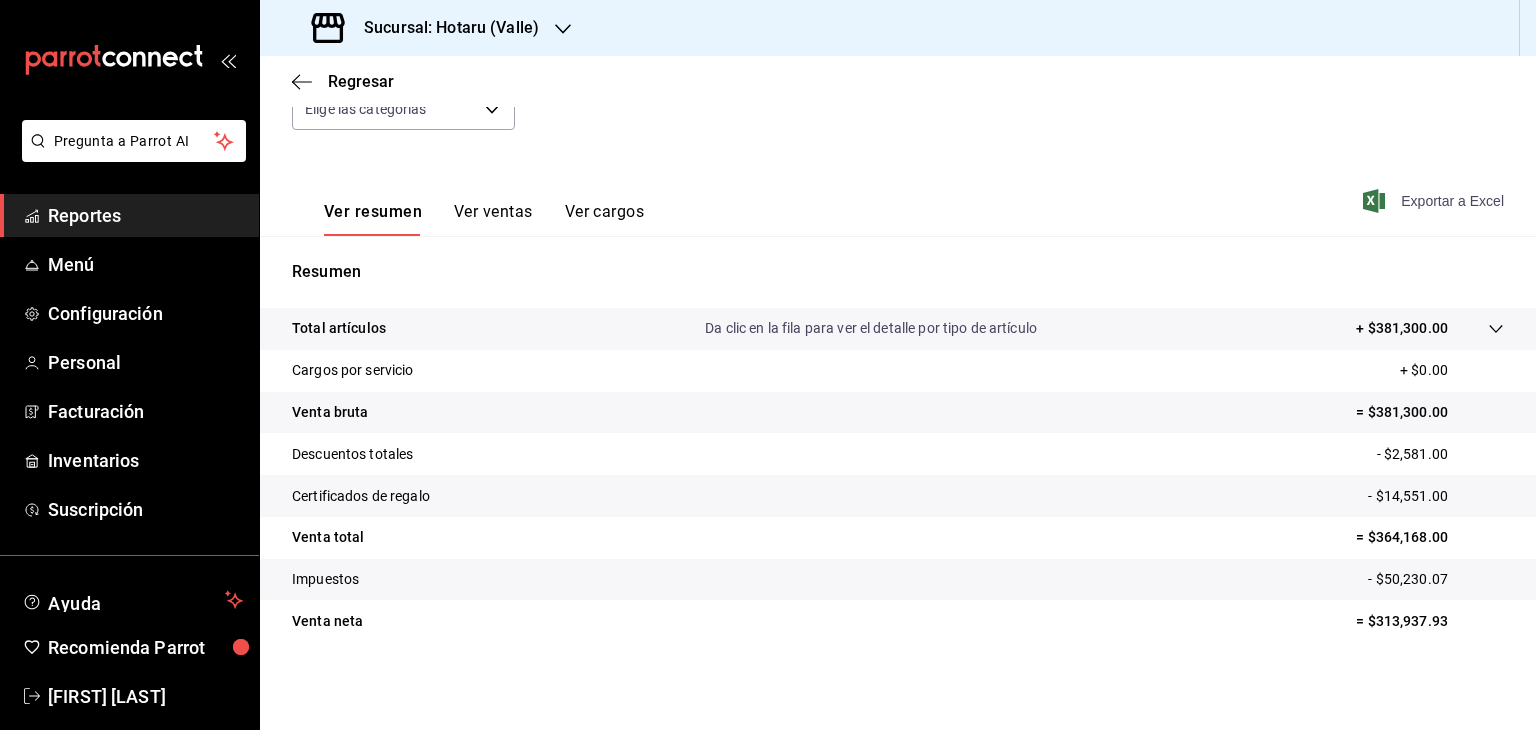 click on "Sucursal: Hotaru (Valle)" at bounding box center [443, 28] 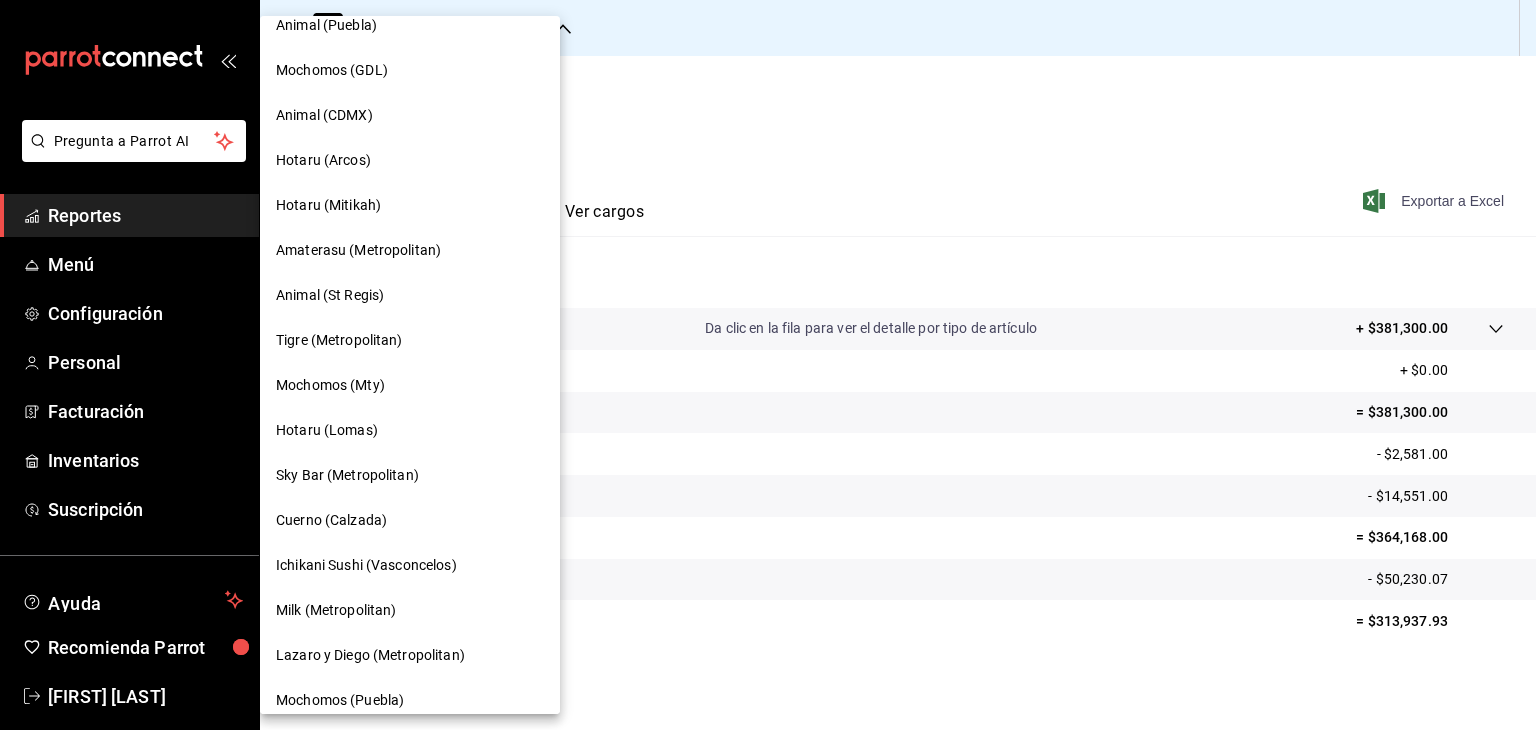 scroll, scrollTop: 800, scrollLeft: 0, axis: vertical 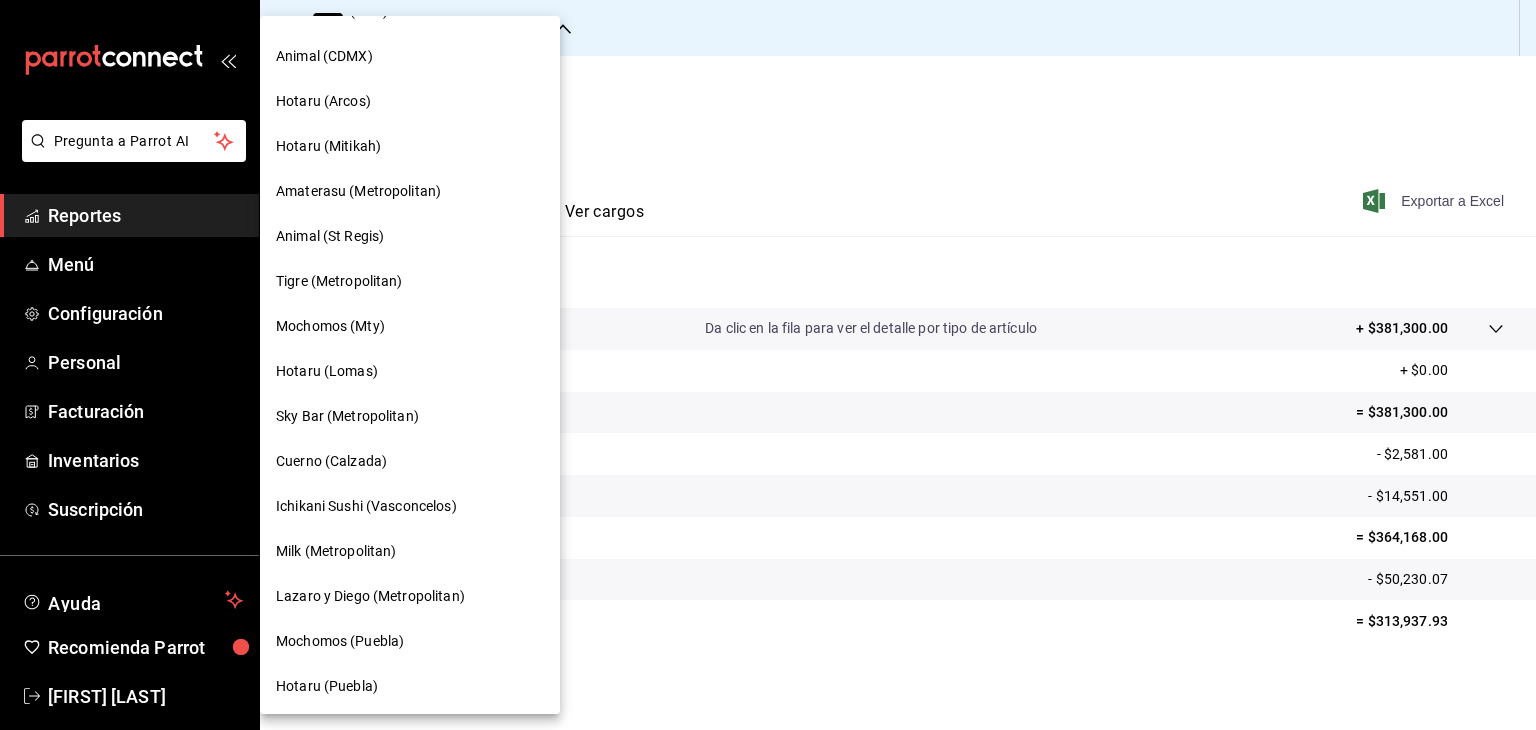 click on "Hotaru (Lomas)" at bounding box center [410, 371] 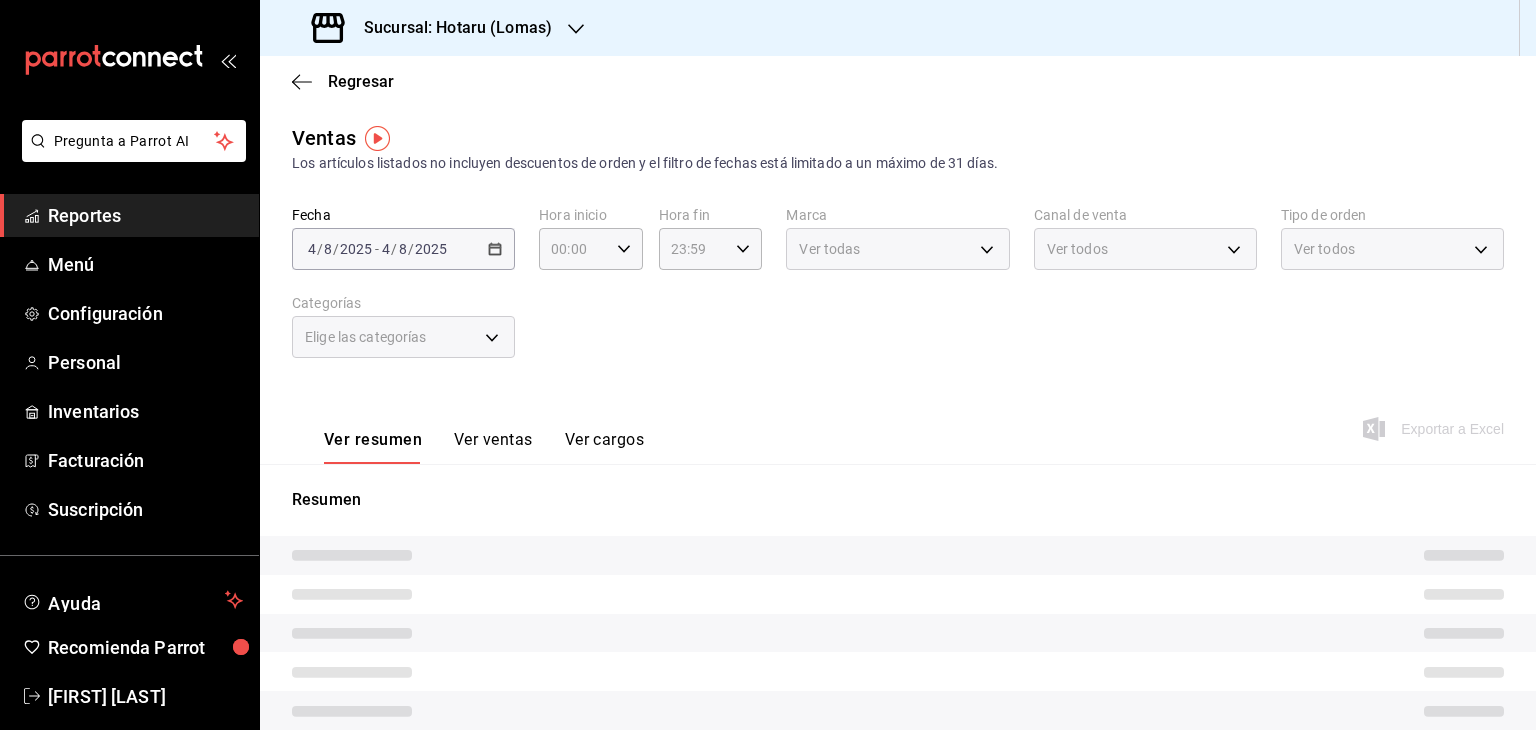 type on "05:00" 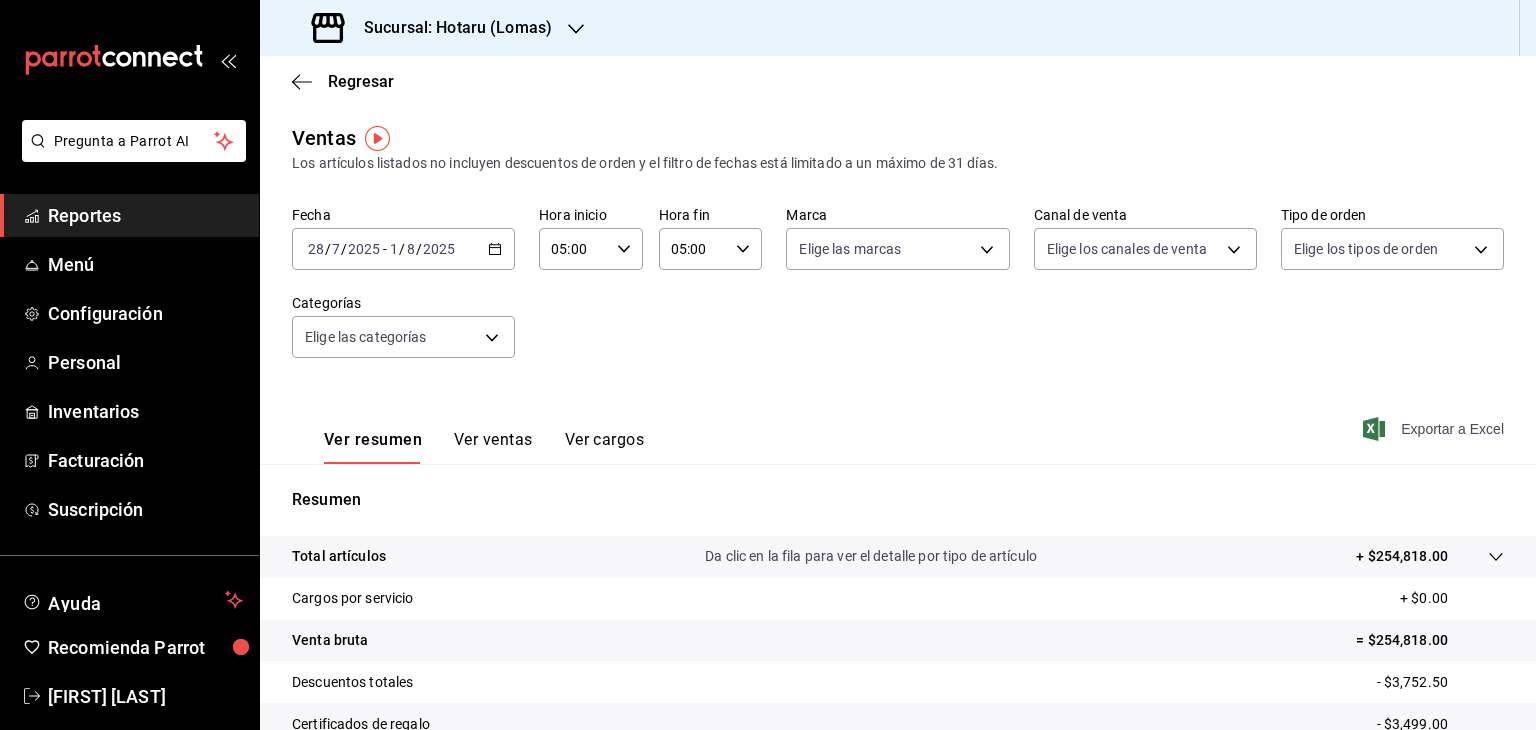 click 